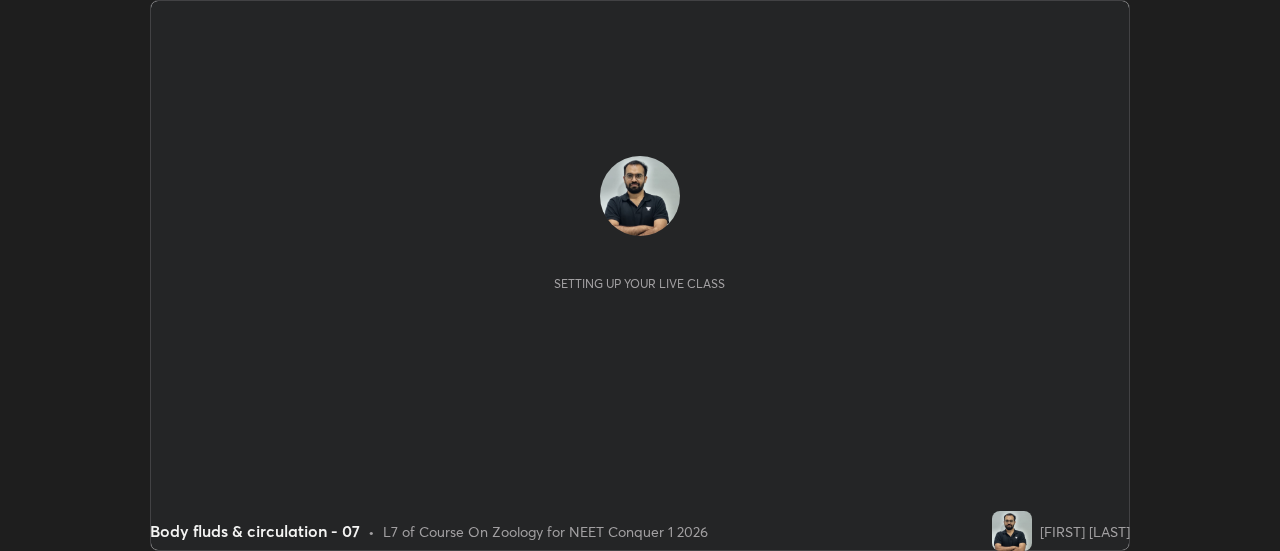 scroll, scrollTop: 0, scrollLeft: 0, axis: both 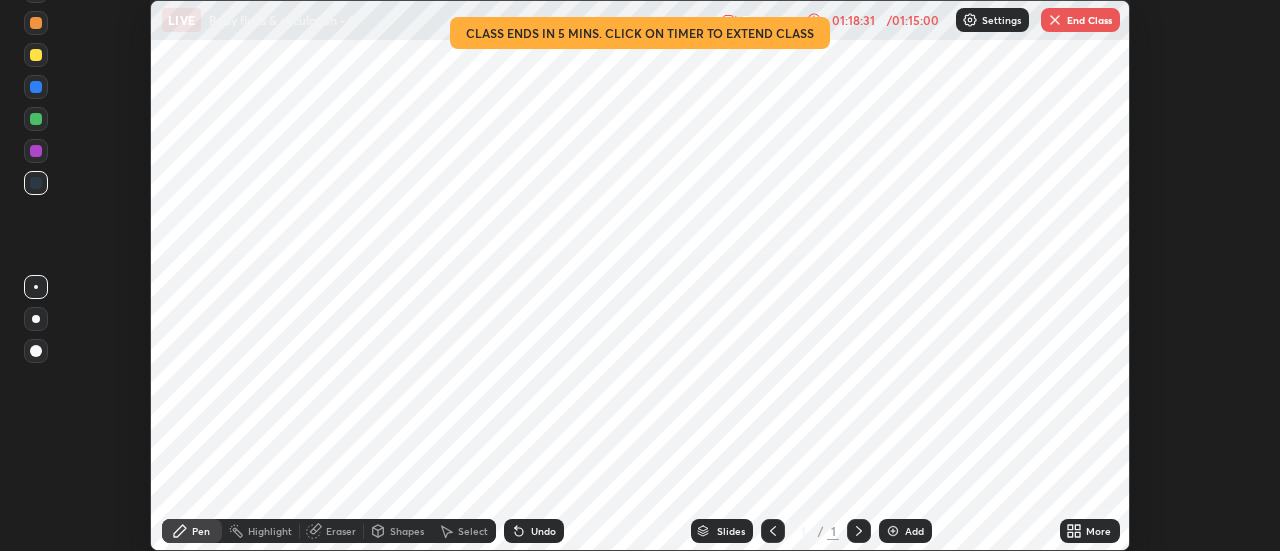 click on "End Class" at bounding box center [1080, 20] 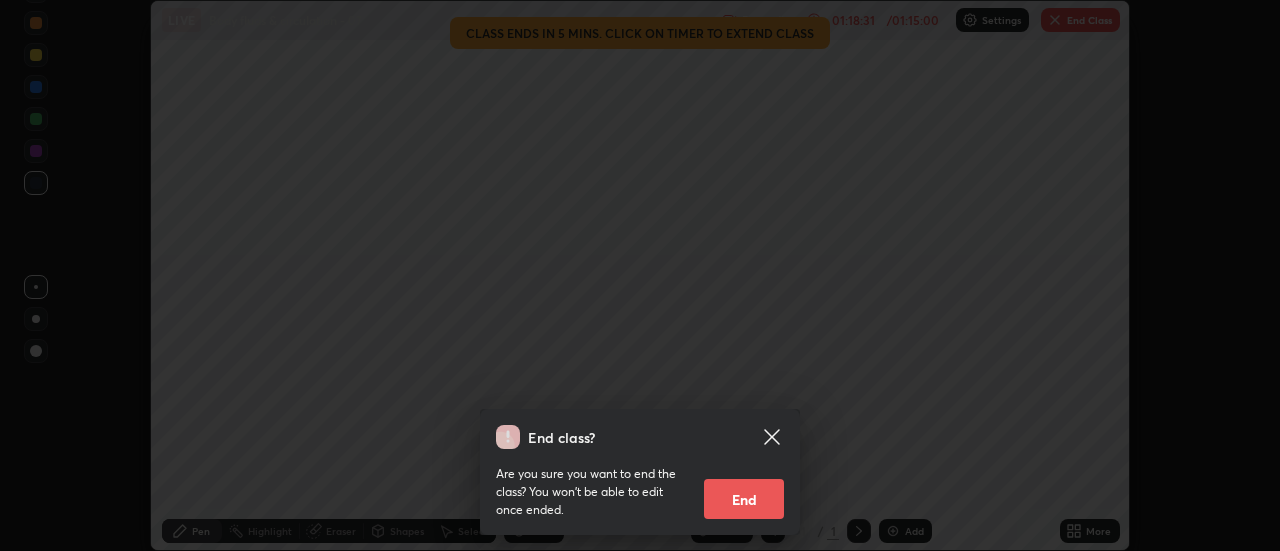 click on "End" at bounding box center [744, 499] 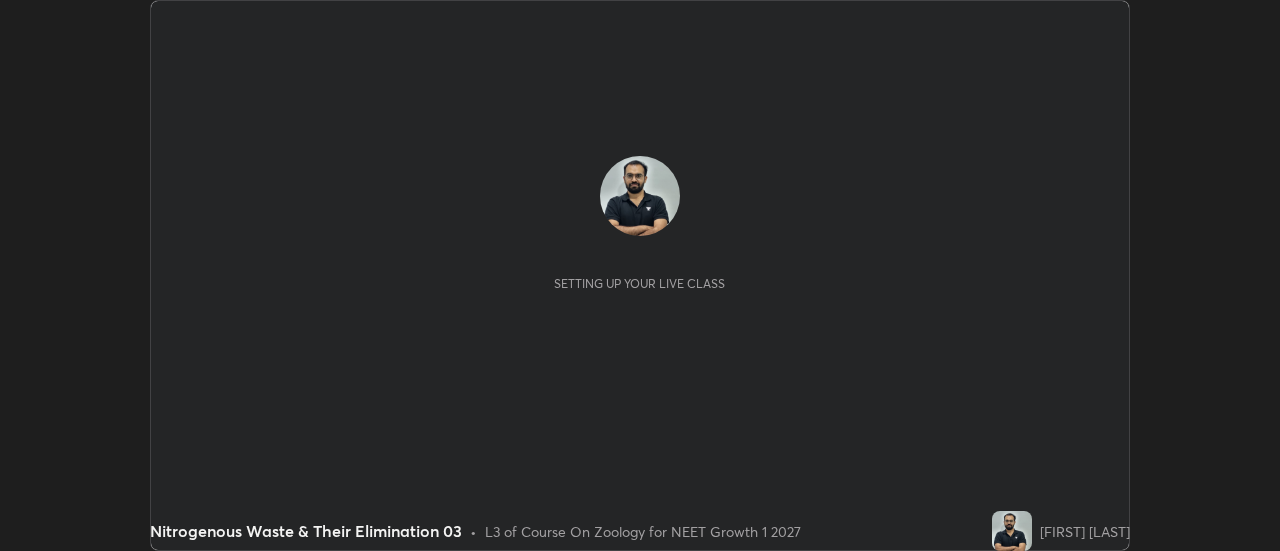 scroll, scrollTop: 0, scrollLeft: 0, axis: both 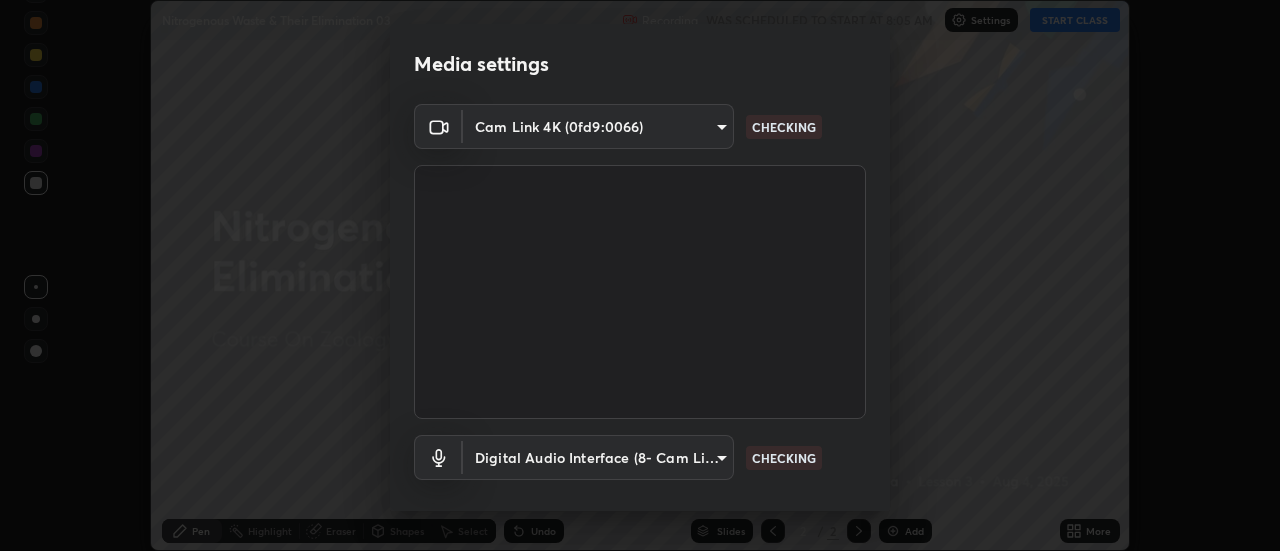type on "28859c64a8e3d58139daa62c4cbb3a58b4059ef2bfed964700f789928c4fc7db" 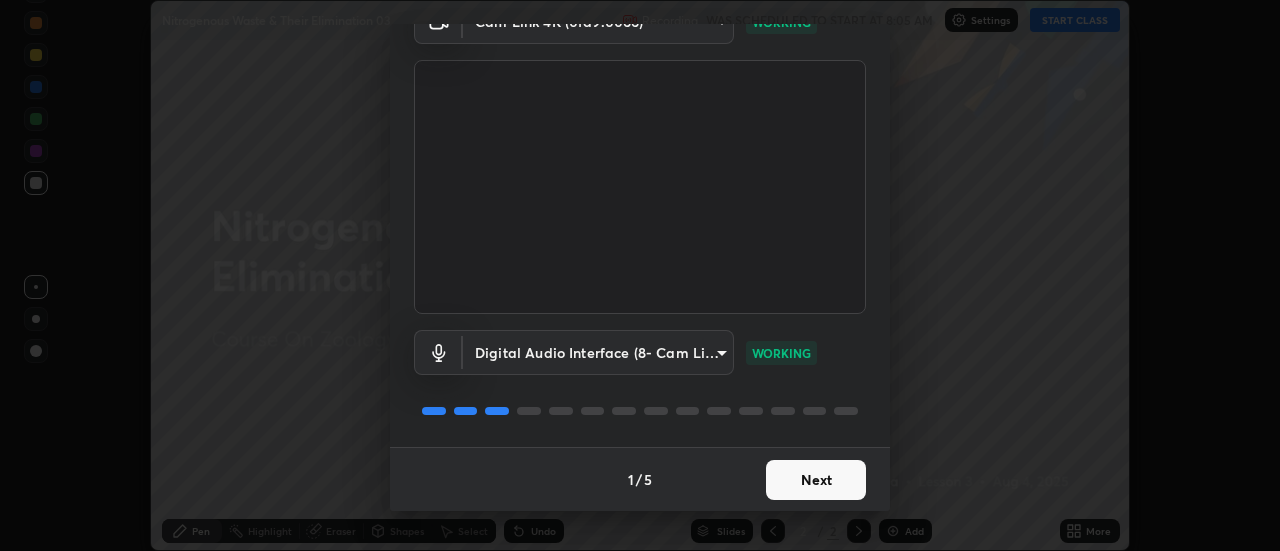 click on "Next" at bounding box center (816, 480) 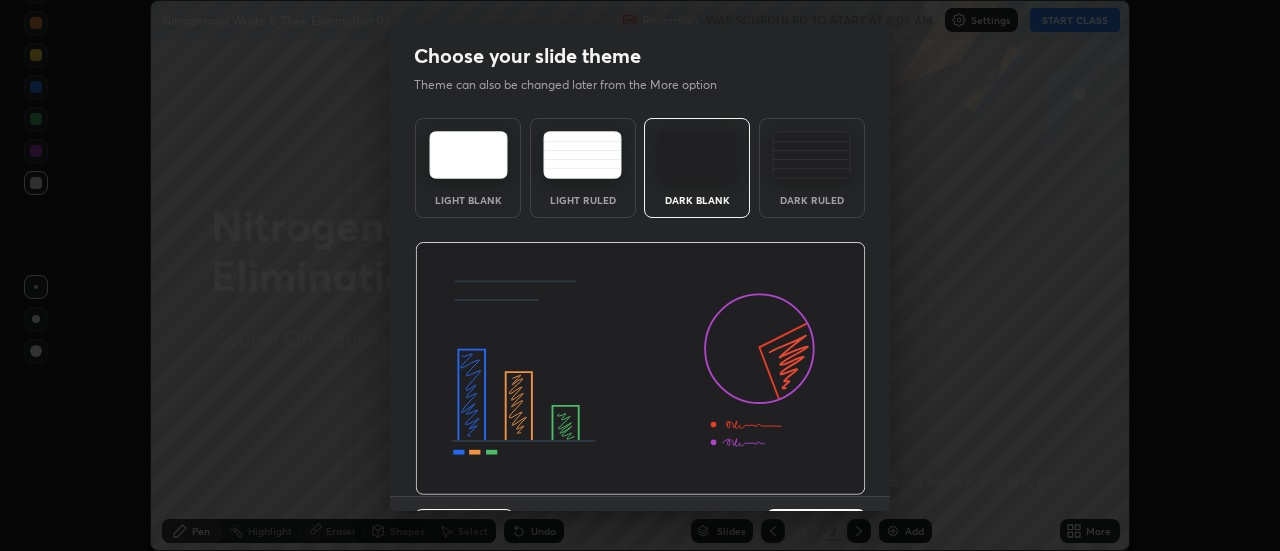 click at bounding box center [640, 369] 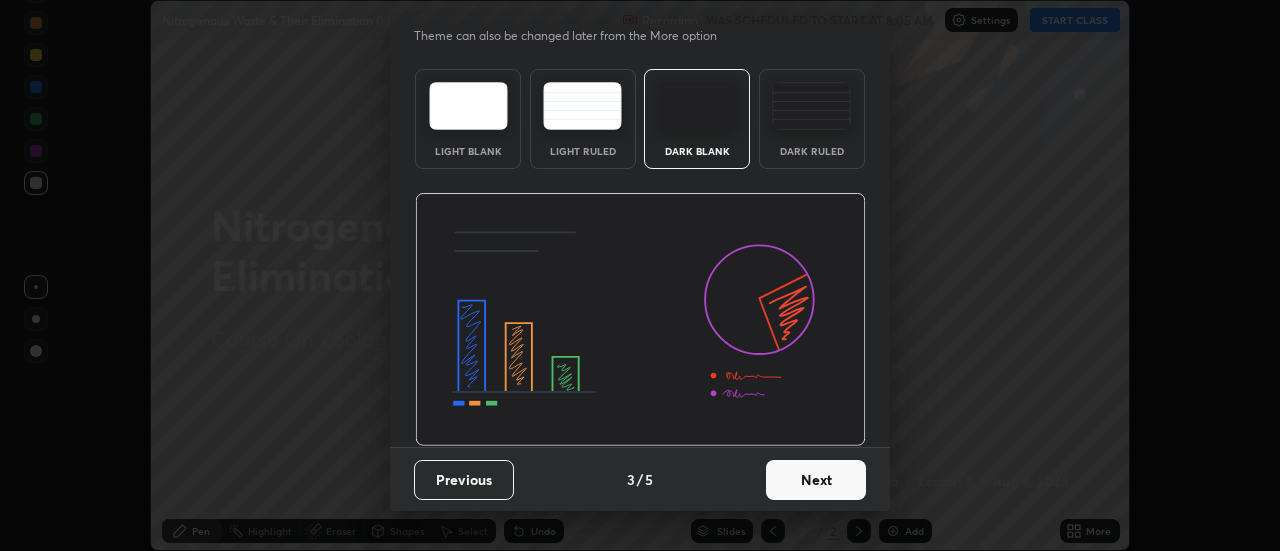 click on "Next" at bounding box center (816, 480) 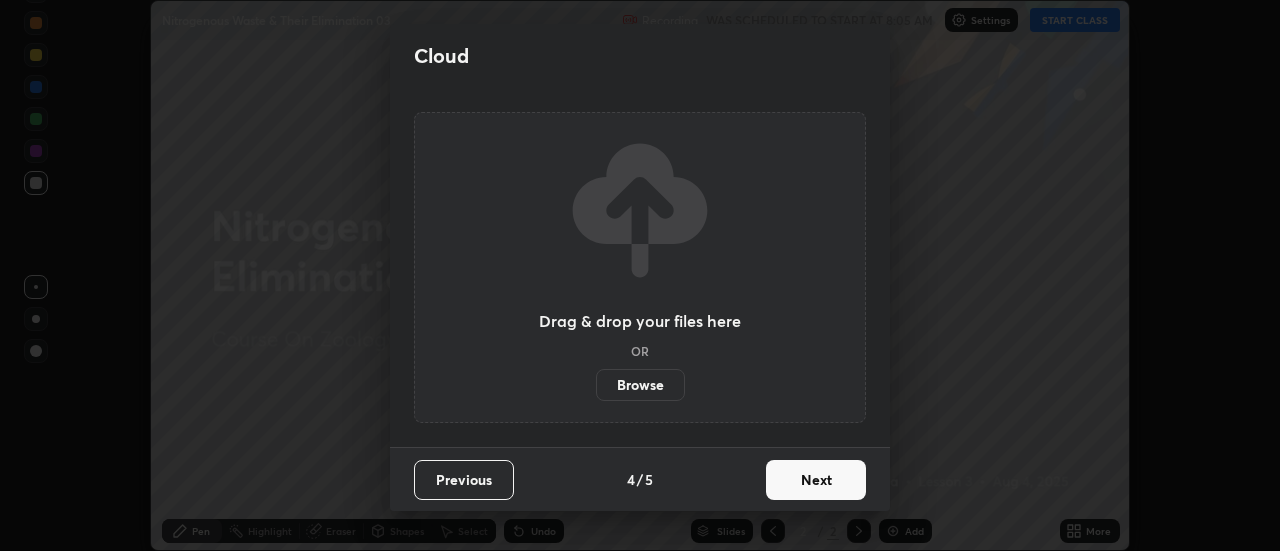click on "Next" at bounding box center [816, 480] 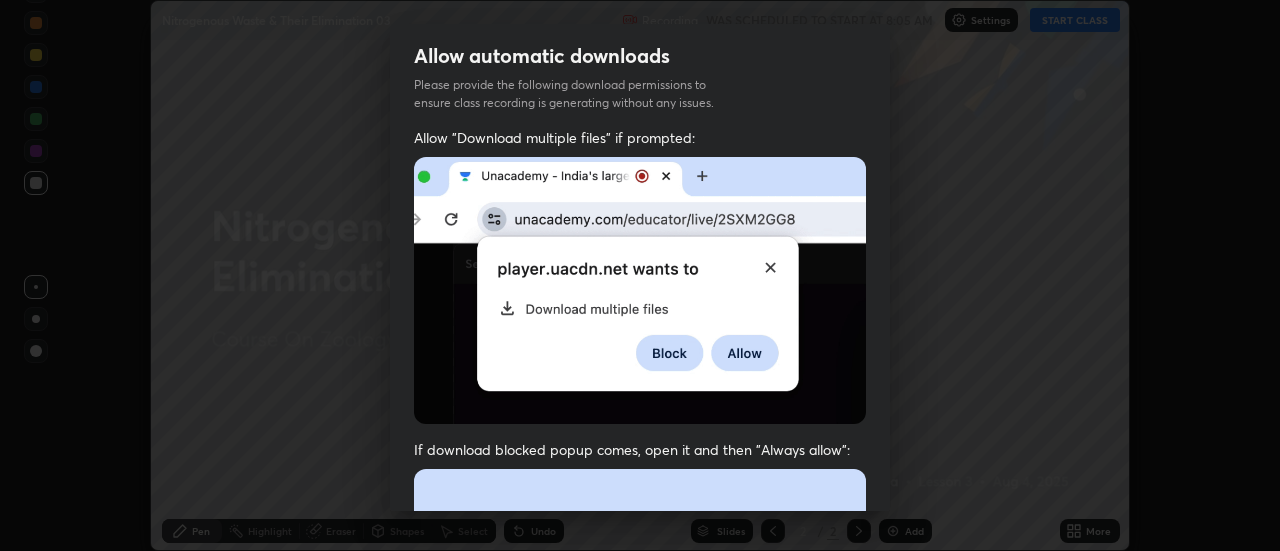 click on "Previous 5 / 5 Done" at bounding box center (640, 1002) 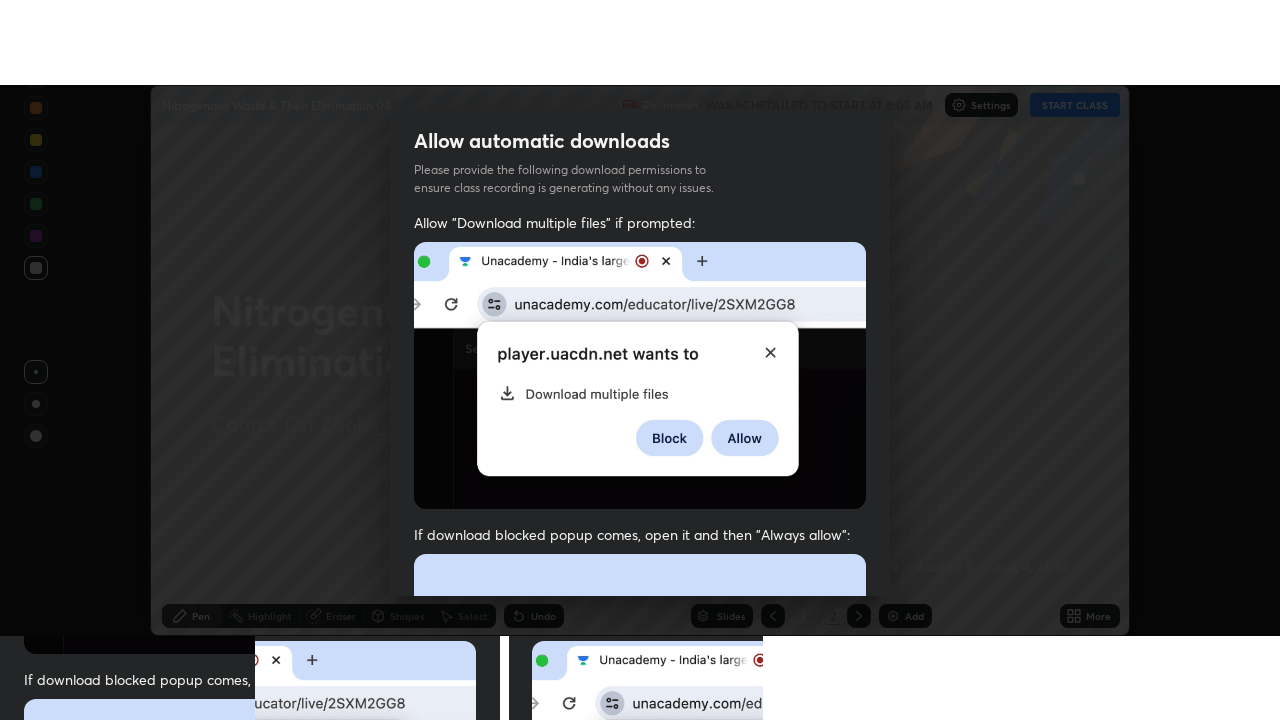 scroll, scrollTop: 513, scrollLeft: 0, axis: vertical 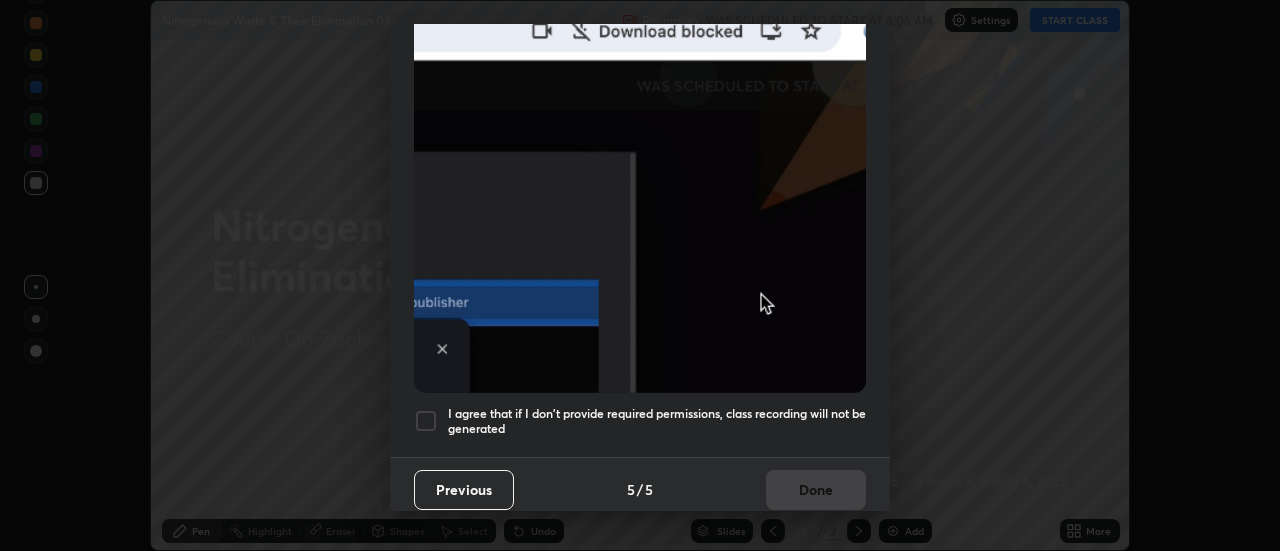 click on "I agree that if I don't provide required permissions, class recording will not be generated" at bounding box center (657, 421) 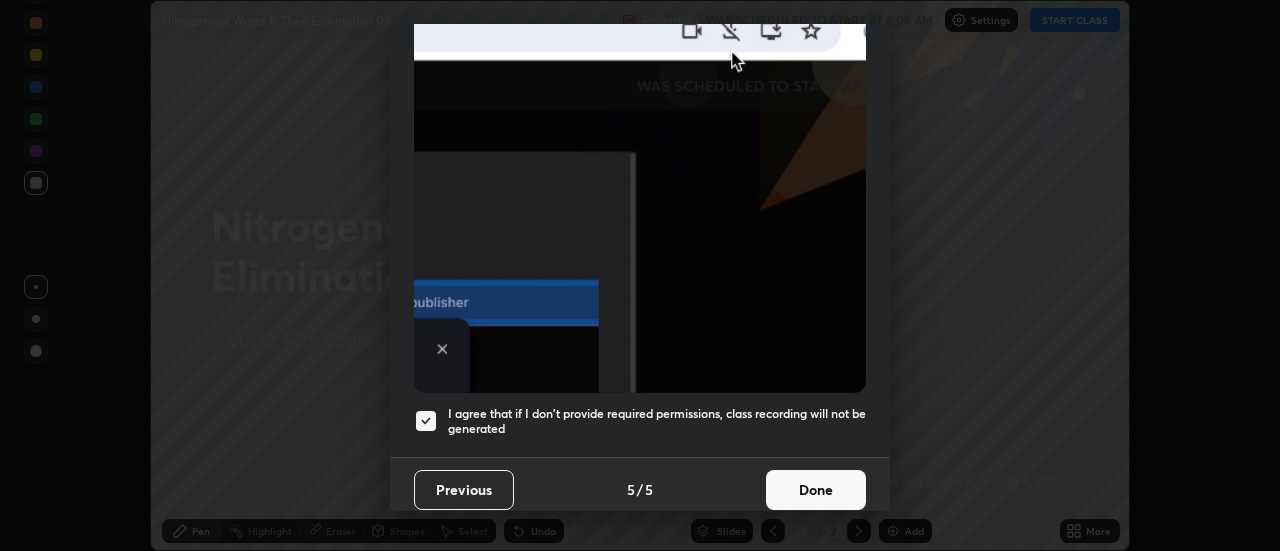 click on "Done" at bounding box center (816, 490) 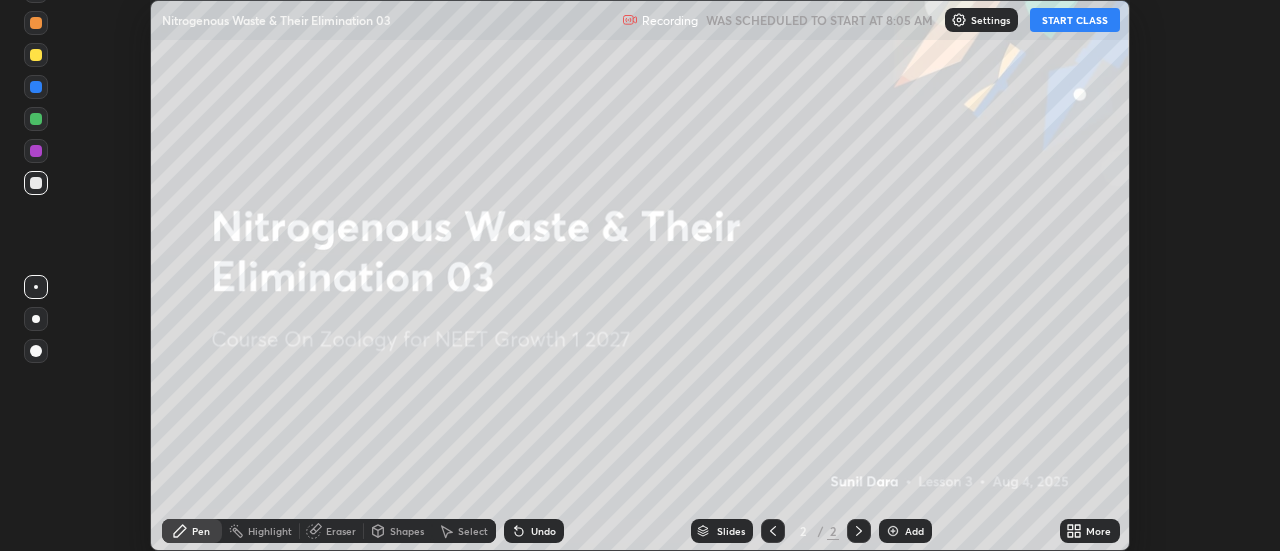 click 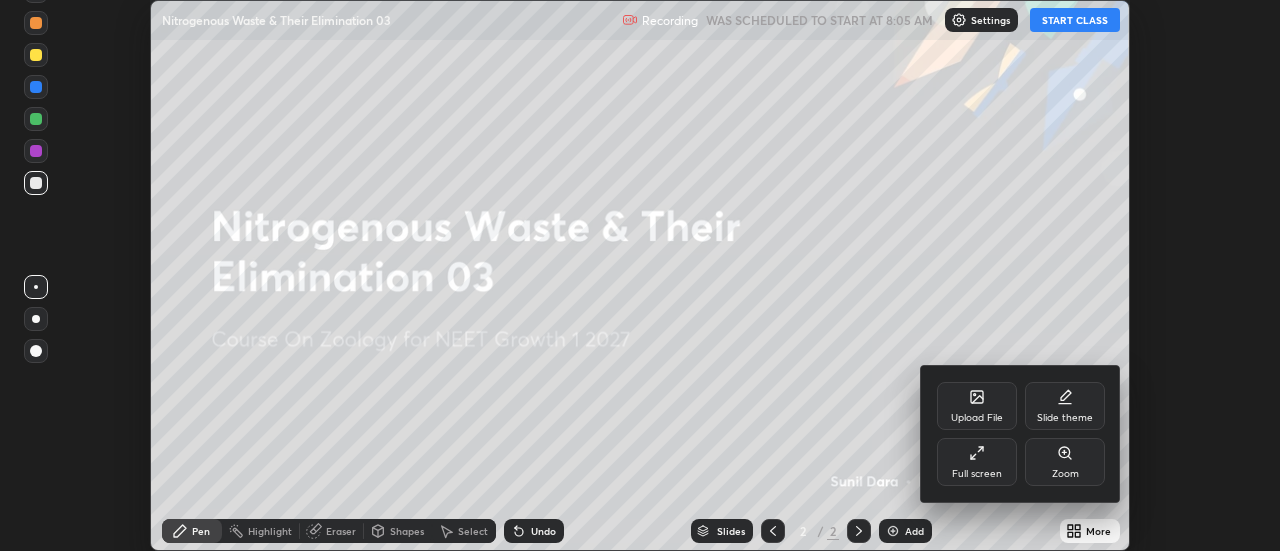 click 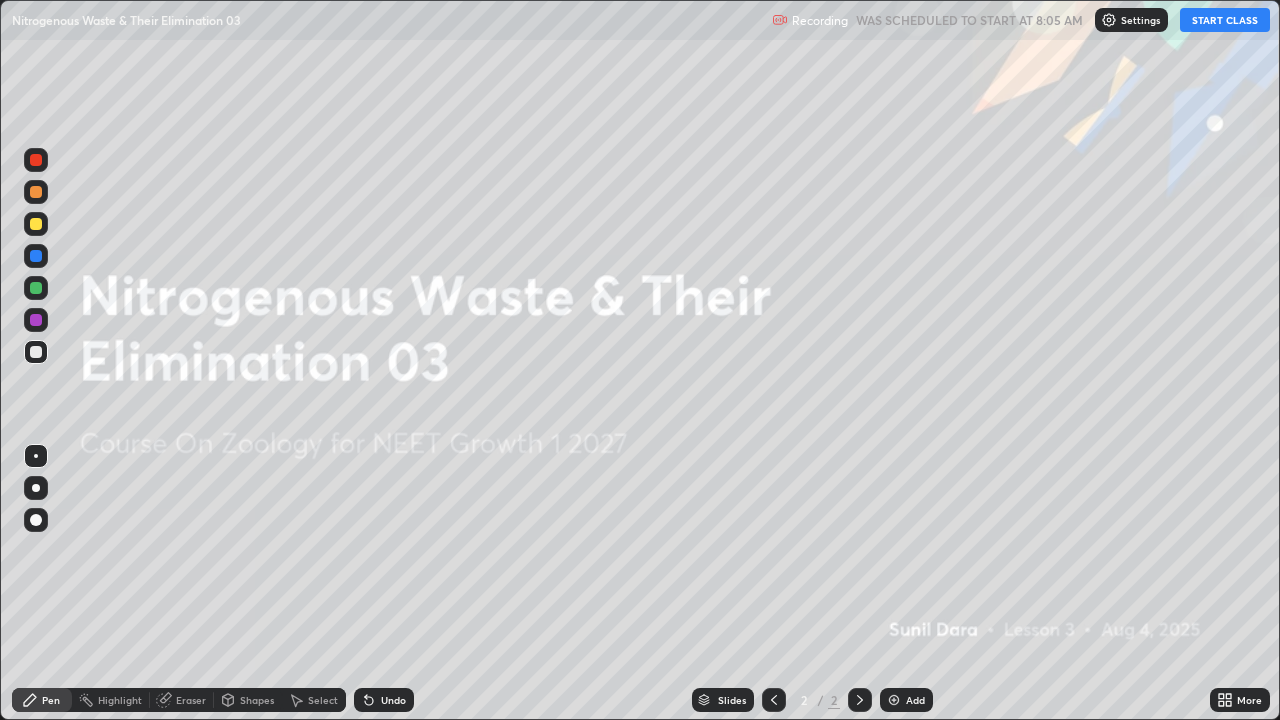 scroll, scrollTop: 99280, scrollLeft: 98720, axis: both 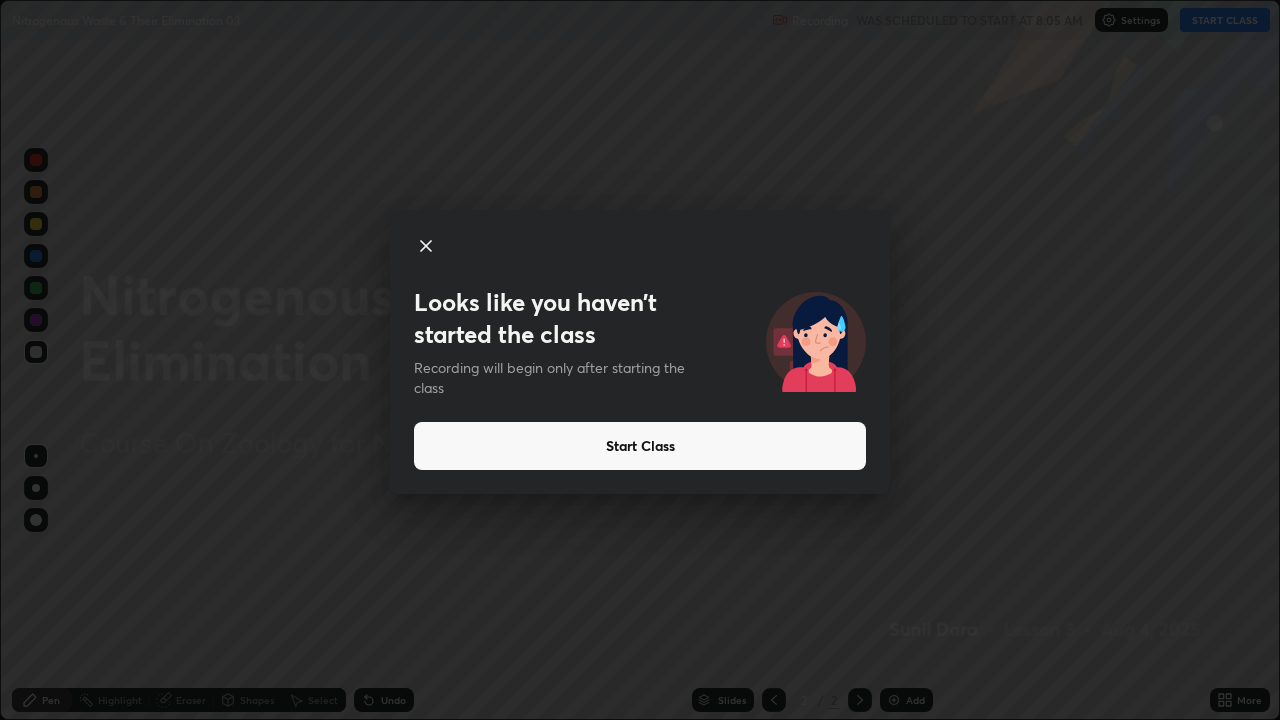 click 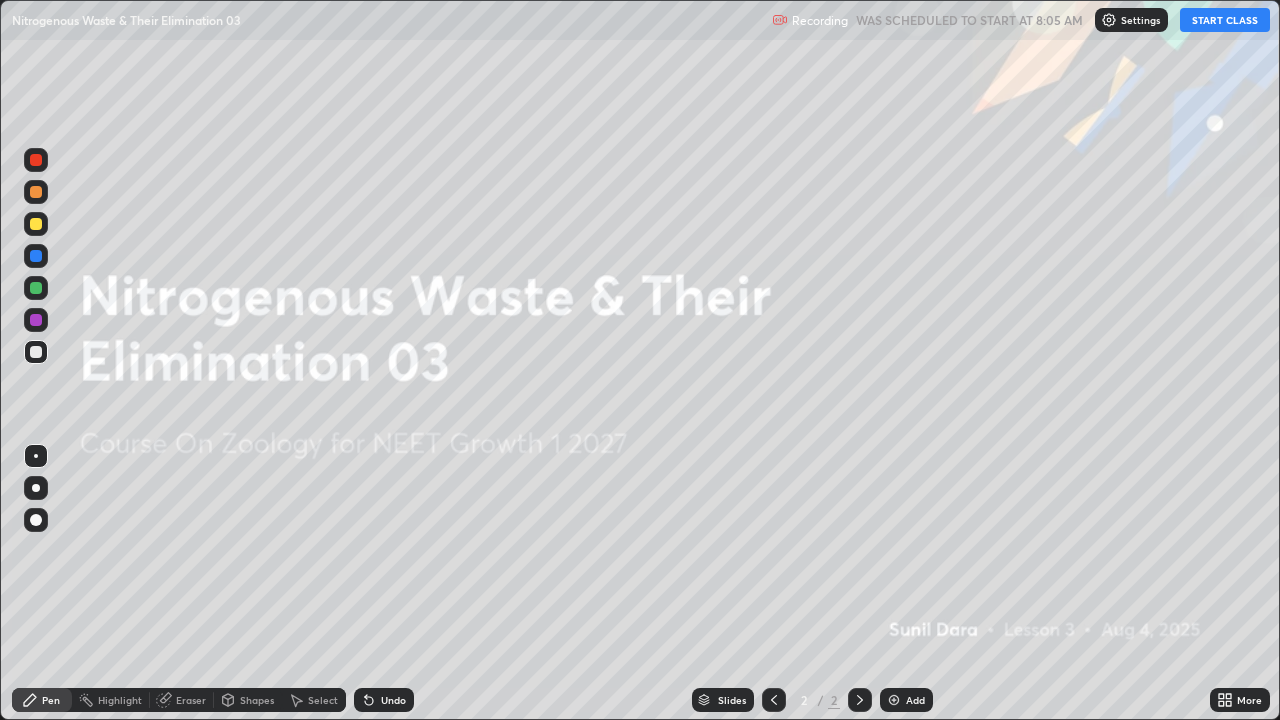 click 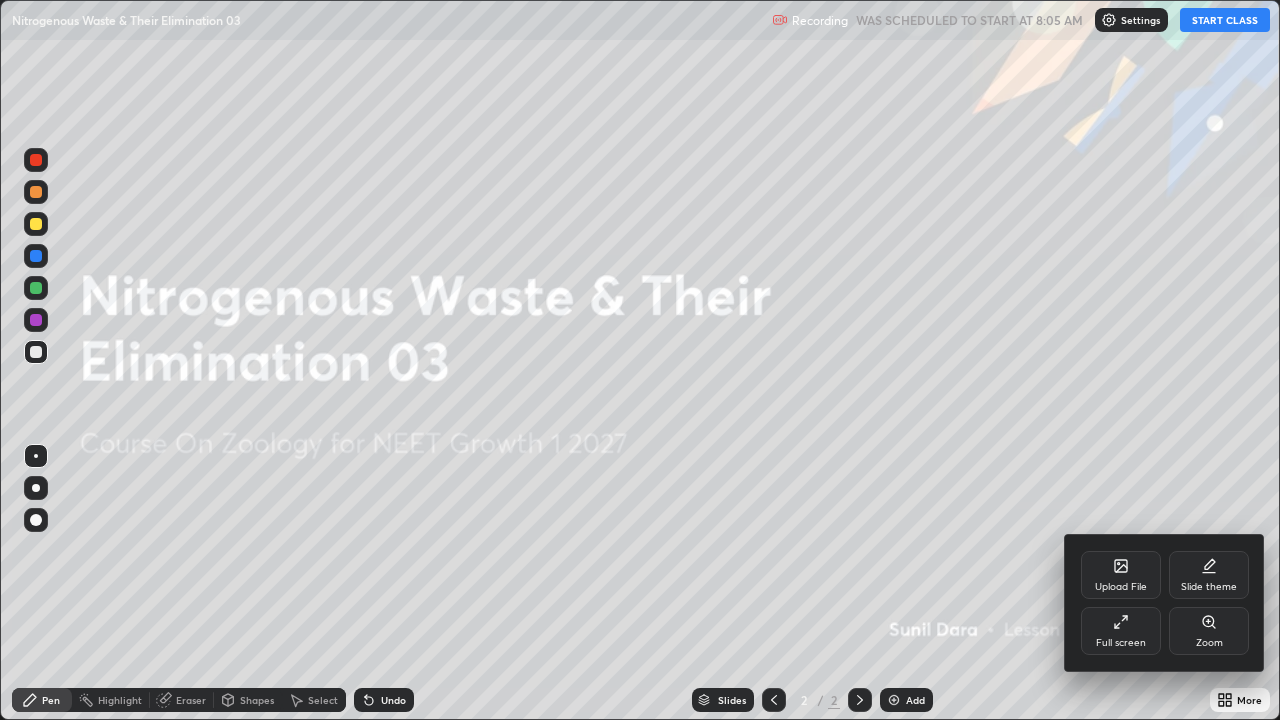 click on "Full screen" at bounding box center (1121, 643) 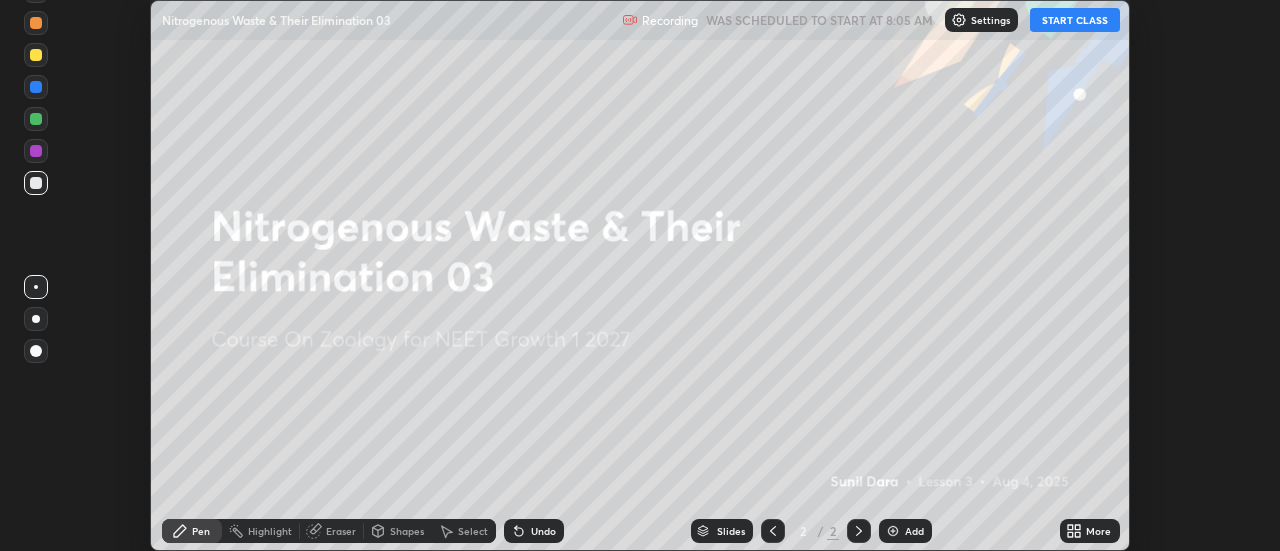 scroll, scrollTop: 551, scrollLeft: 1280, axis: both 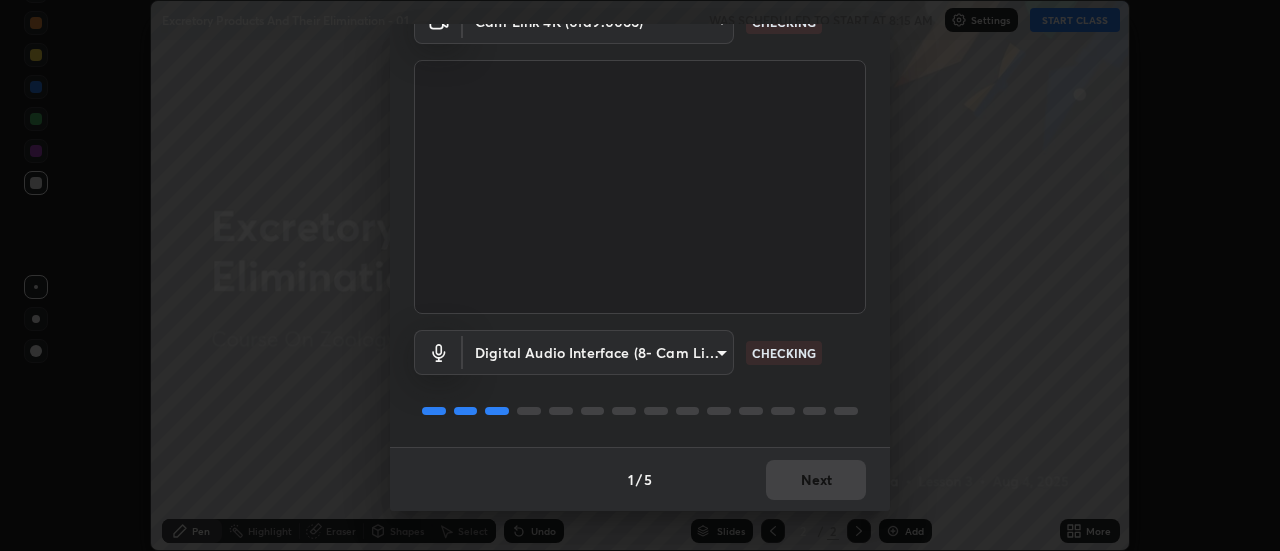click on "Erase all Excretory Products And Their Elimination - 01 WAS SCHEDULED TO START AT  8:15 AM Settings START CLASS Setting up your live class Excretory Products And Their Elimination - 01 • L3 of Course On Zoology for NEET Growth 1 2027 [FIRST] [LAST] Pen Highlight Eraser Shapes Select Undo Slides 2 / 2 Add More No doubts shared Encourage your learners to ask a doubt for better clarity Report an issue Reason for reporting Buffering Chat not working Audio - Video sync issue Educator video quality low ​ Attach an image Report Media settings Cam Link 4K (0fd9:0066) [HASH] CHECKING Digital Audio Interface (8- Cam Link 4K) [HASH] CHECKING 1 / 5 Next" at bounding box center (640, 275) 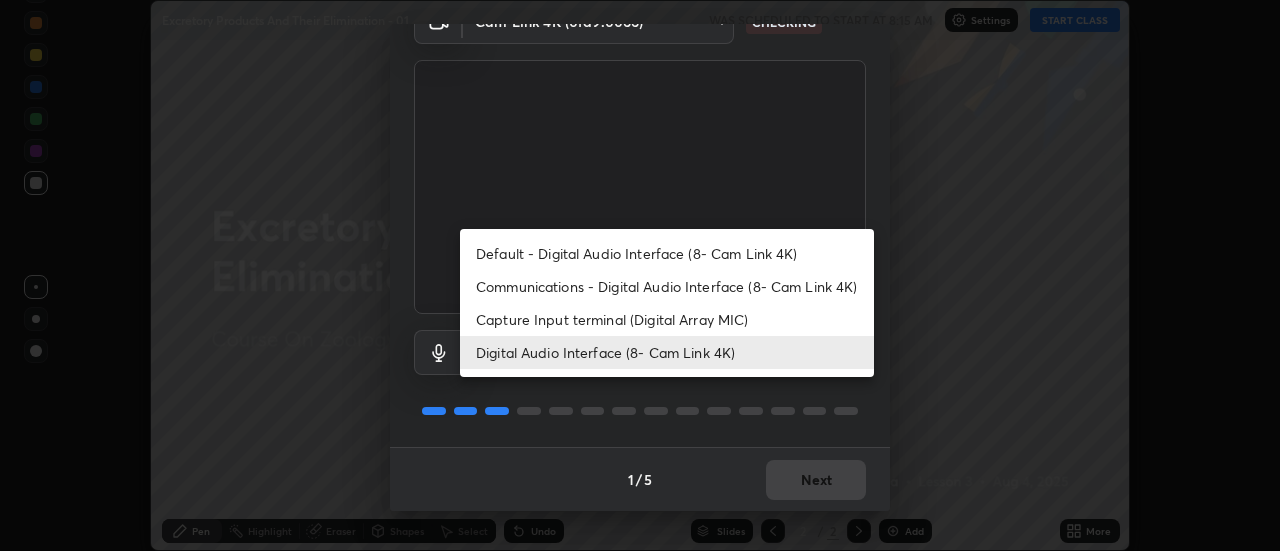 click on "Default - Digital Audio Interface (8- Cam Link 4K)" at bounding box center [667, 253] 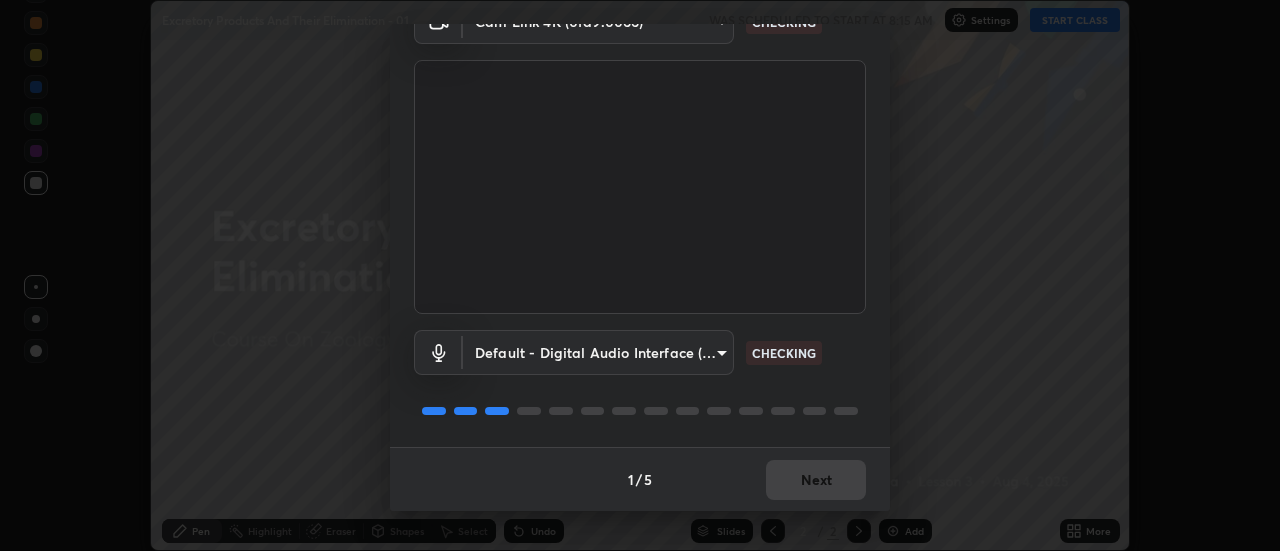 click on "Erase all Excretory Products And Their Elimination - 01 WAS SCHEDULED TO START AT  8:15 AM Settings START CLASS Setting up your live class Excretory Products And Their Elimination - 01 • L3 of Course On Zoology for NEET Growth 1 2027 [FIRST] [LAST] Pen Highlight Eraser Shapes Select Undo Slides 2 / 2 Add More No doubts shared Encourage your learners to ask a doubt for better clarity Report an issue Reason for reporting Buffering Chat not working Audio - Video sync issue Educator video quality low ​ Attach an image Report Media settings Cam Link 4K (0fd9:0066) [HASH] CHECKING Default - Digital Audio Interface (8- Cam Link 4K) default CHECKING 1 / 5 Next" at bounding box center (640, 275) 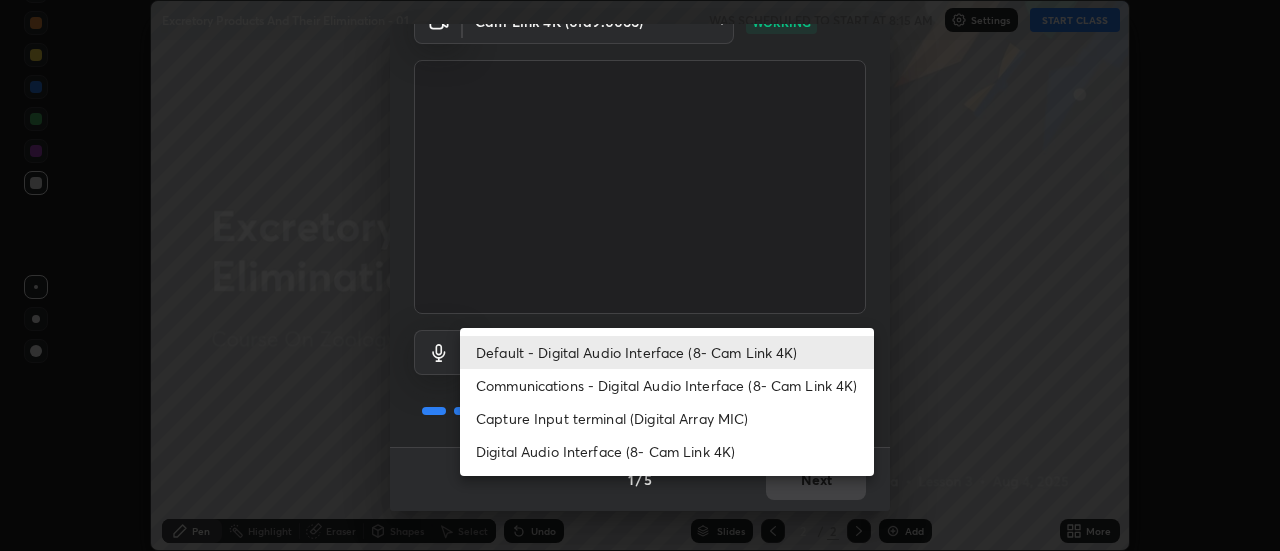 click on "Digital Audio Interface (8- Cam Link 4K)" at bounding box center (667, 451) 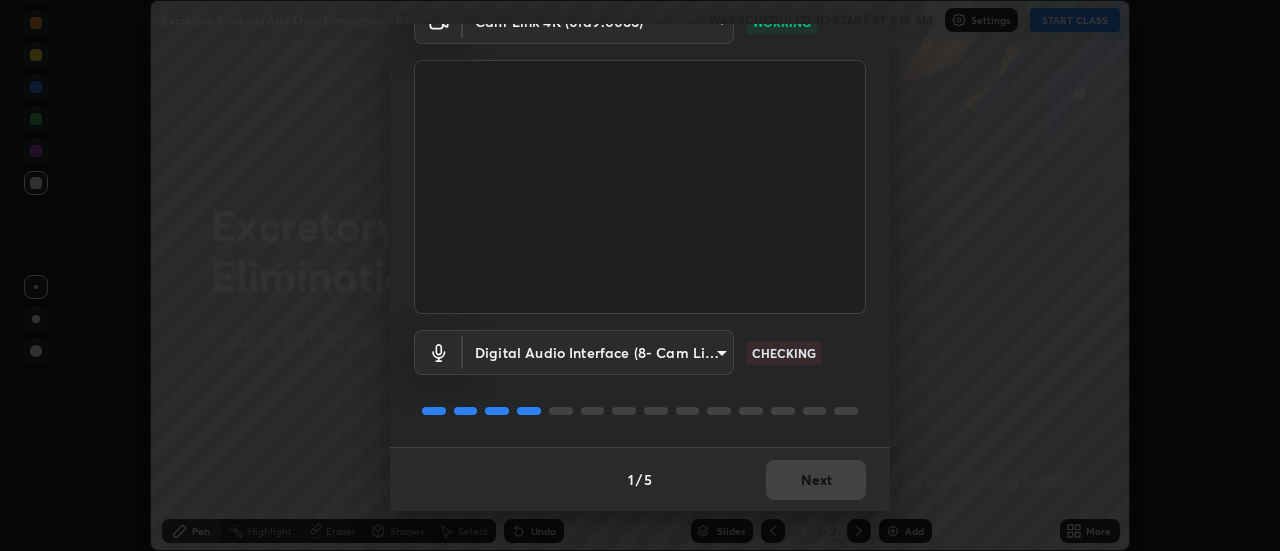 click on "1 / 5 Next" at bounding box center (640, 479) 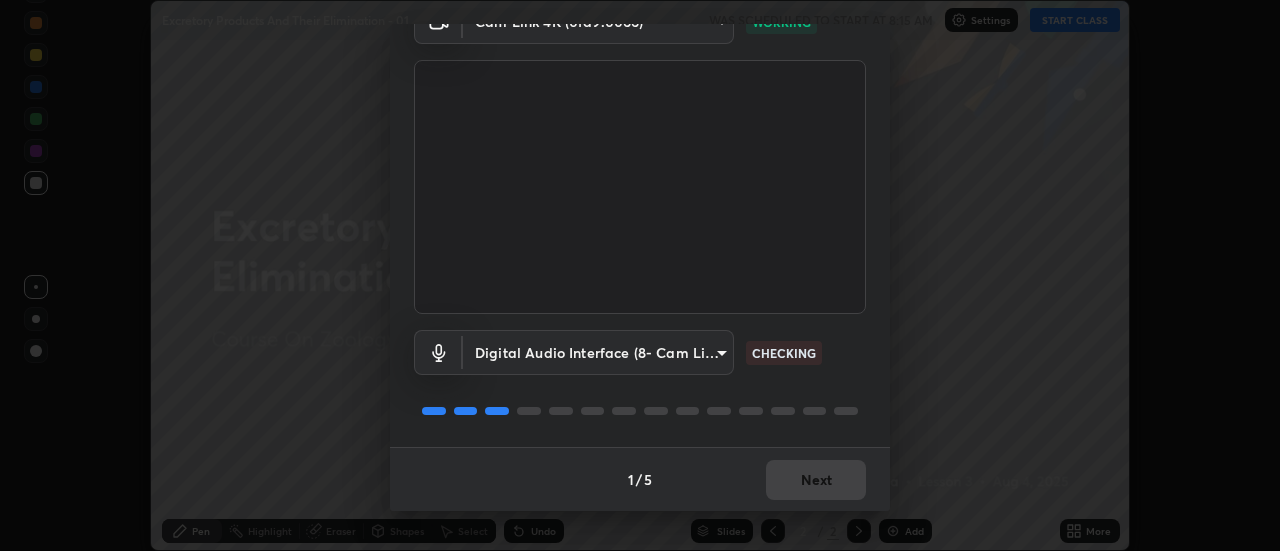 click on "1 / 5 Next" at bounding box center (640, 479) 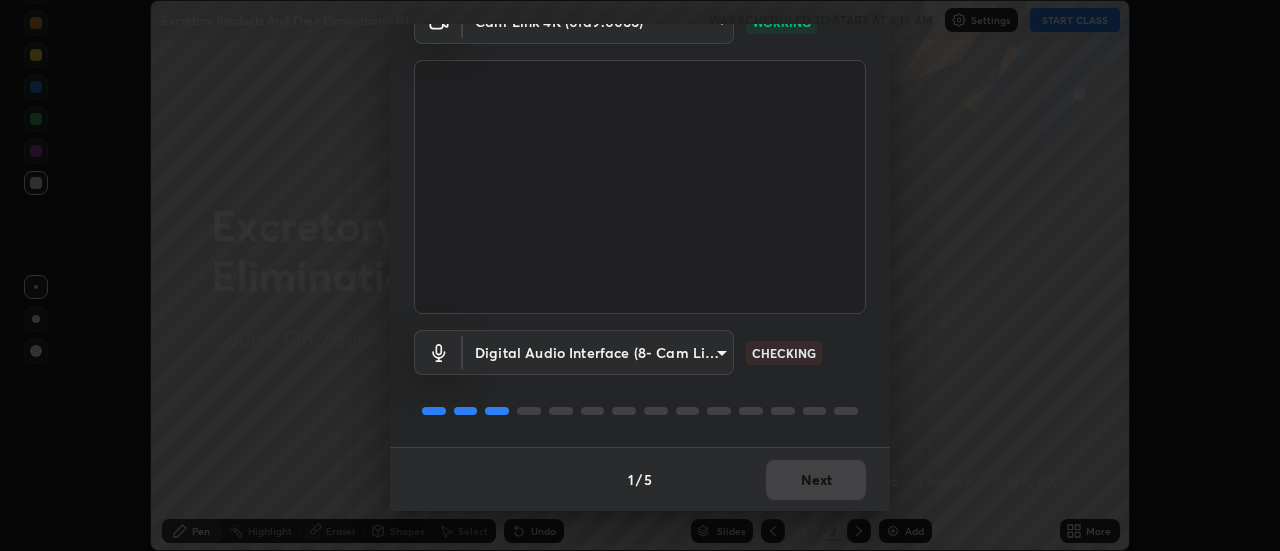 click on "Next" at bounding box center (816, 480) 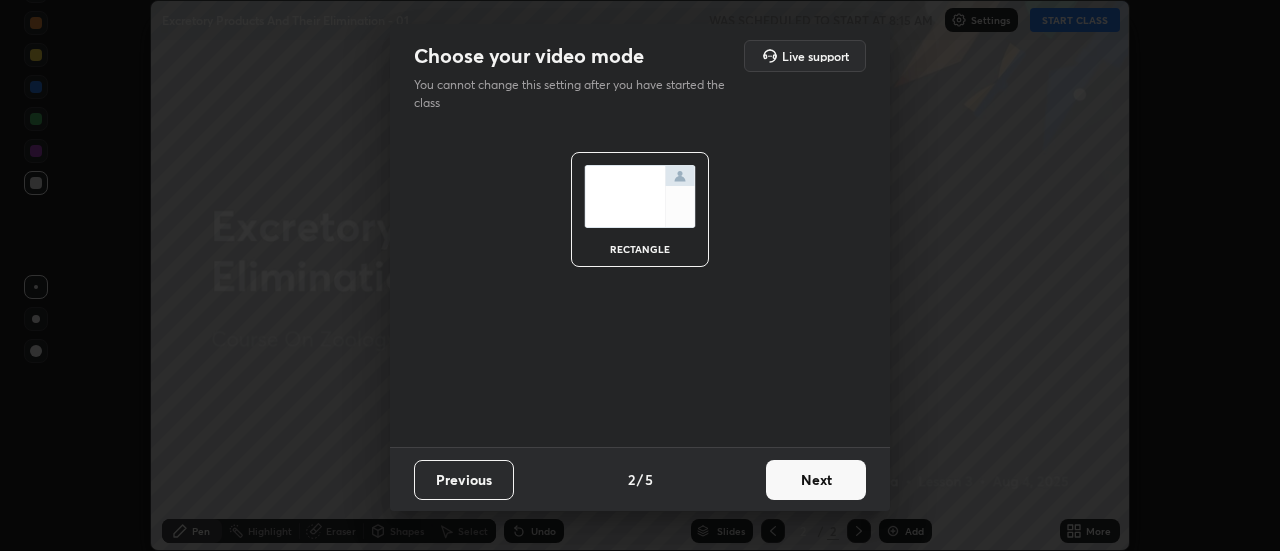 scroll, scrollTop: 0, scrollLeft: 0, axis: both 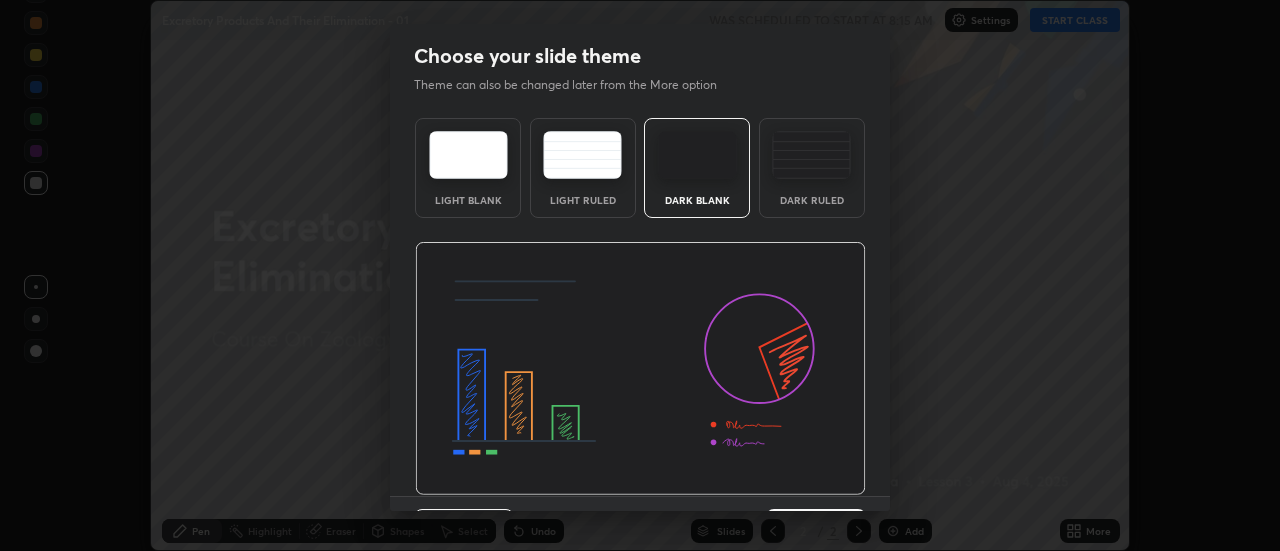 click at bounding box center [640, 369] 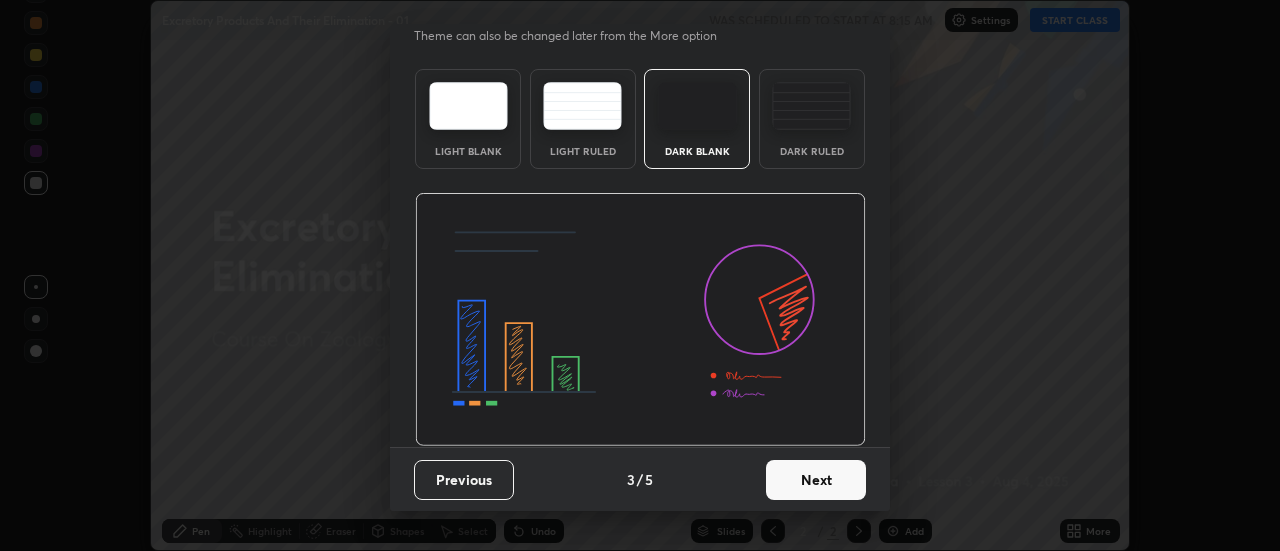 click on "Next" at bounding box center (816, 480) 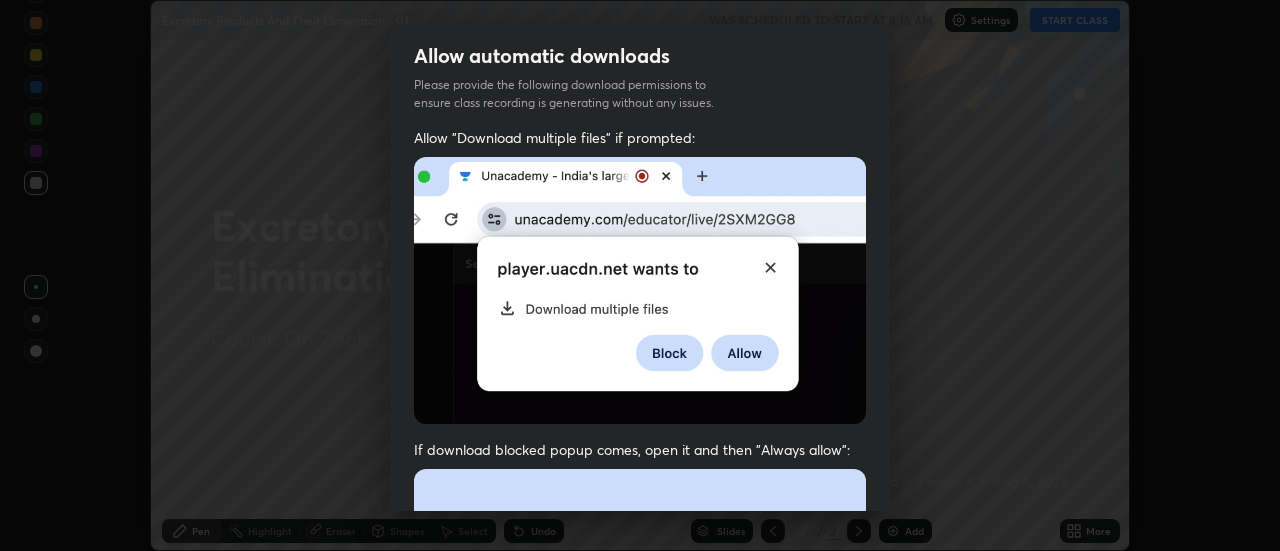 click at bounding box center [640, 687] 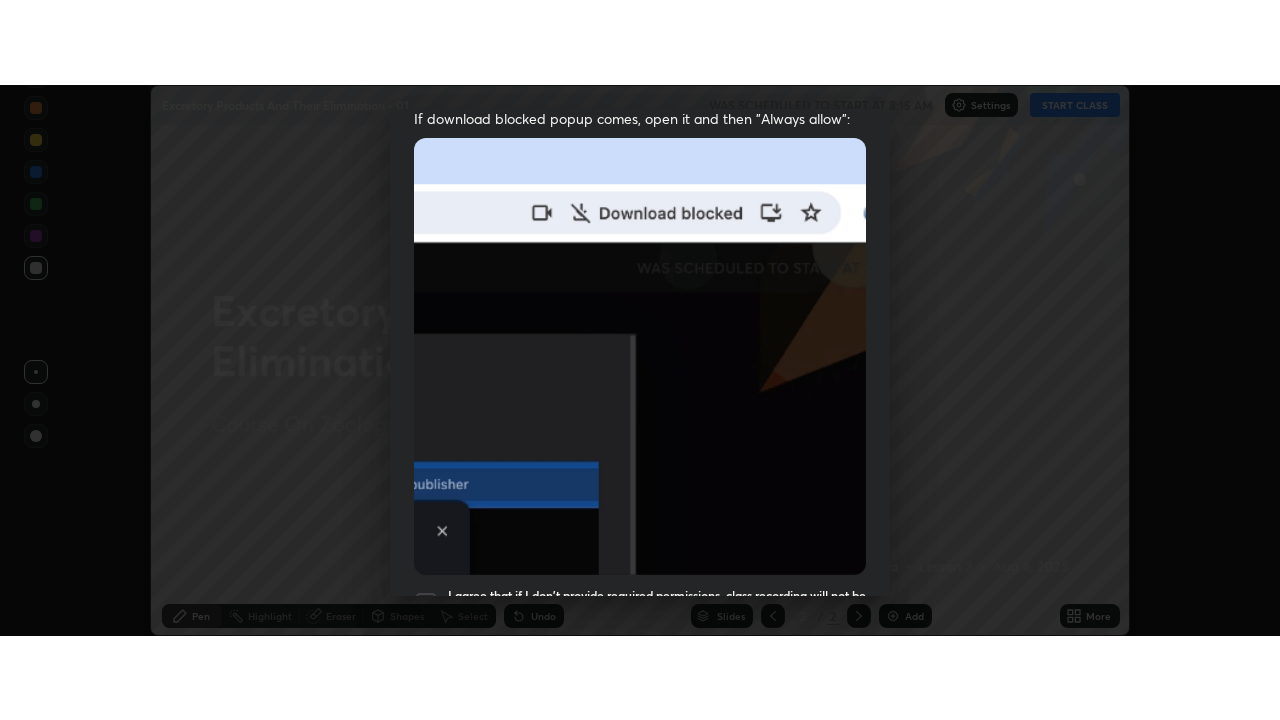 scroll, scrollTop: 513, scrollLeft: 0, axis: vertical 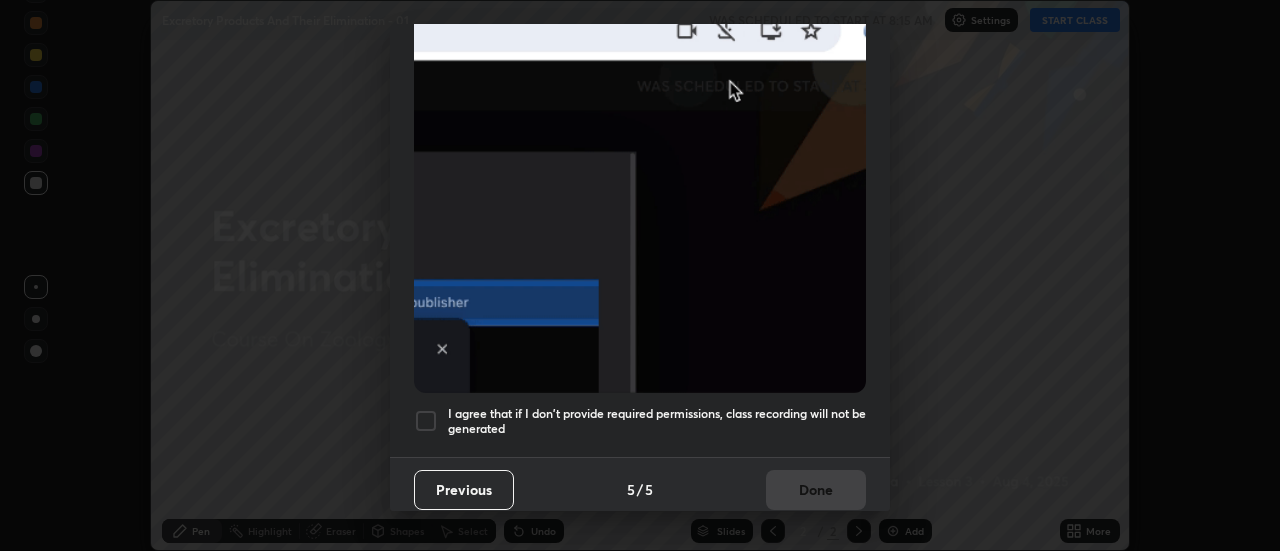 click on "I agree that if I don't provide required permissions, class recording will not be generated" at bounding box center [657, 421] 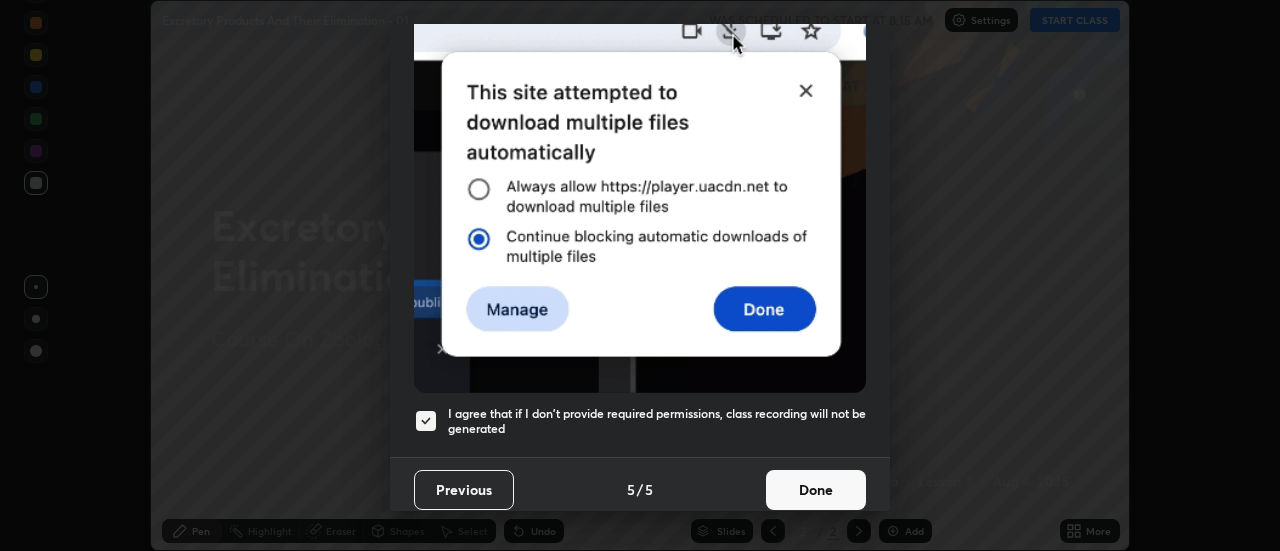 click on "Done" at bounding box center (816, 490) 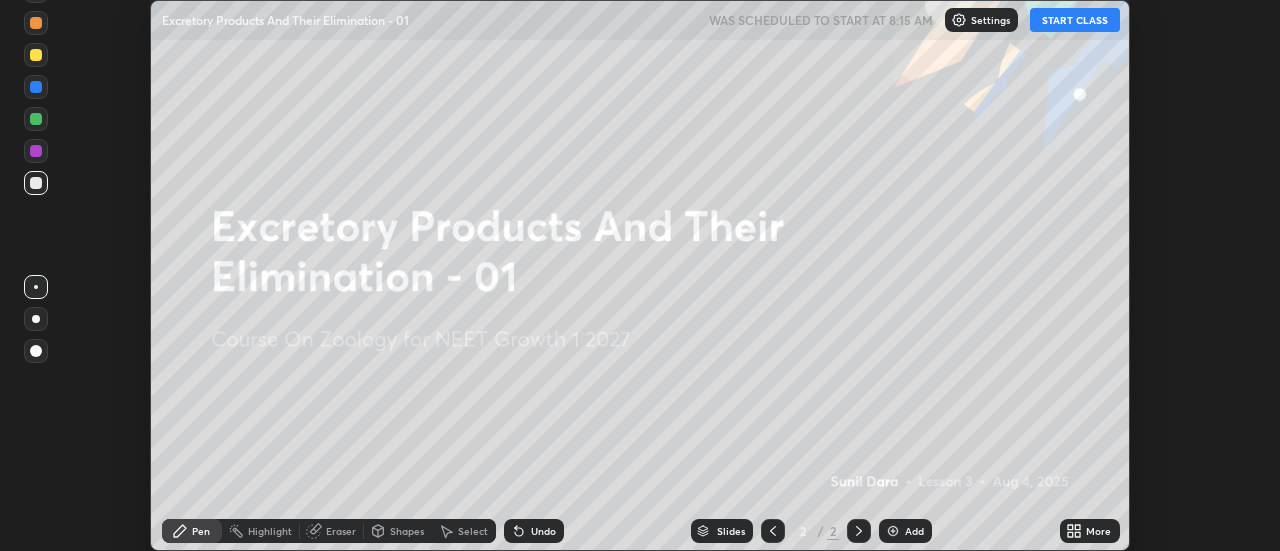click 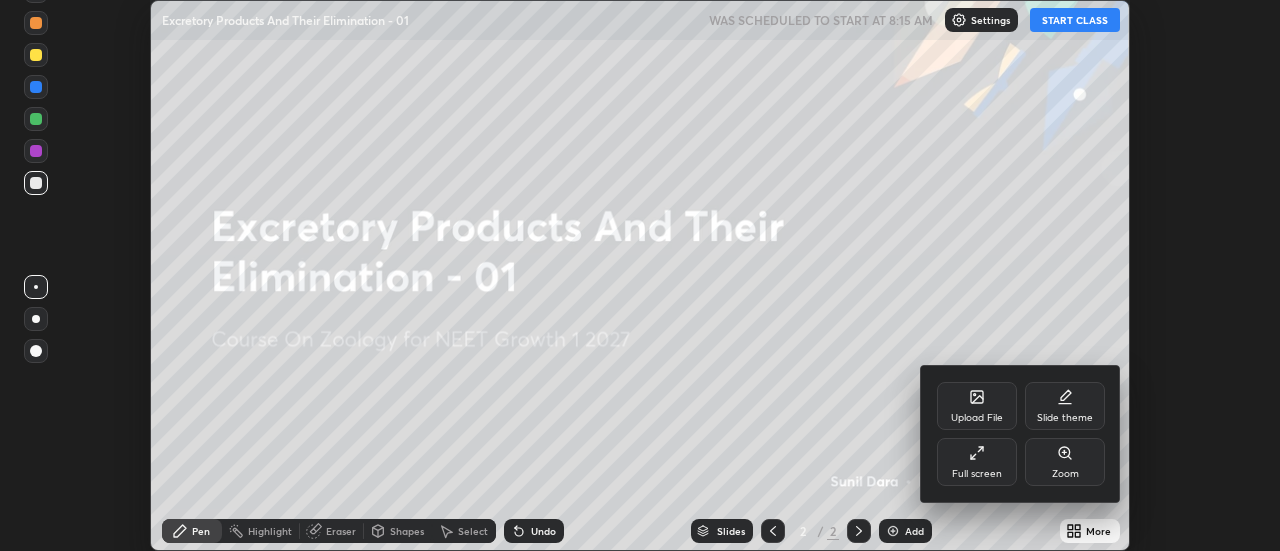 click on "Full screen" at bounding box center (977, 462) 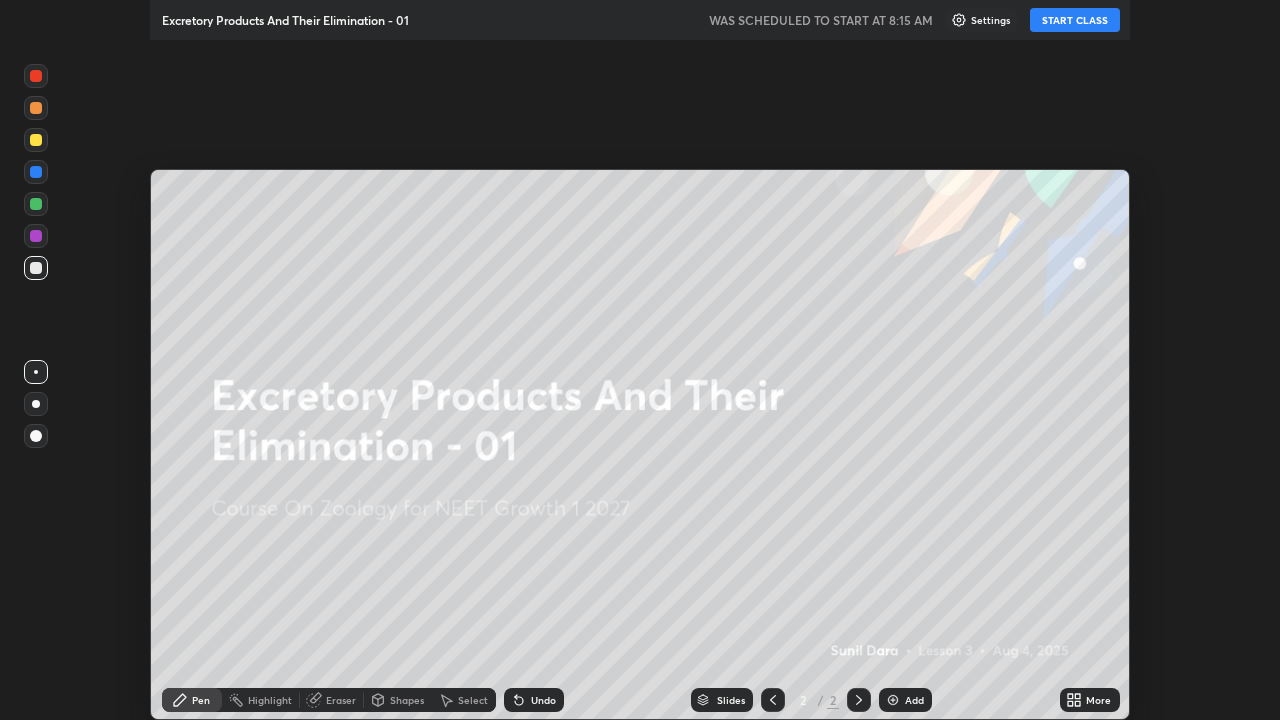 scroll, scrollTop: 99280, scrollLeft: 98720, axis: both 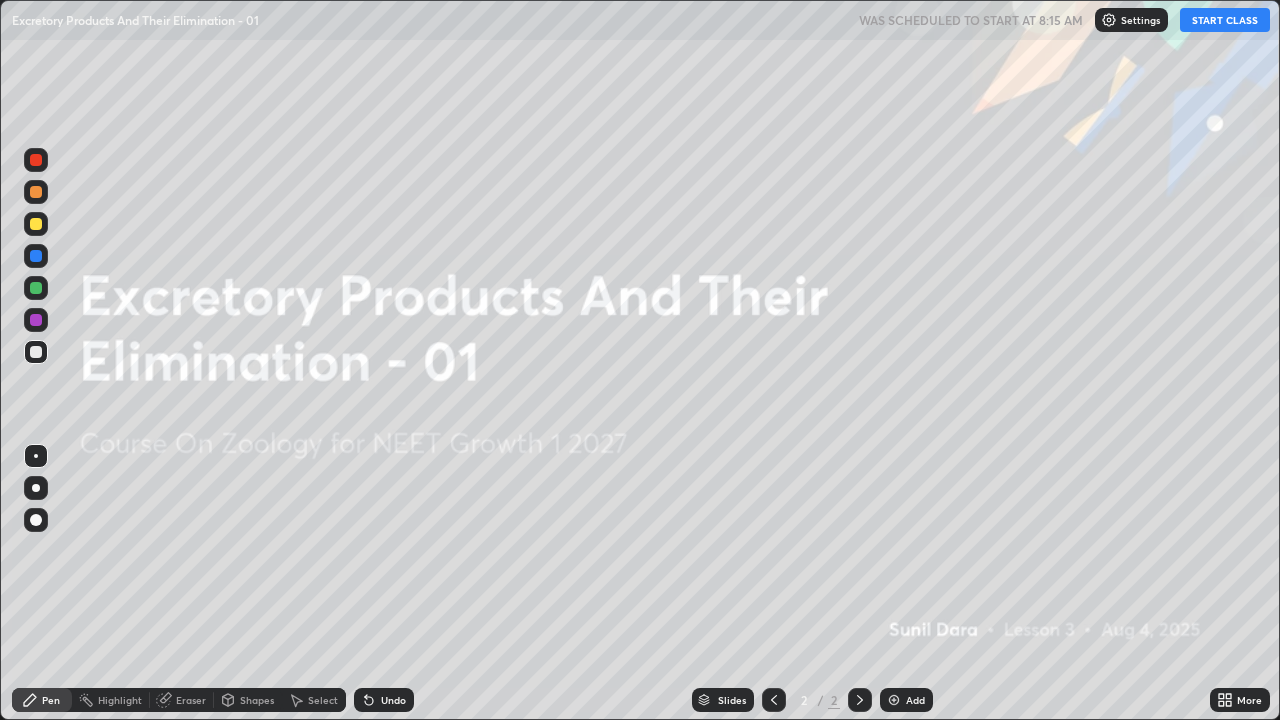 click on "START CLASS" at bounding box center [1225, 20] 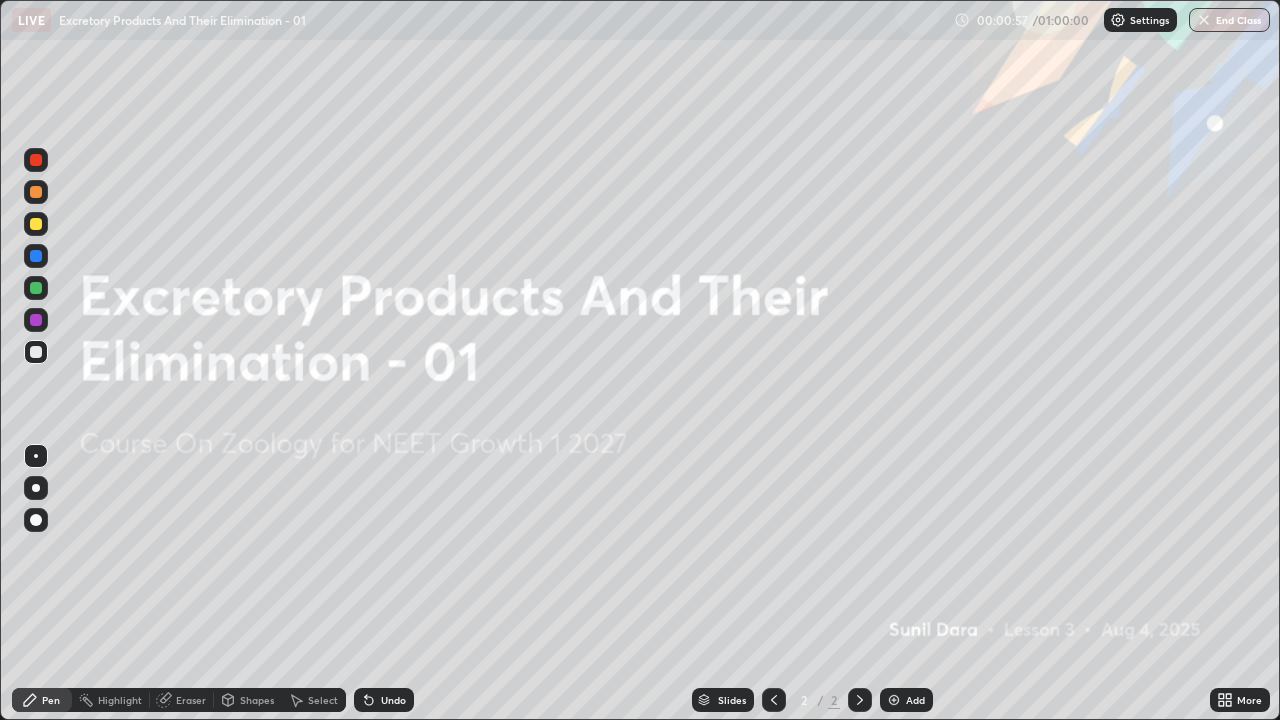 click on "Add" at bounding box center (915, 700) 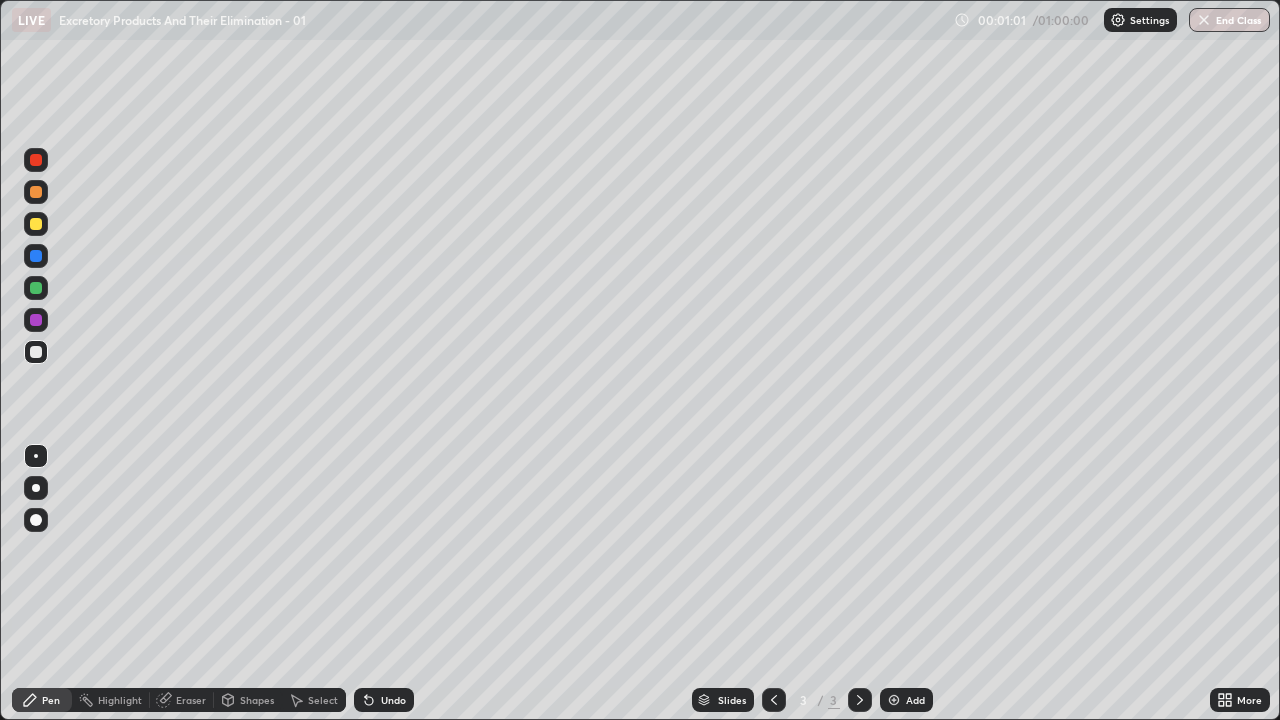 click at bounding box center (36, 488) 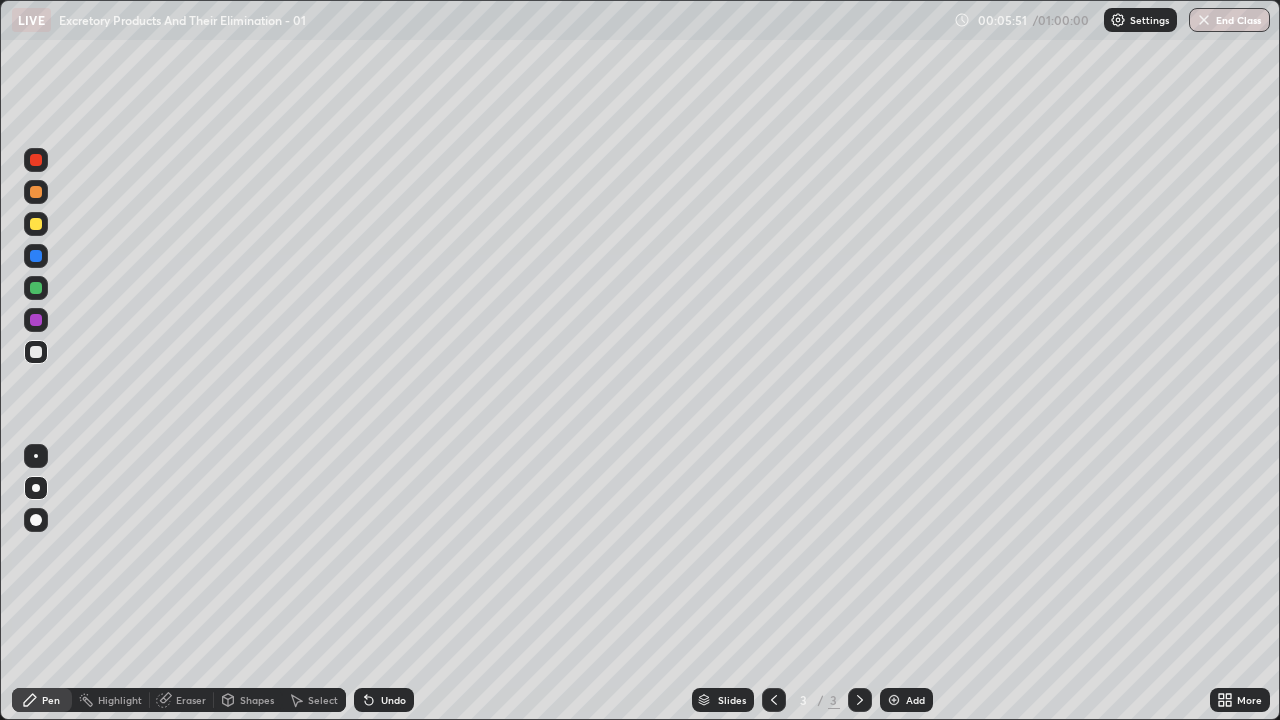 click at bounding box center (36, 256) 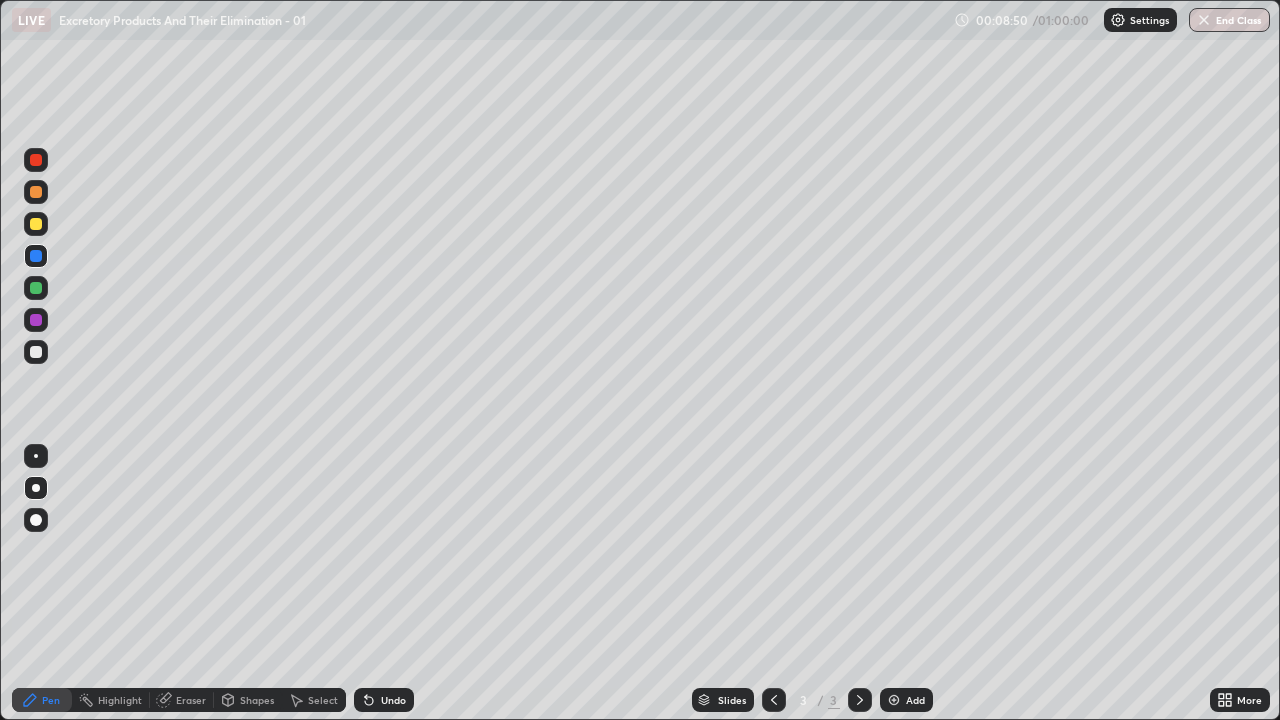 click at bounding box center (36, 160) 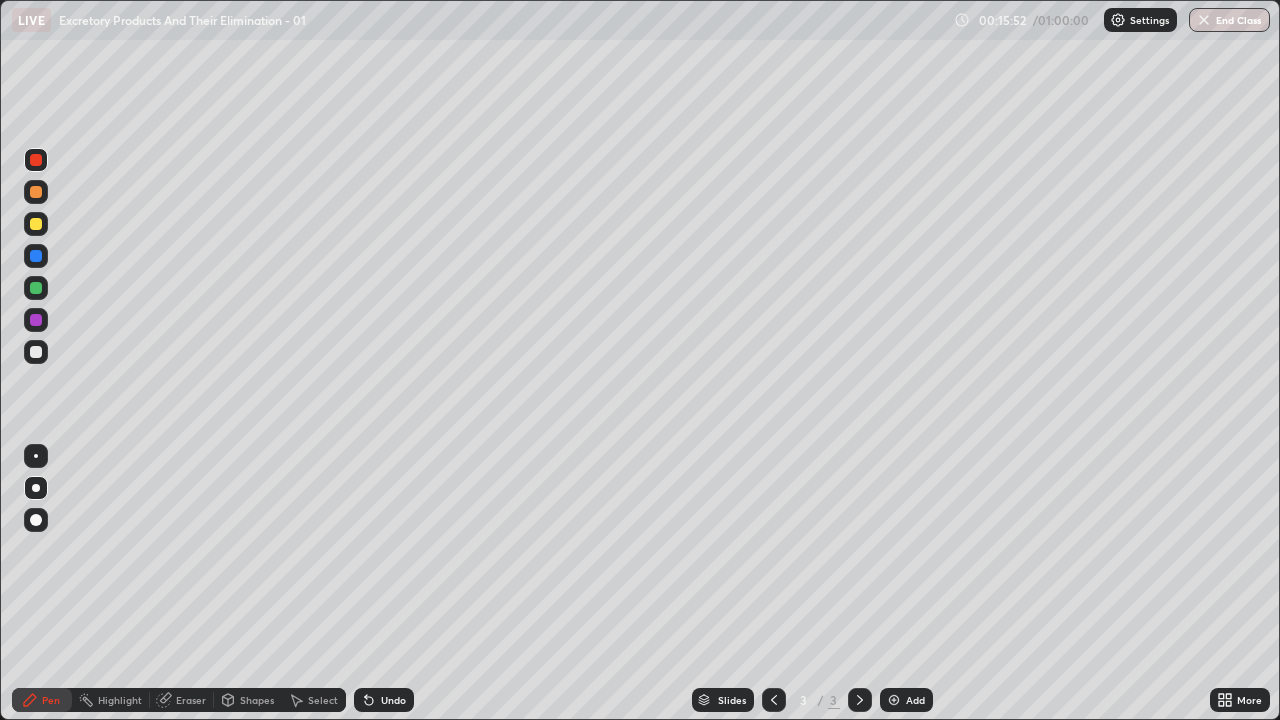 click at bounding box center (894, 700) 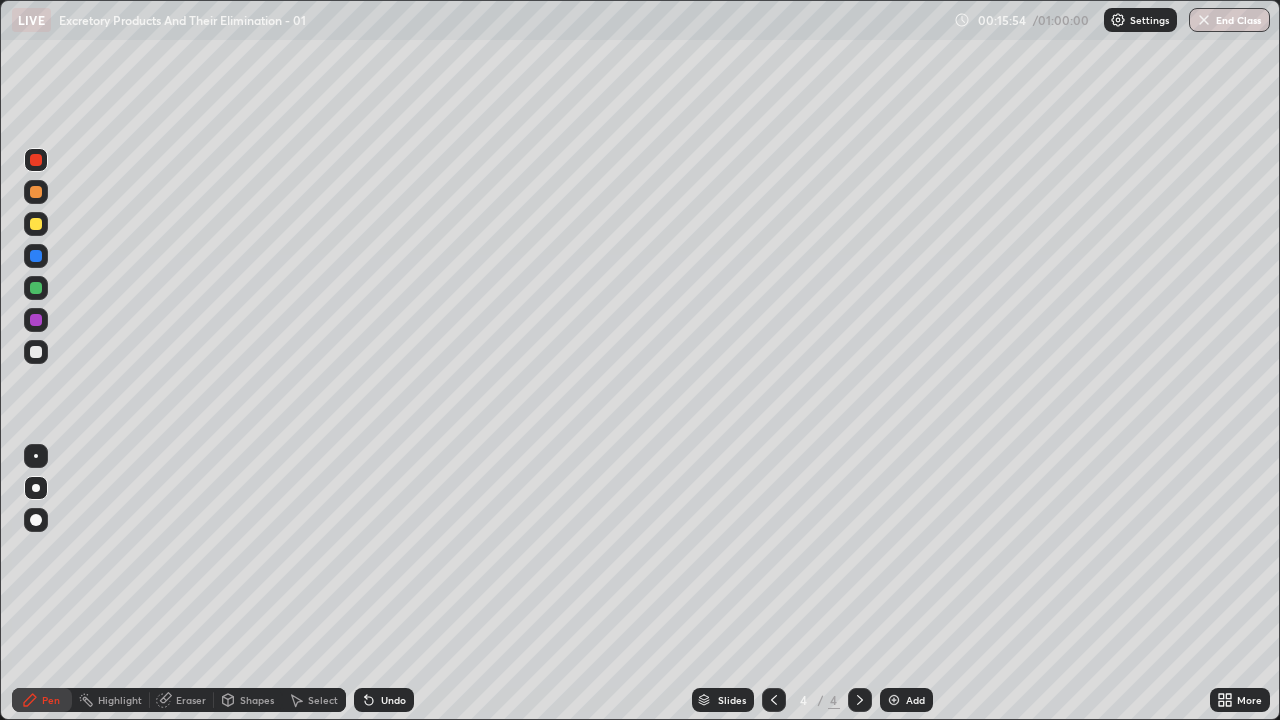 click at bounding box center (36, 352) 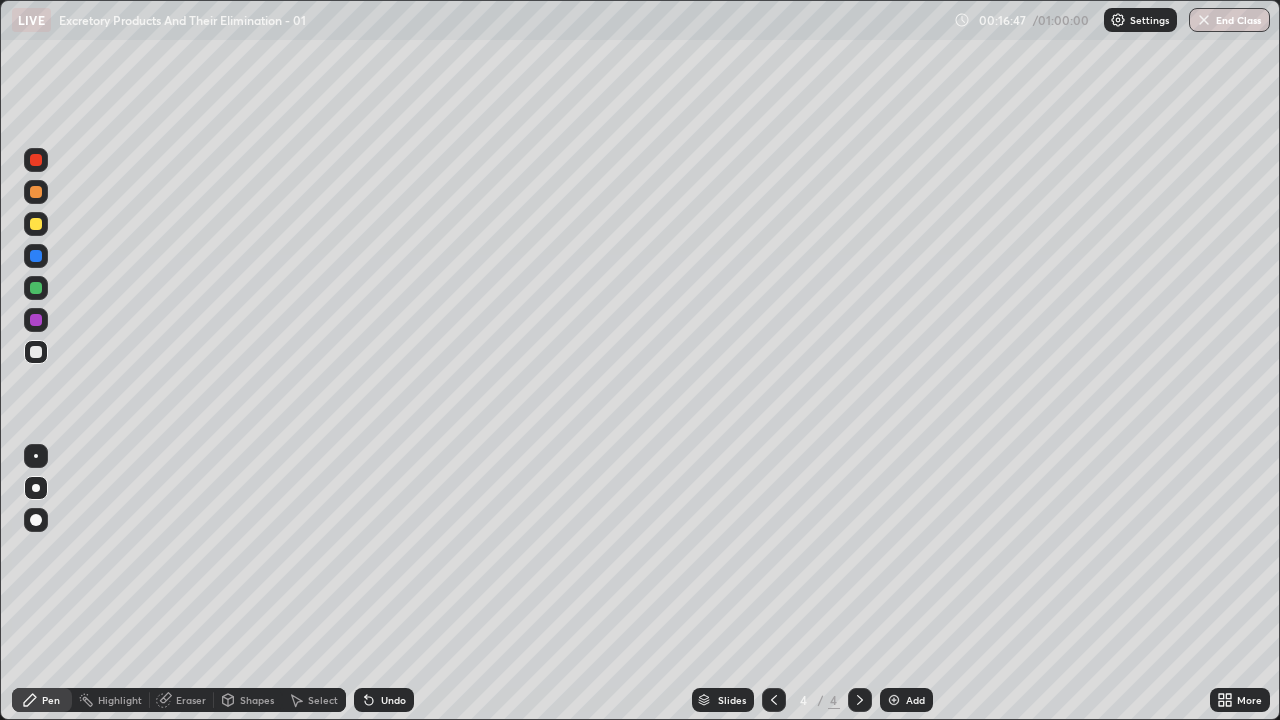 click at bounding box center [36, 488] 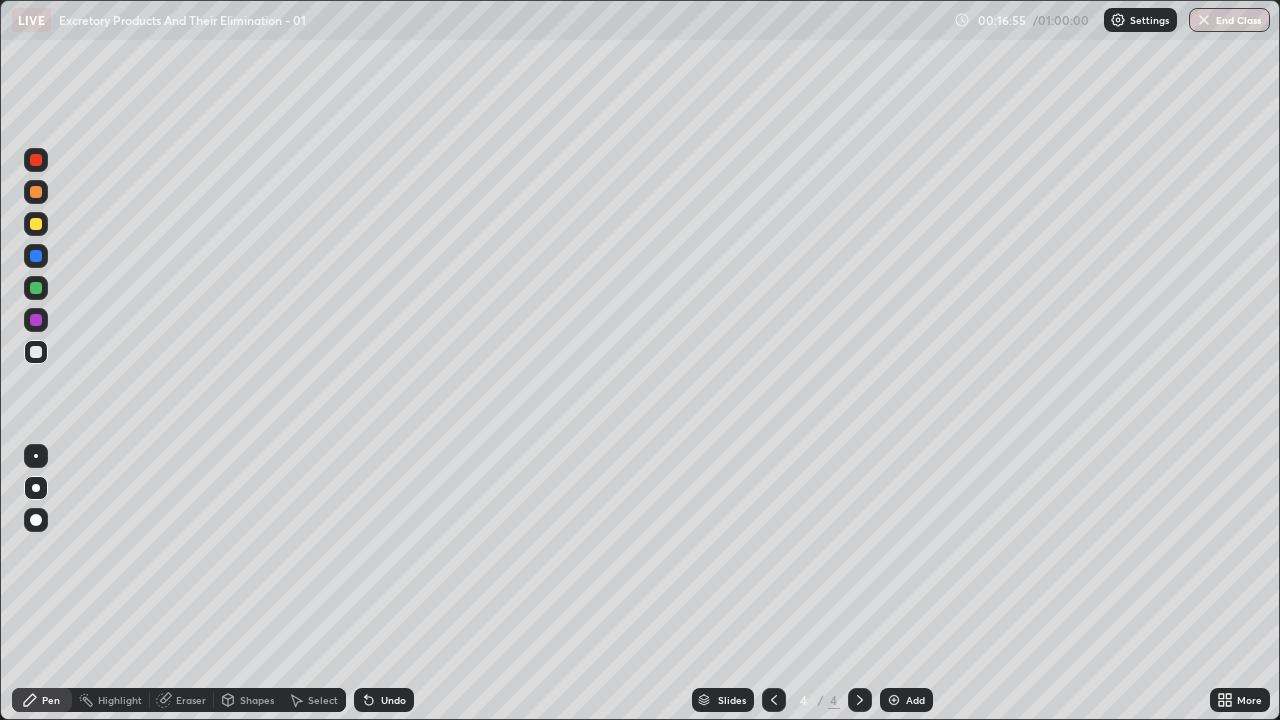 click at bounding box center [36, 352] 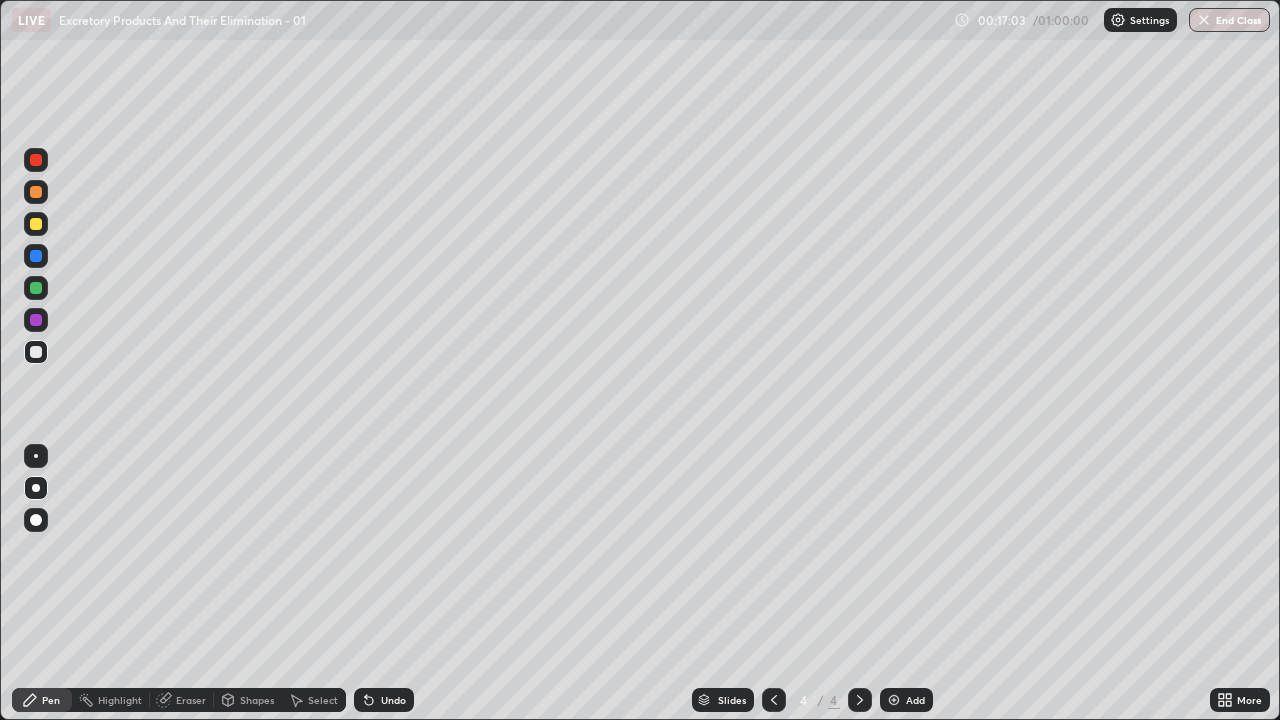 click at bounding box center [36, 352] 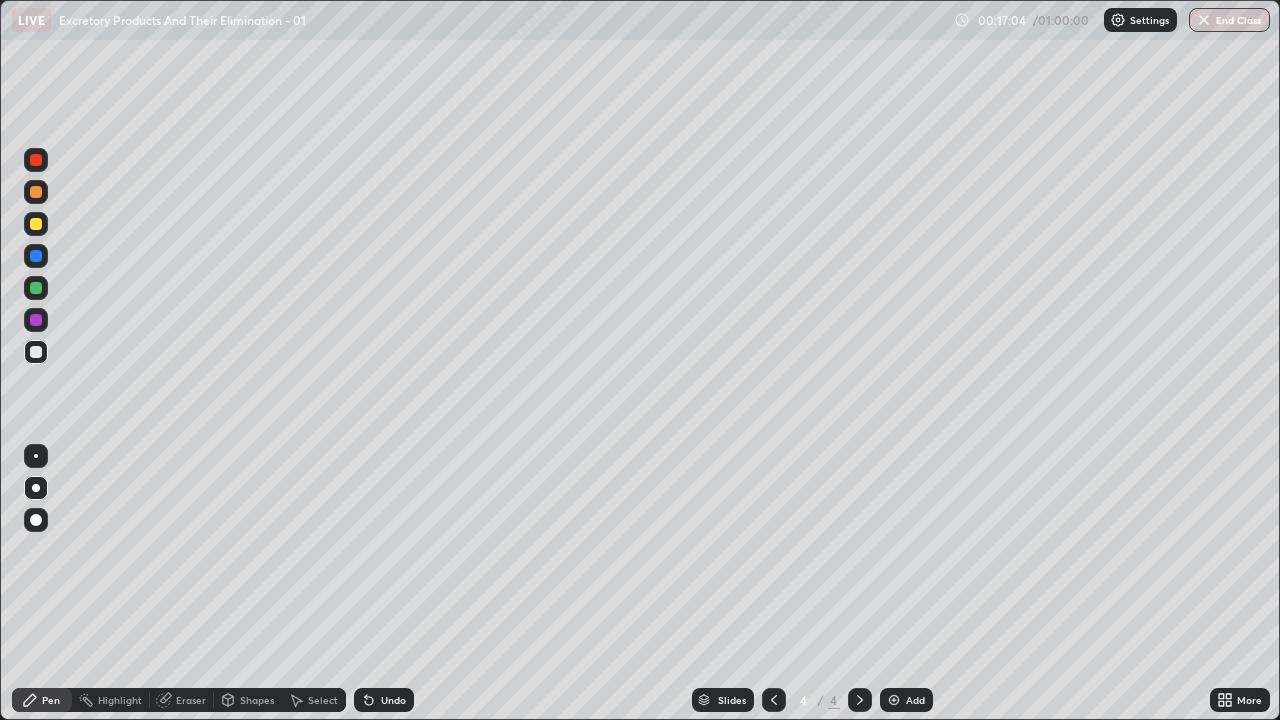 click at bounding box center (36, 352) 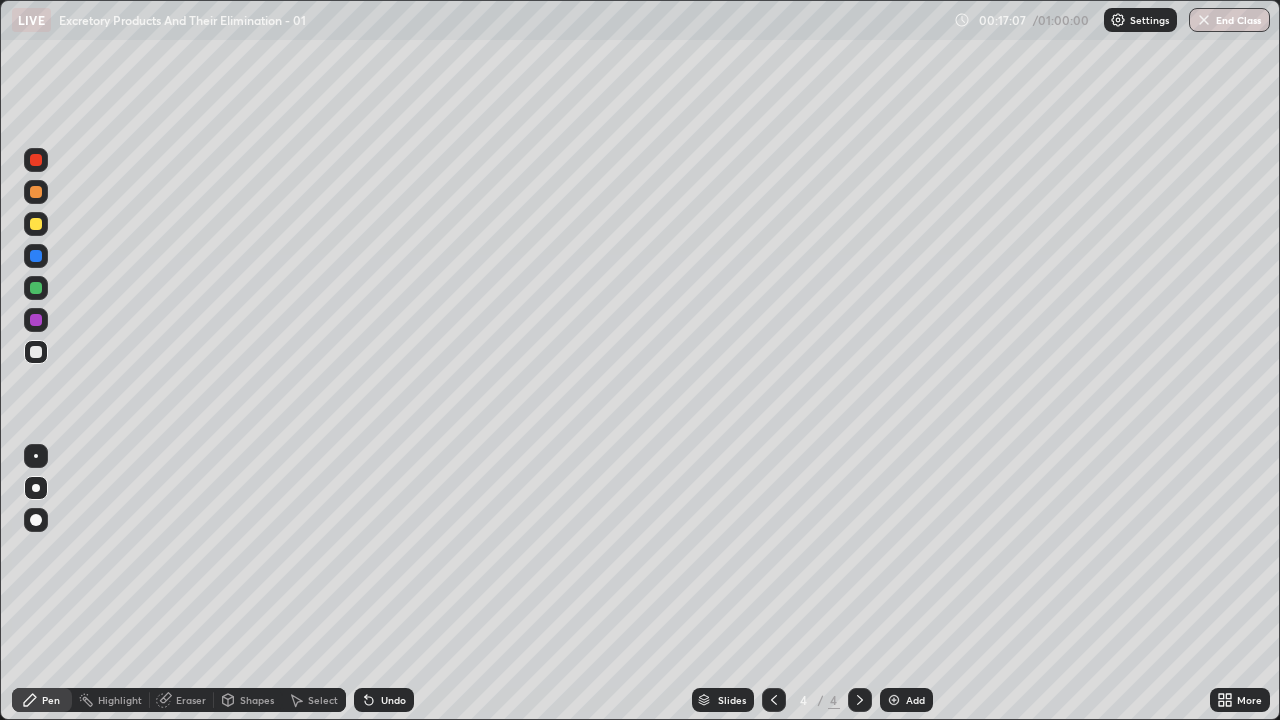 click at bounding box center (36, 352) 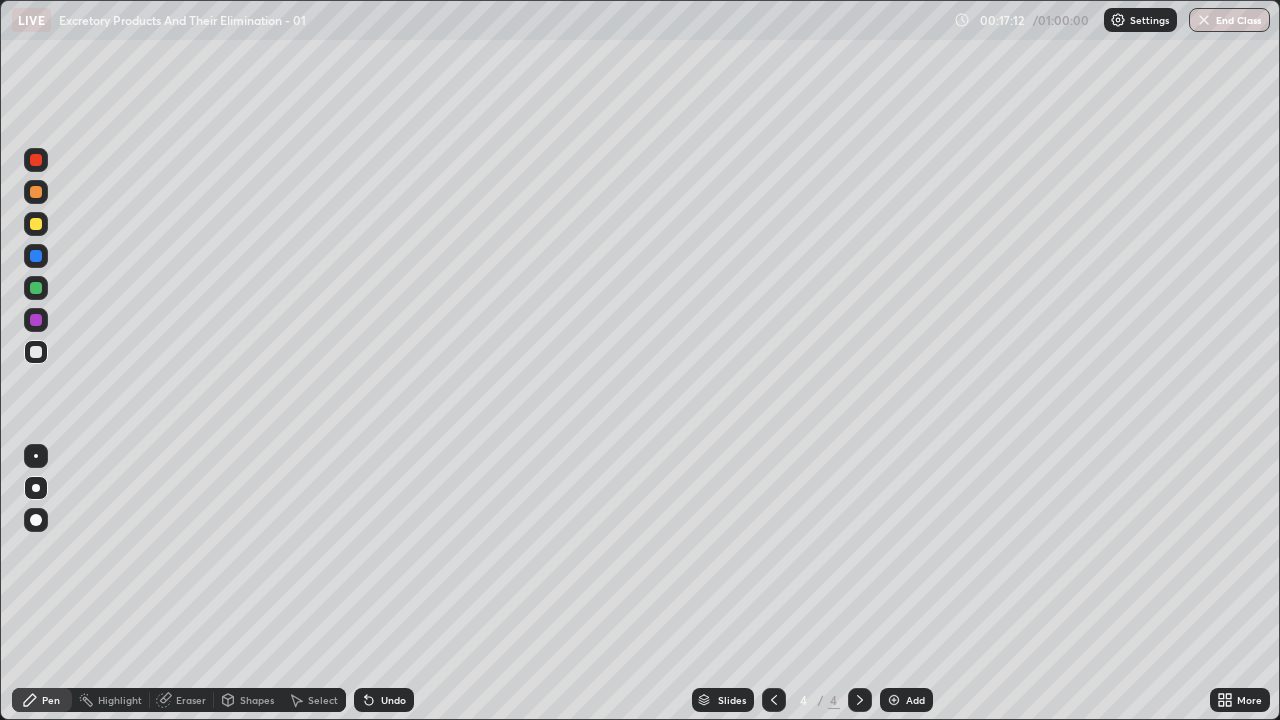 click at bounding box center [36, 488] 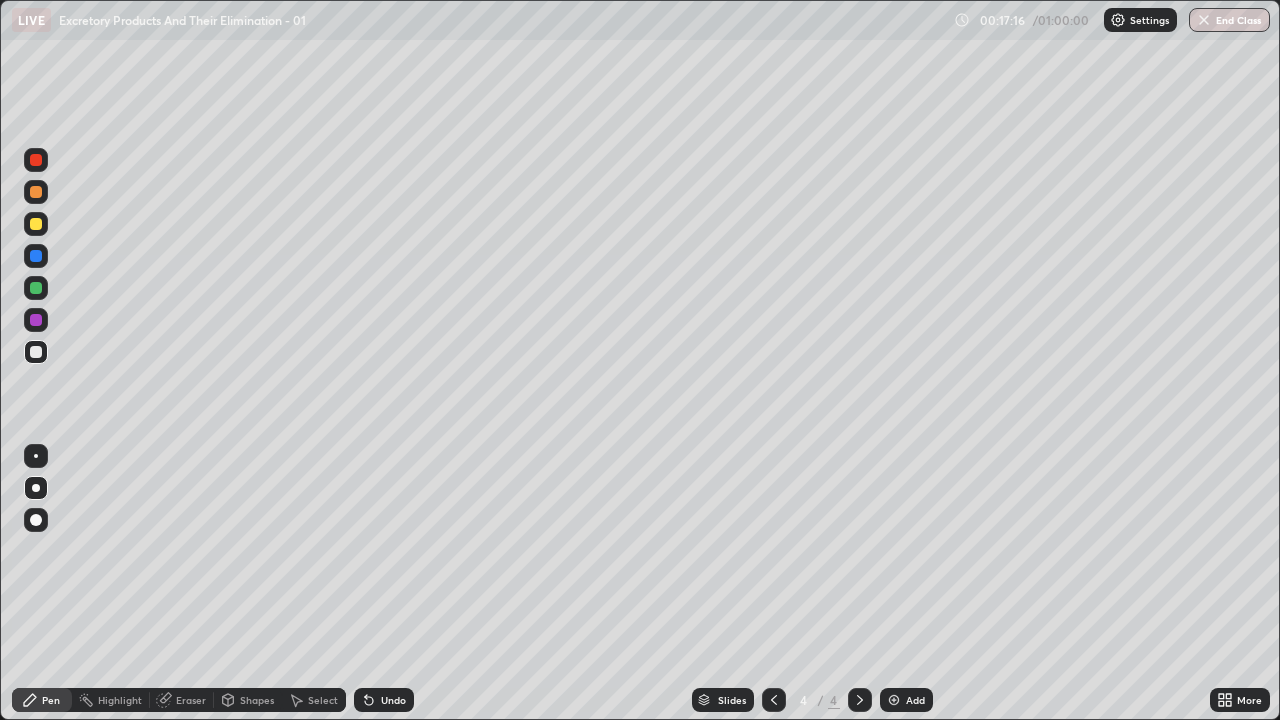 click at bounding box center [36, 352] 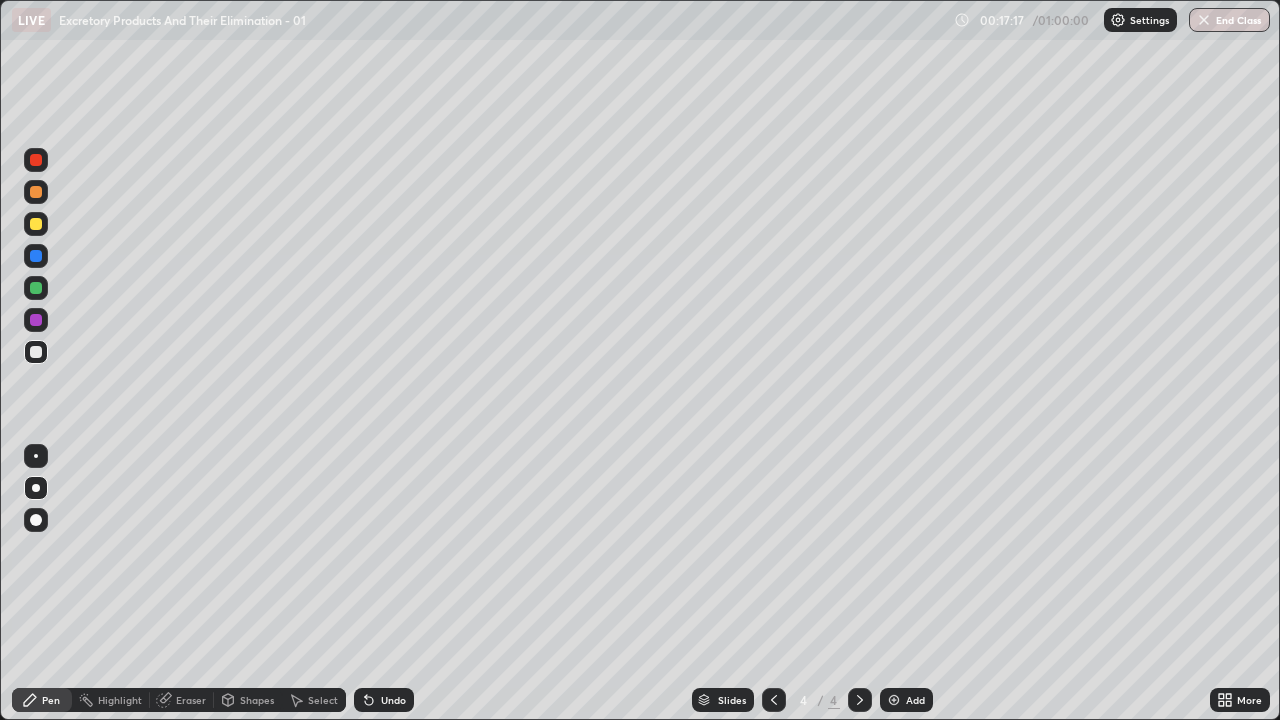 click at bounding box center [36, 352] 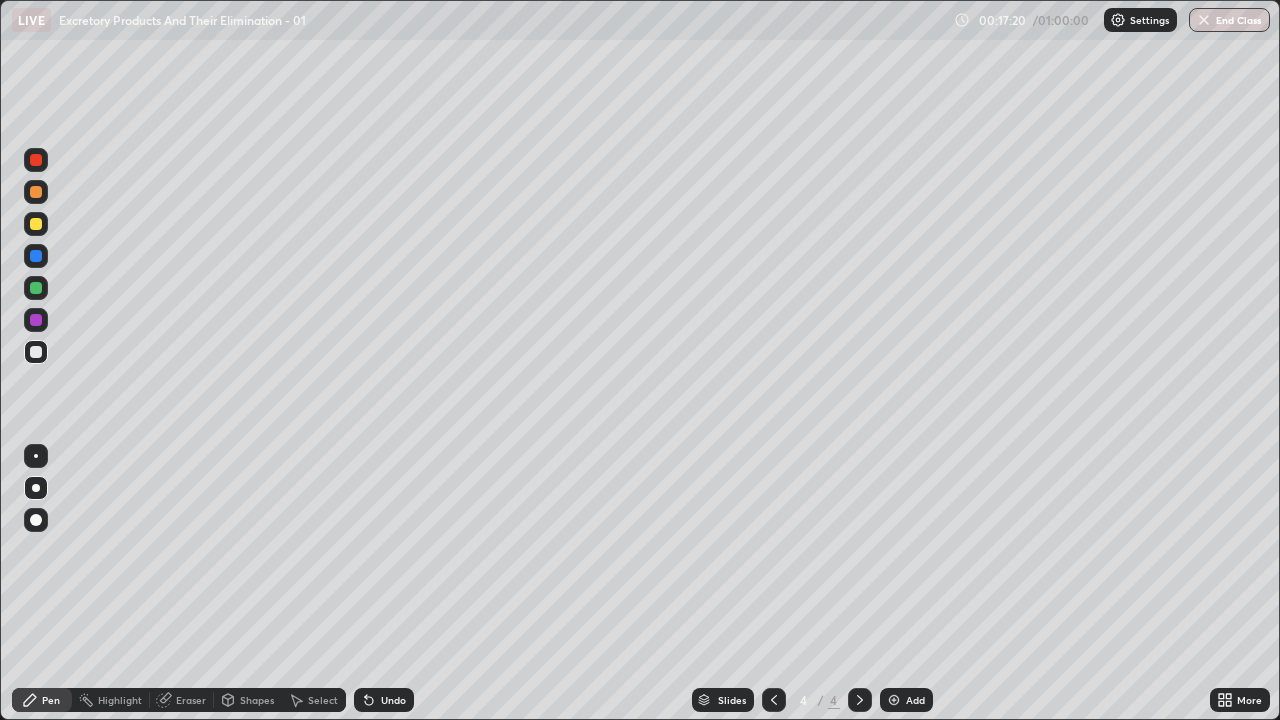 click at bounding box center [36, 256] 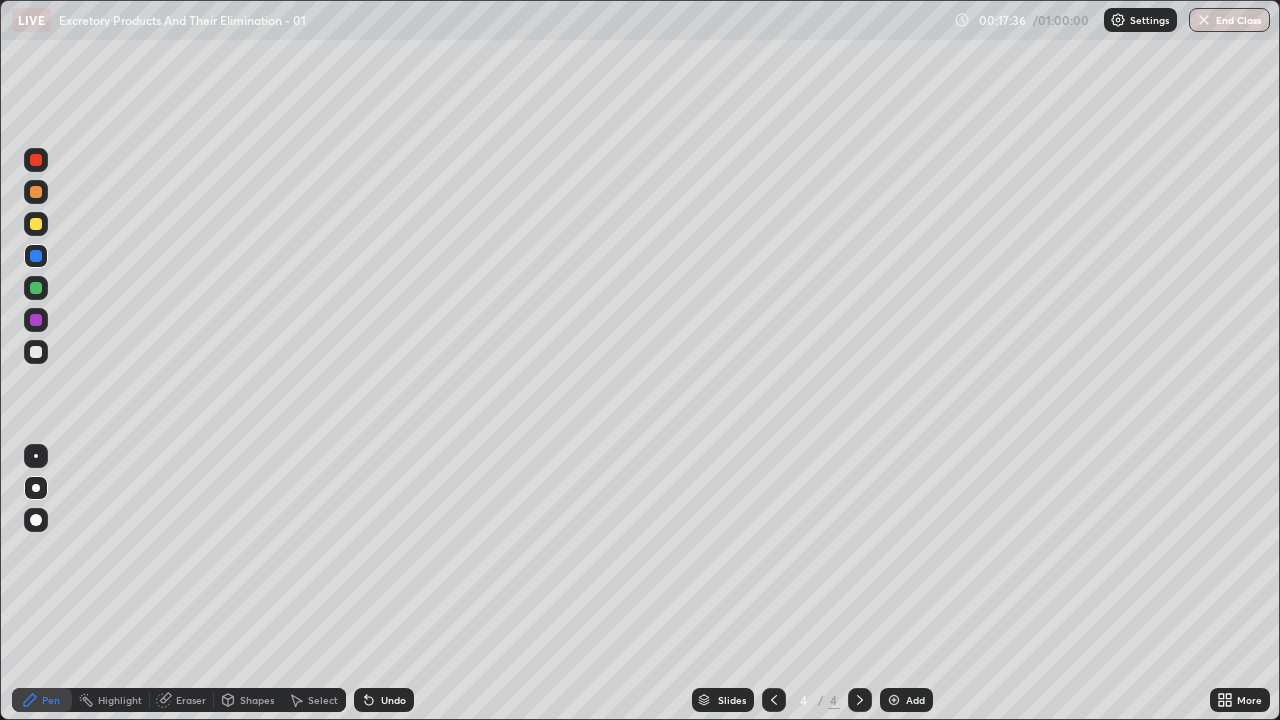 click at bounding box center (36, 352) 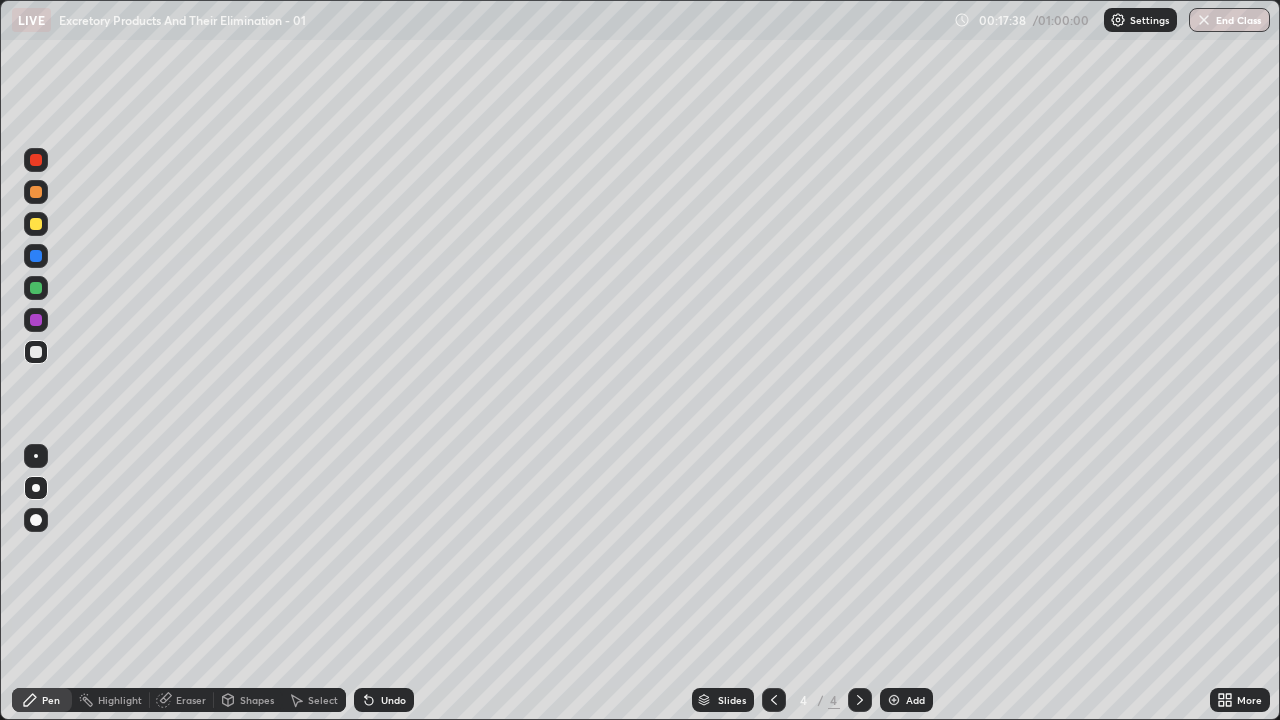 click at bounding box center [36, 352] 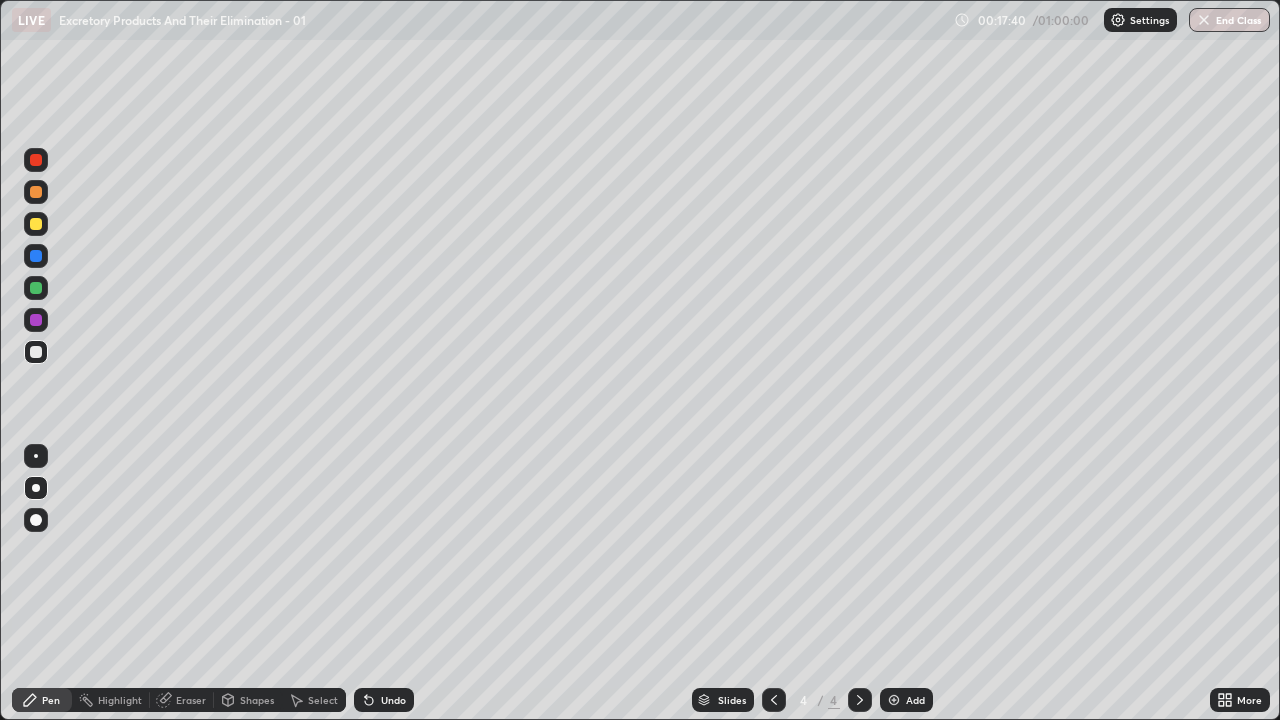 click at bounding box center (36, 352) 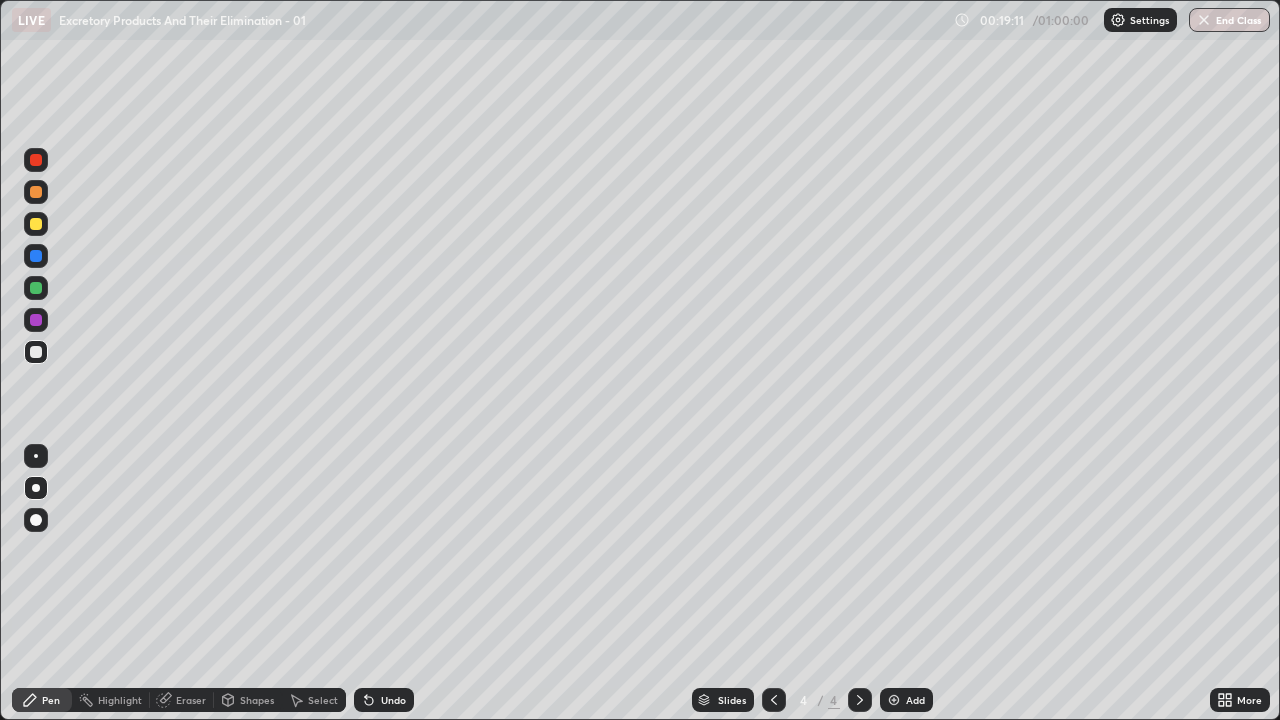 click at bounding box center [36, 488] 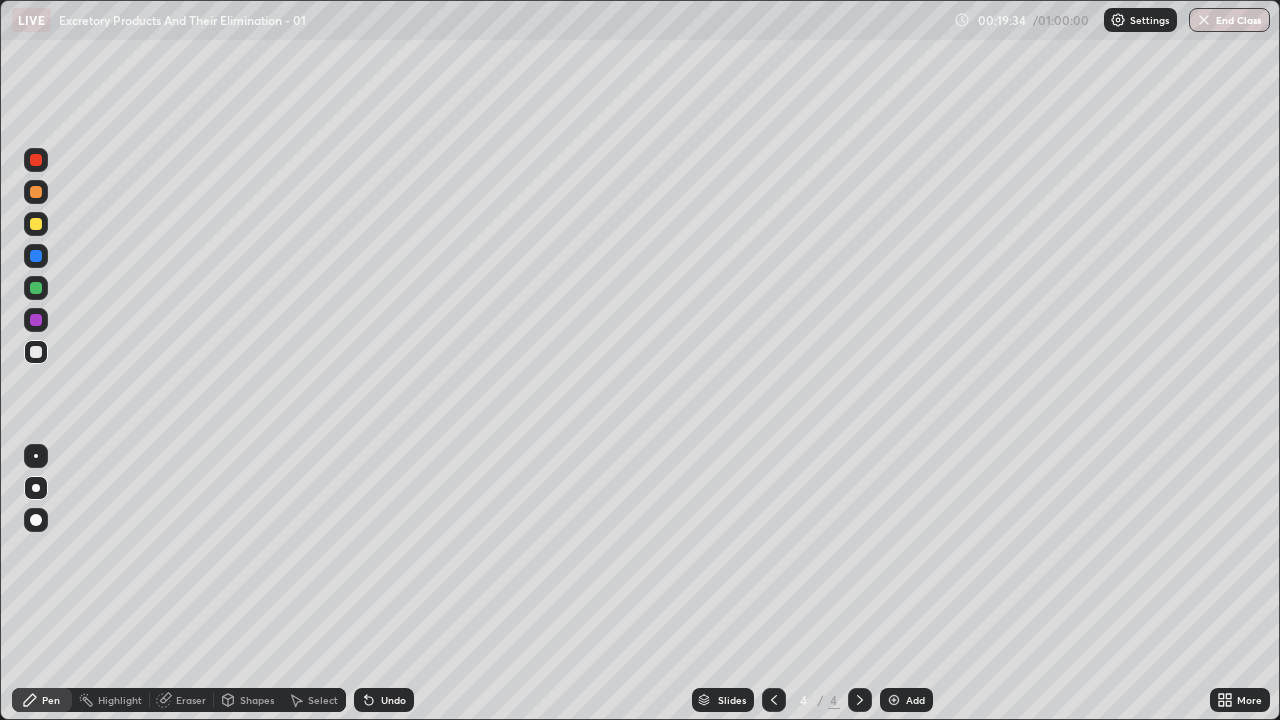 click at bounding box center [36, 352] 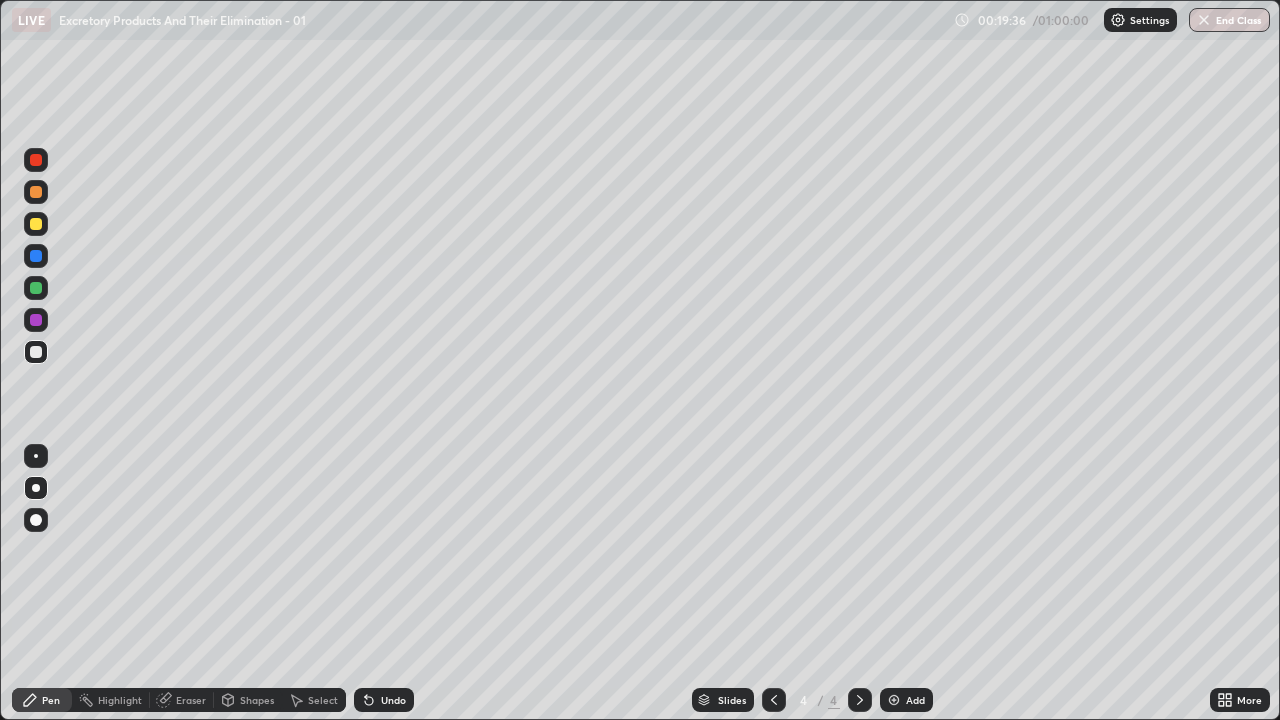 click on "Add" at bounding box center [915, 700] 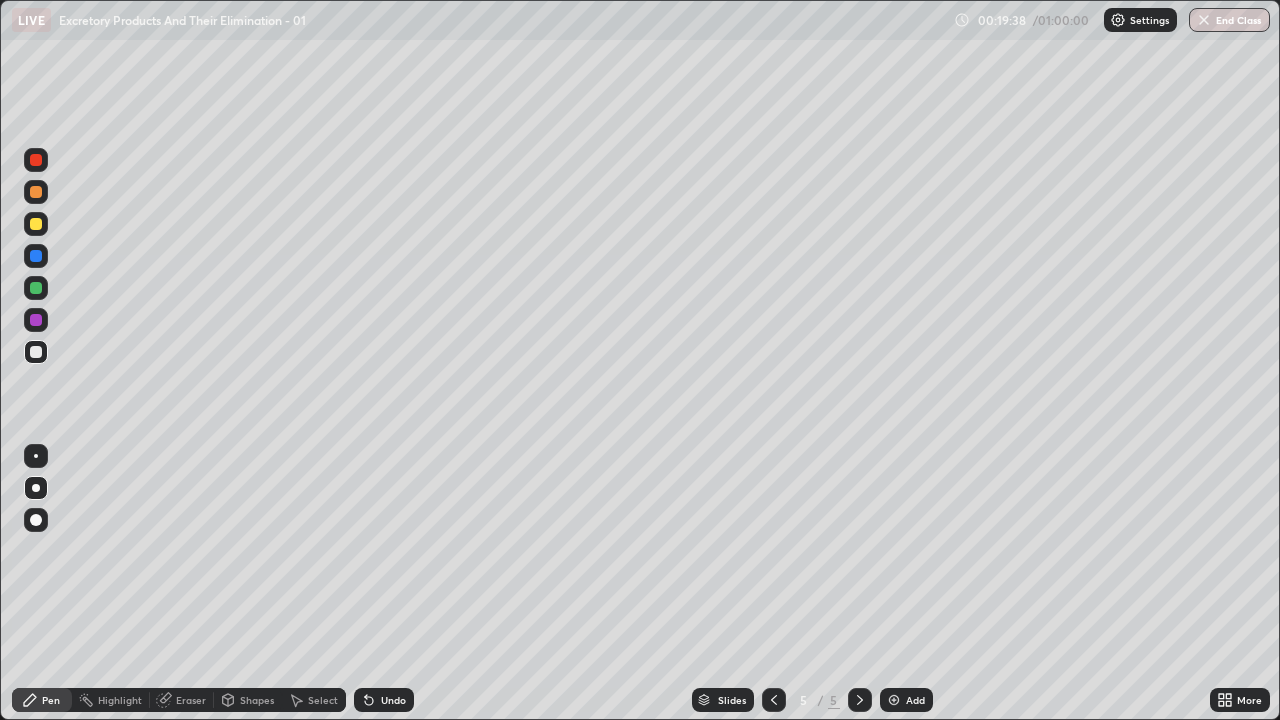click at bounding box center (36, 192) 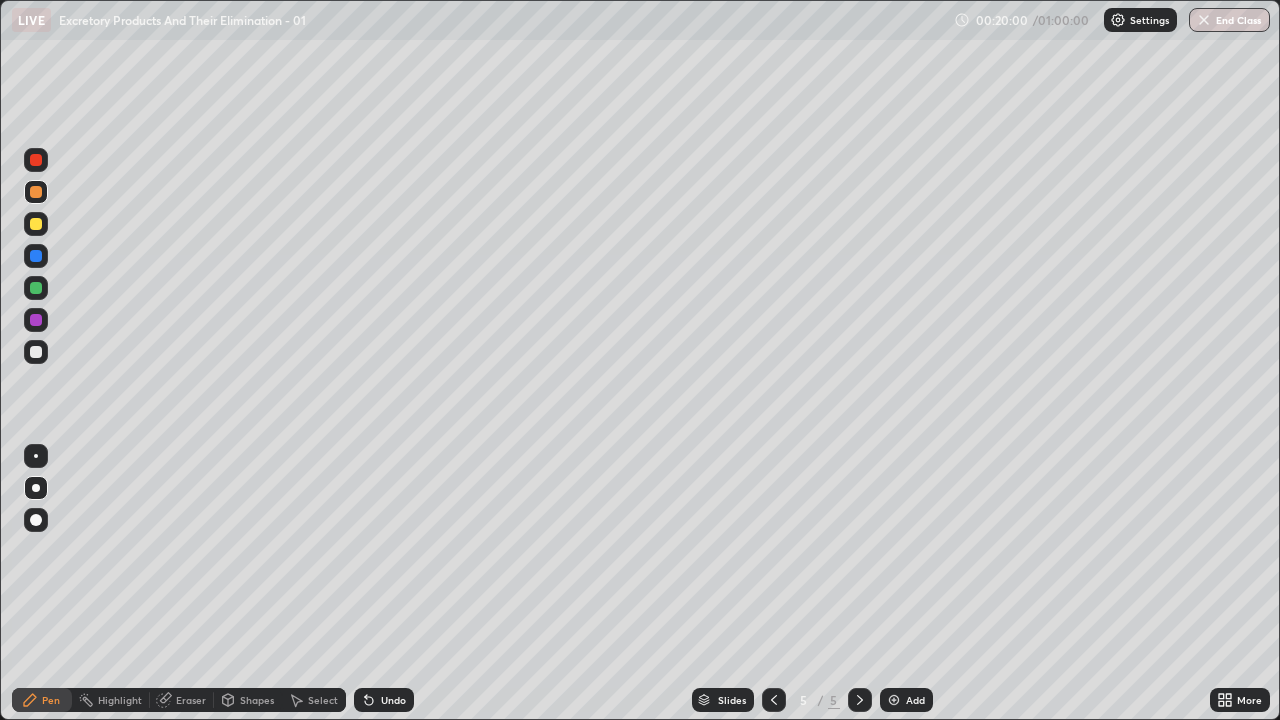 click at bounding box center [36, 352] 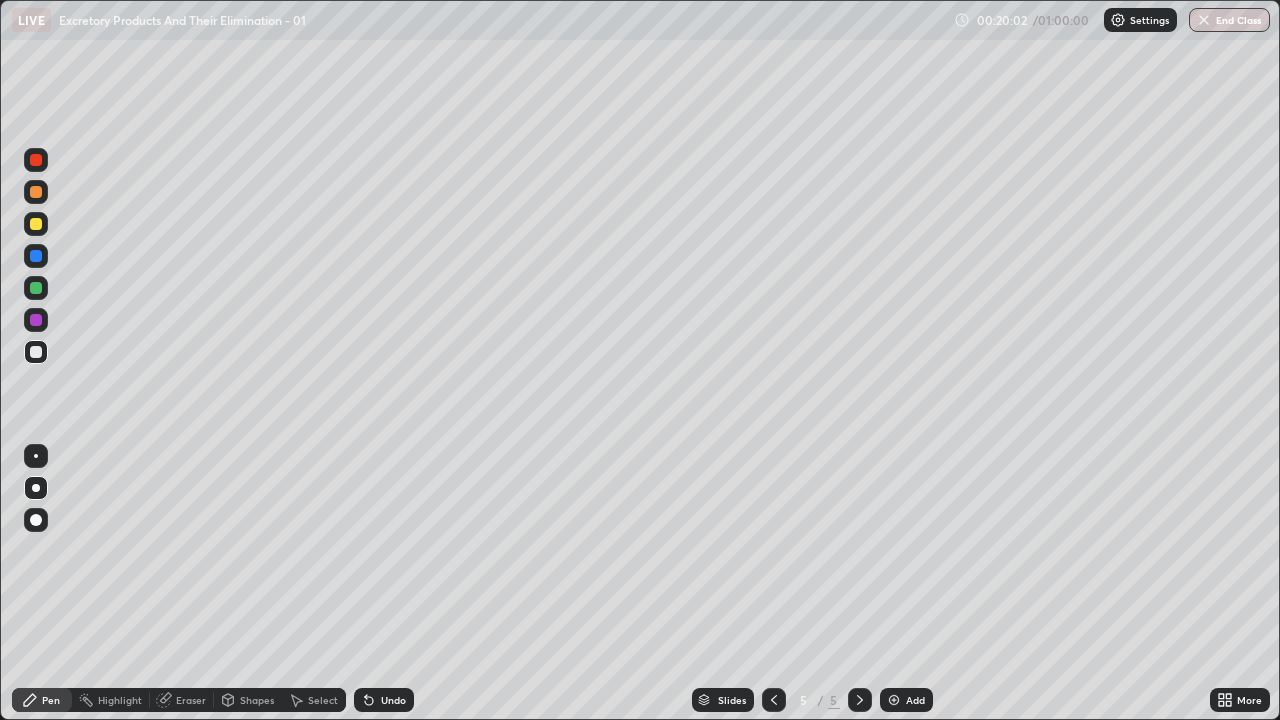click at bounding box center [36, 352] 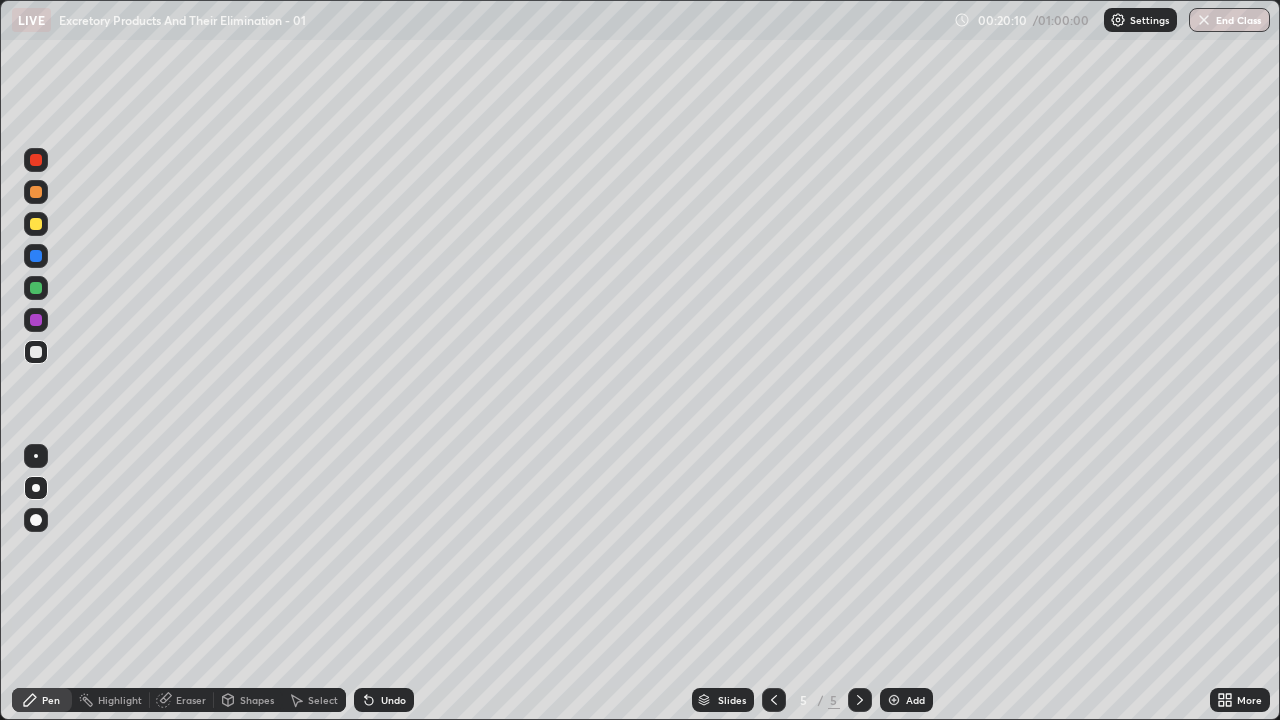 click on "Undo" at bounding box center [393, 700] 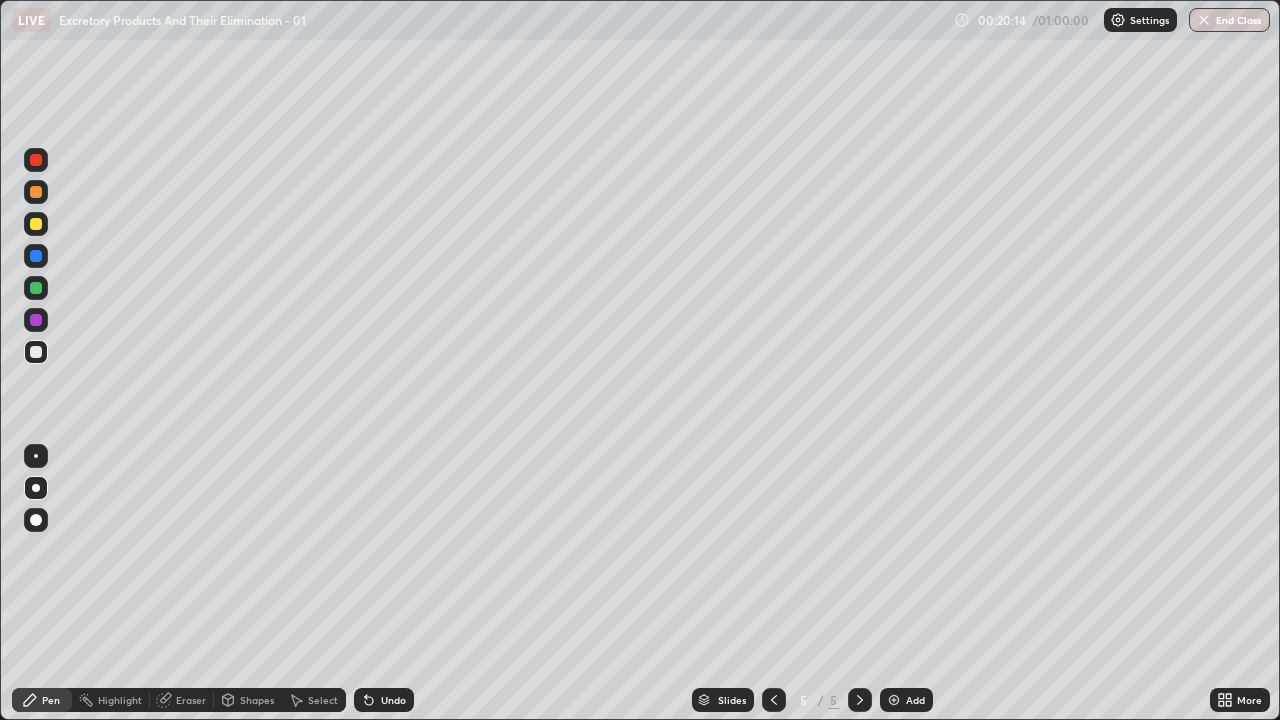 click on "Undo" at bounding box center (393, 700) 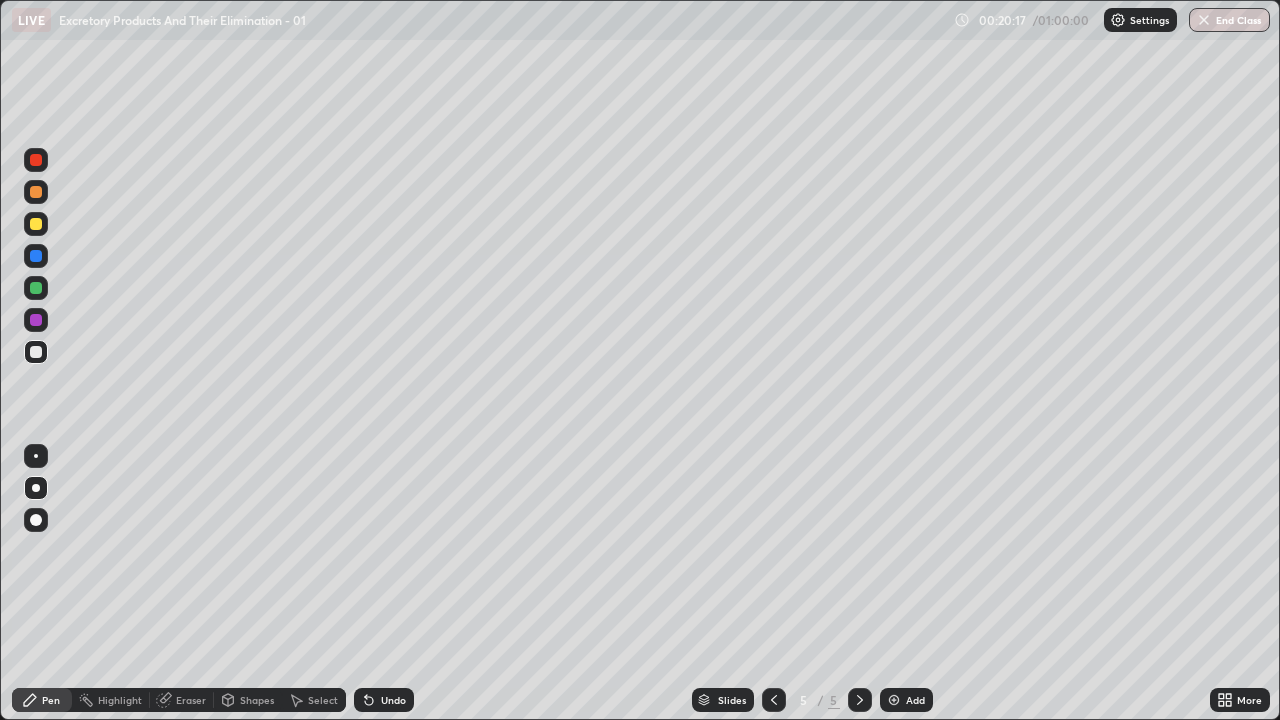 click on "Select" at bounding box center (323, 700) 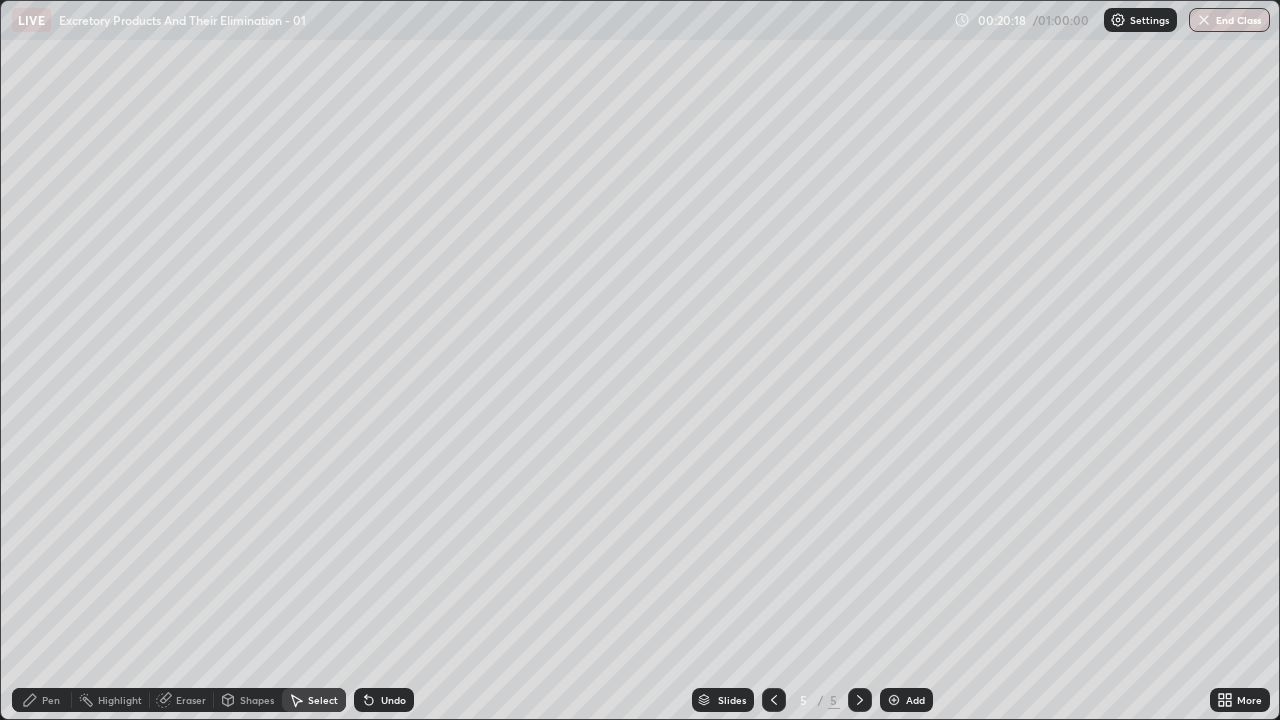 click on "Shapes" at bounding box center [257, 700] 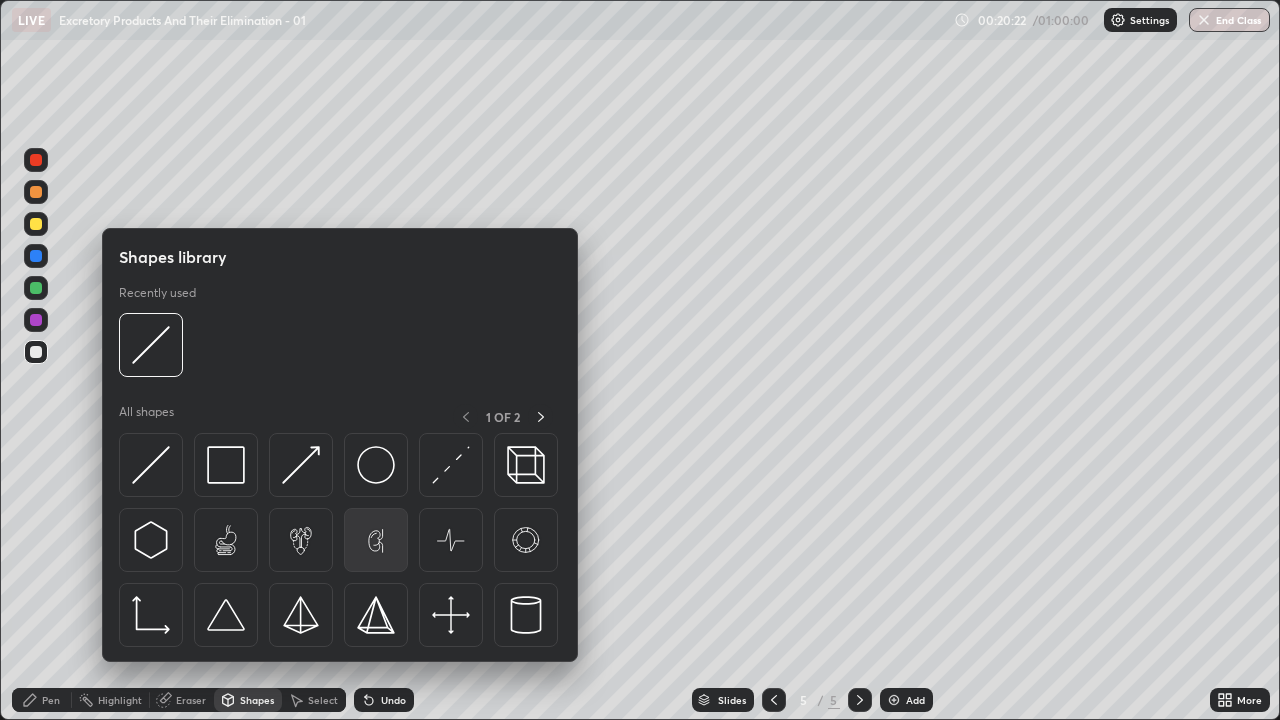 click at bounding box center (376, 540) 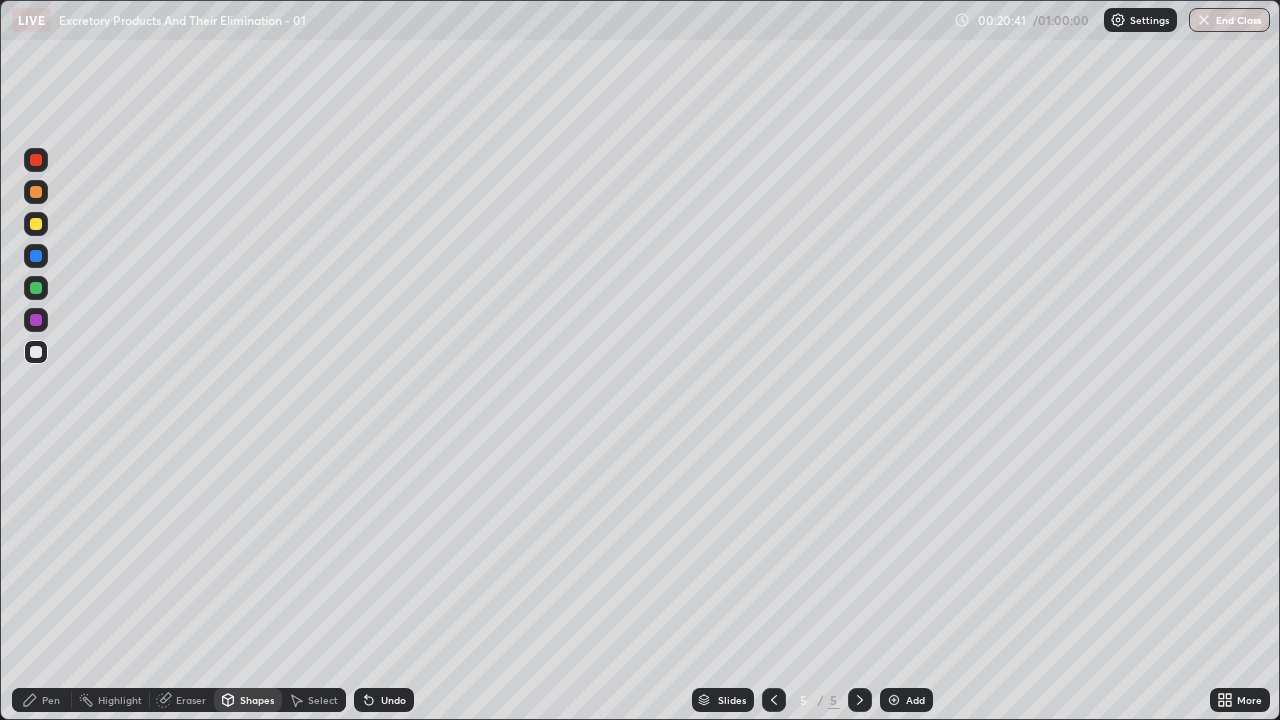 click on "Eraser" at bounding box center [191, 700] 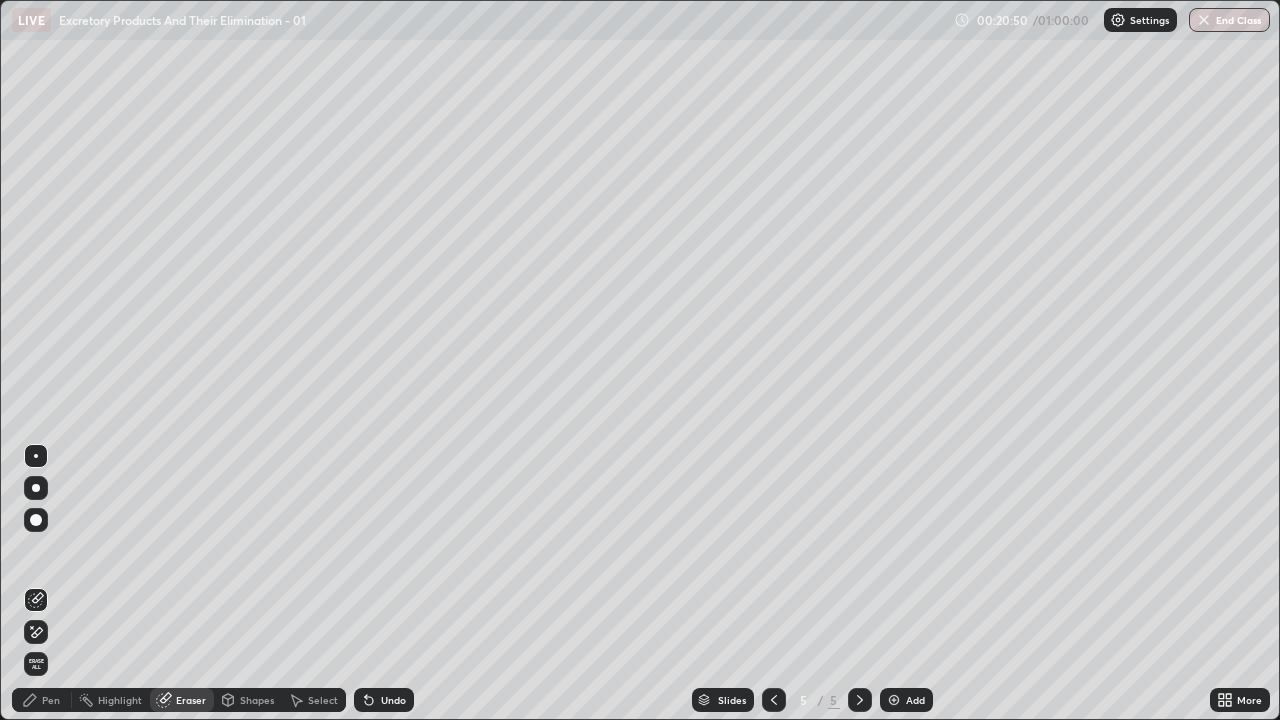 click on "Eraser" at bounding box center [191, 700] 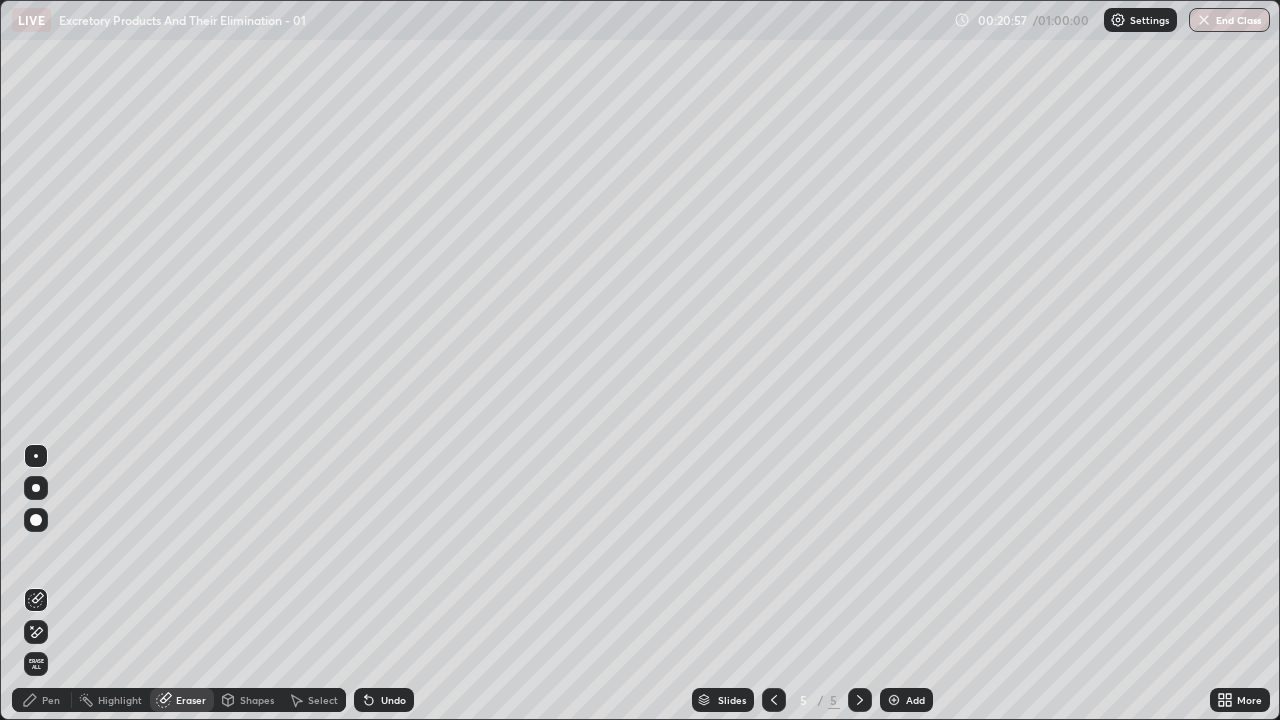 click on "Shapes" at bounding box center (257, 700) 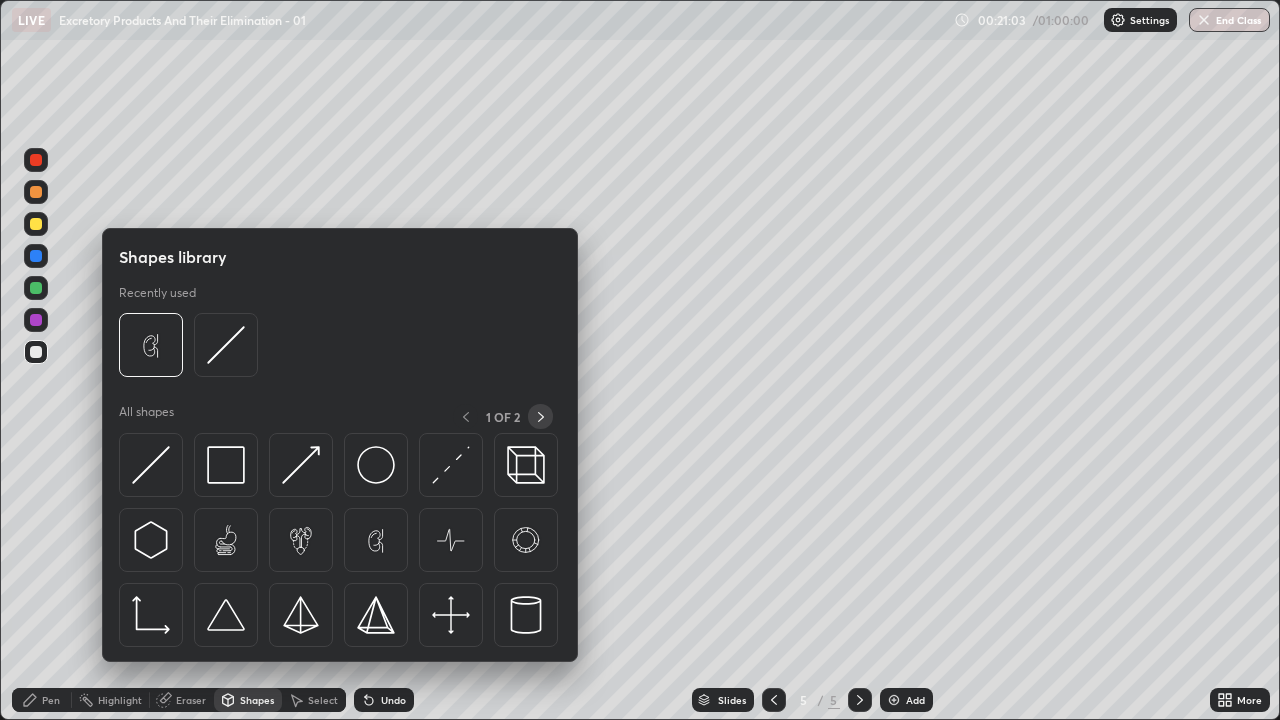 click 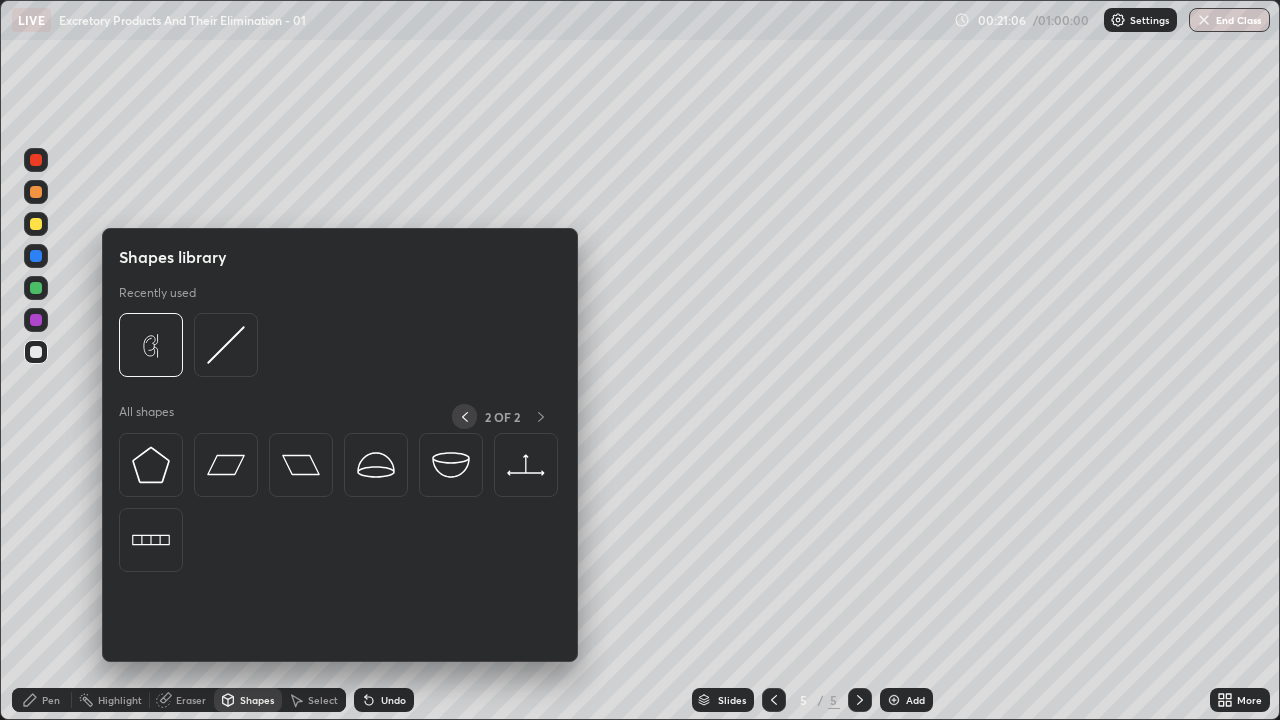 click 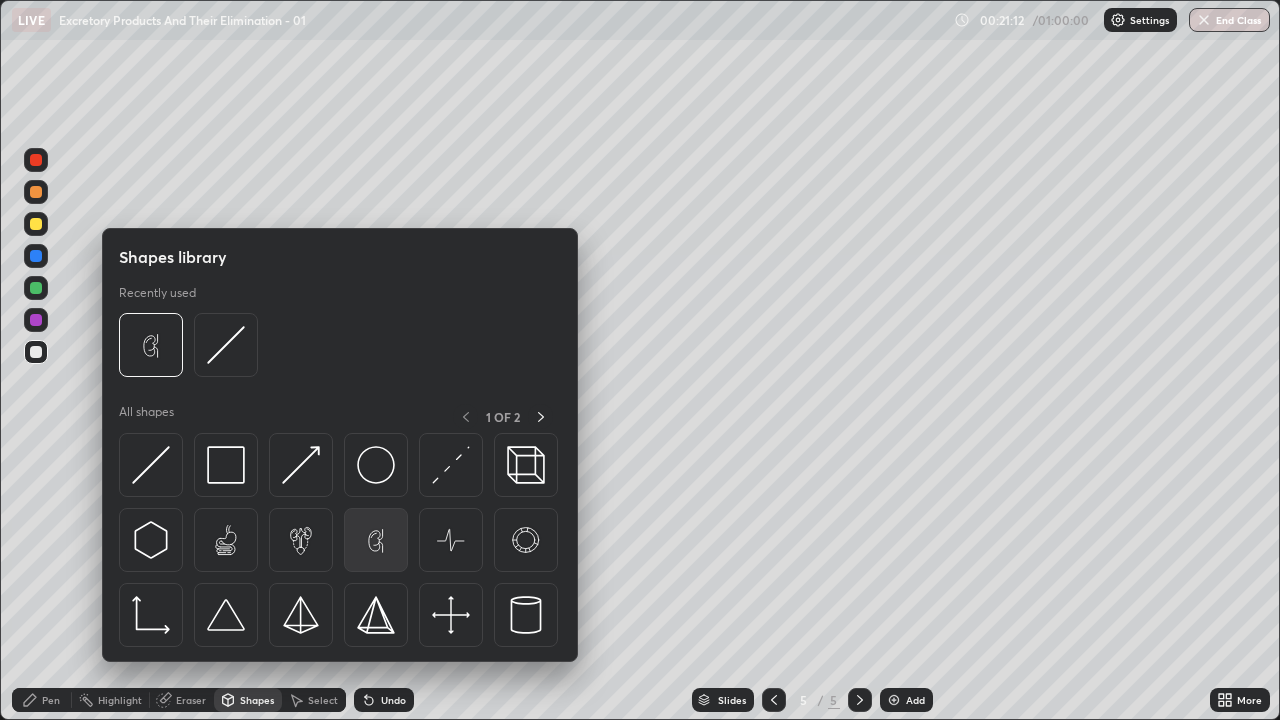 click at bounding box center (376, 540) 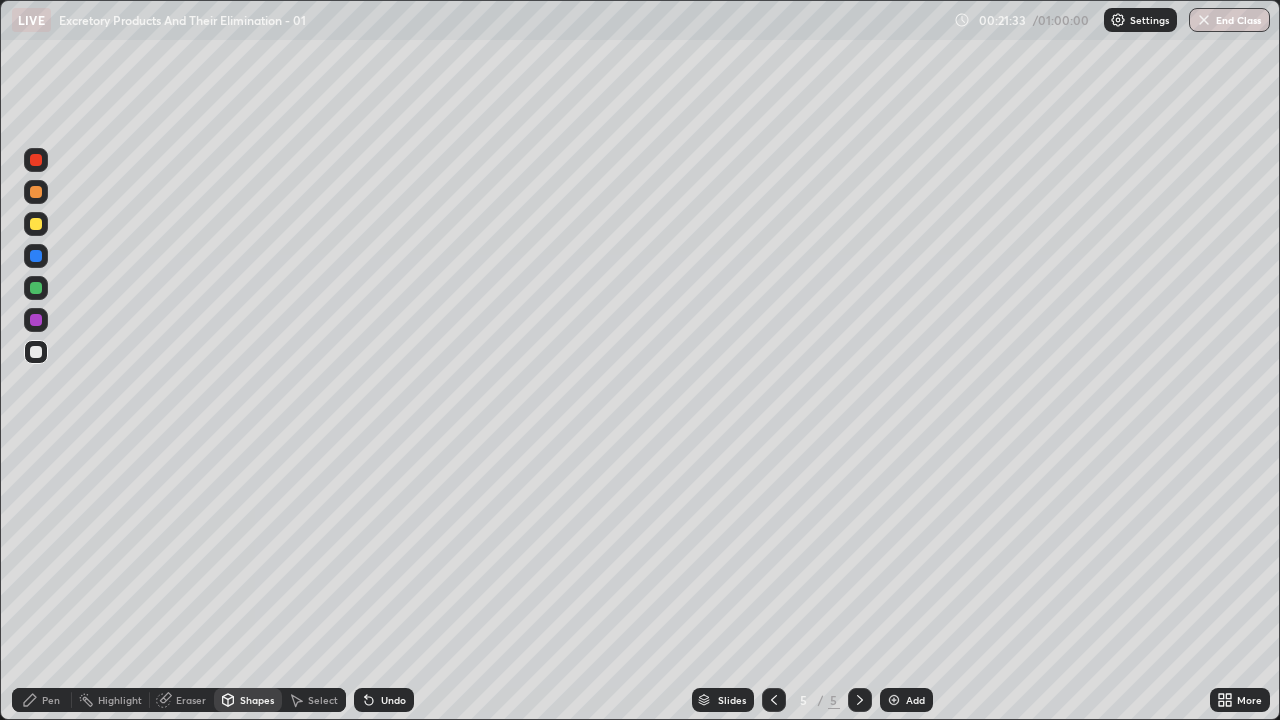 click on "Undo" at bounding box center (393, 700) 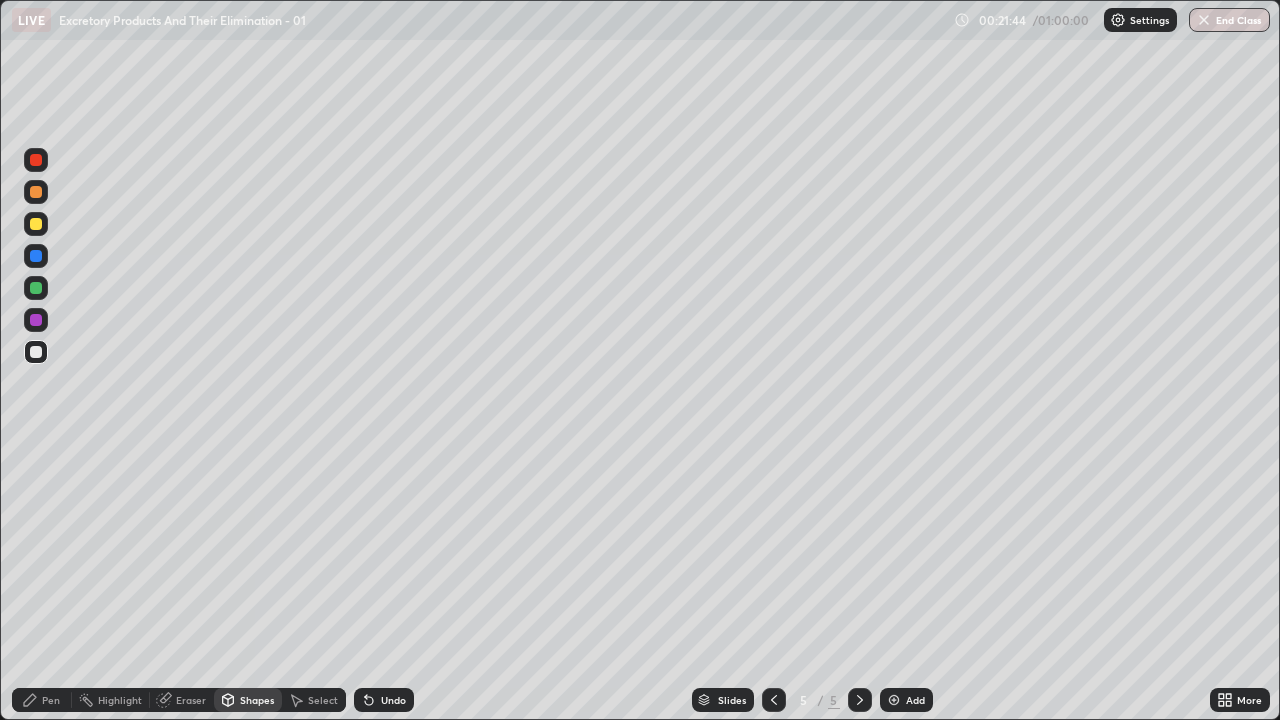 click on "Undo" at bounding box center [384, 700] 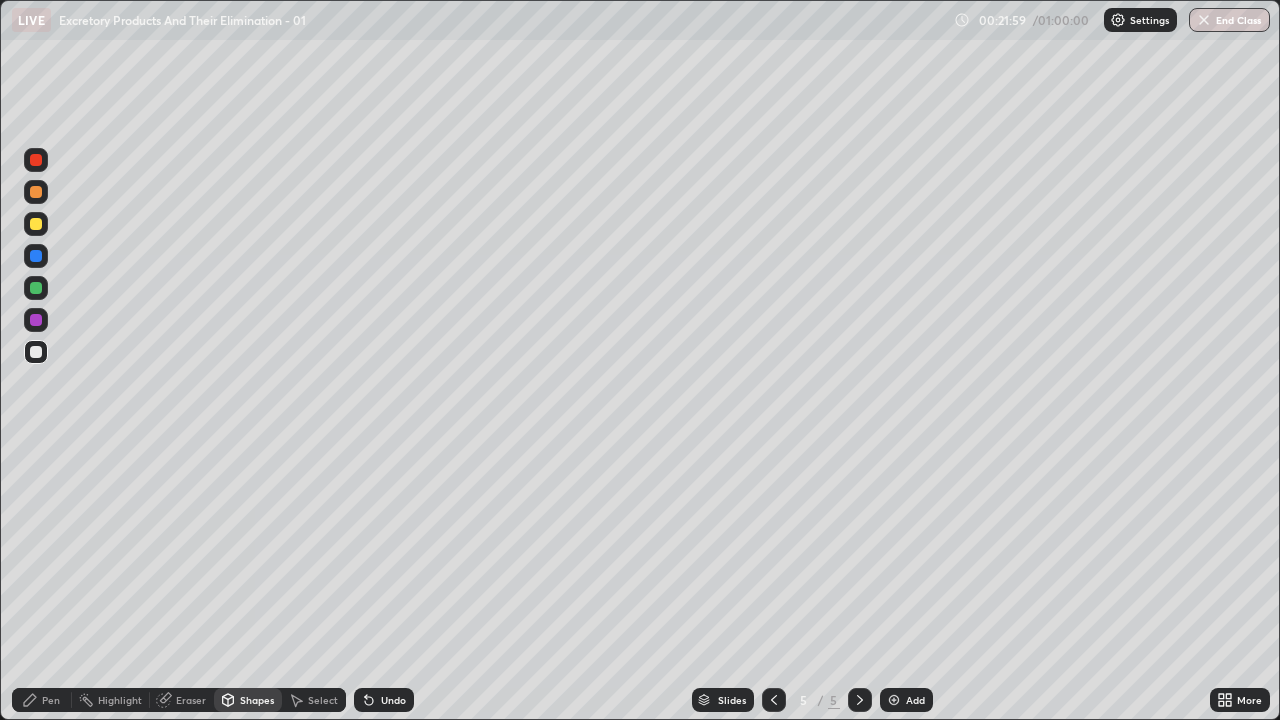 click on "Eraser" at bounding box center (182, 700) 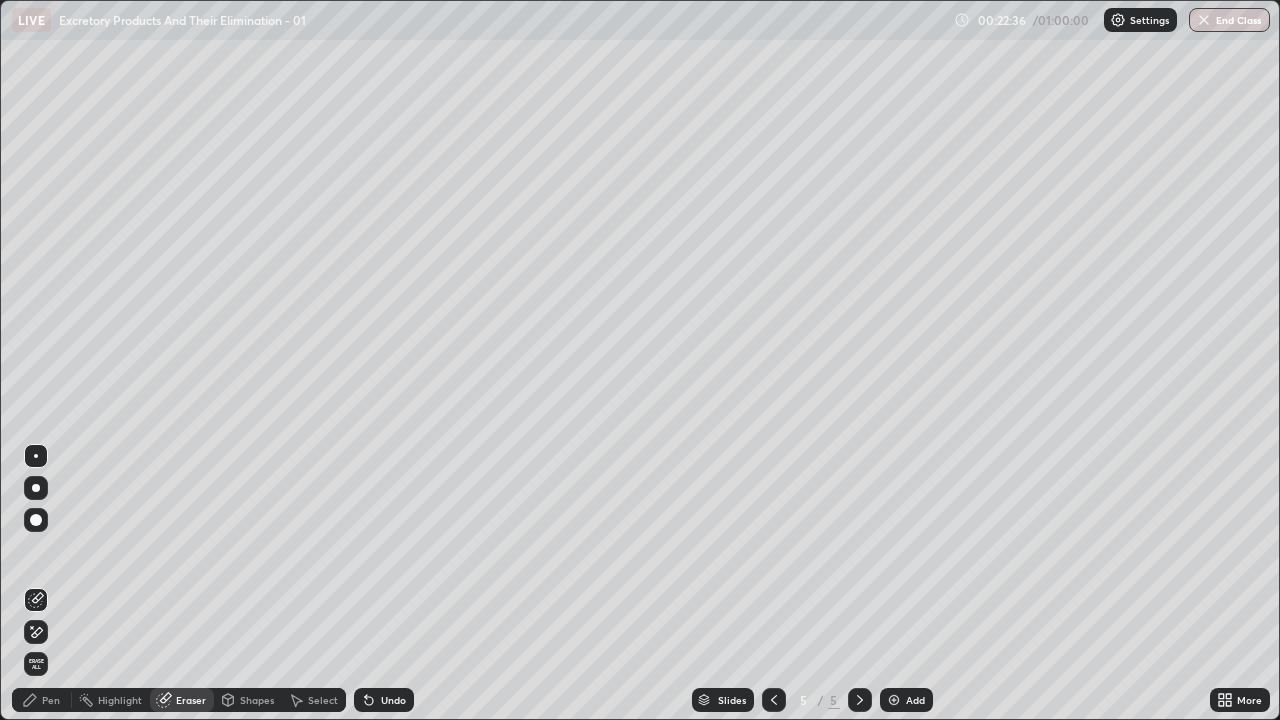 click on "Eraser" at bounding box center (182, 700) 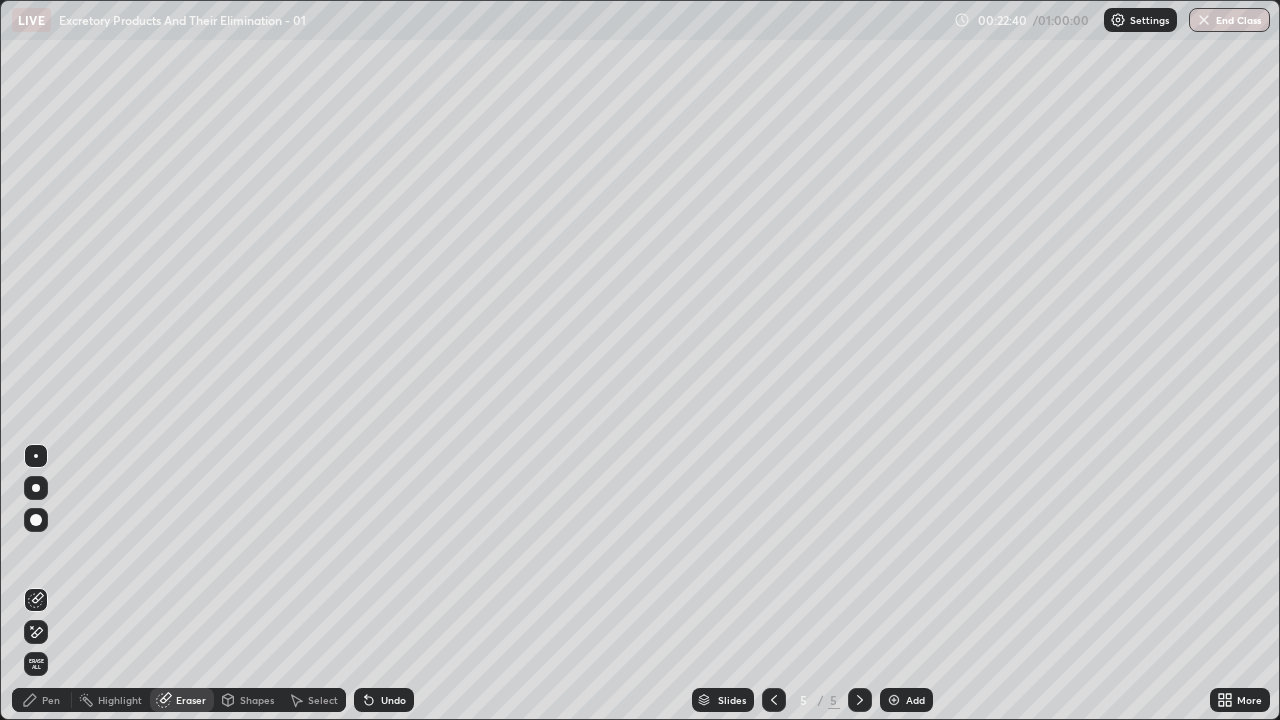 click on "Pen" at bounding box center [51, 700] 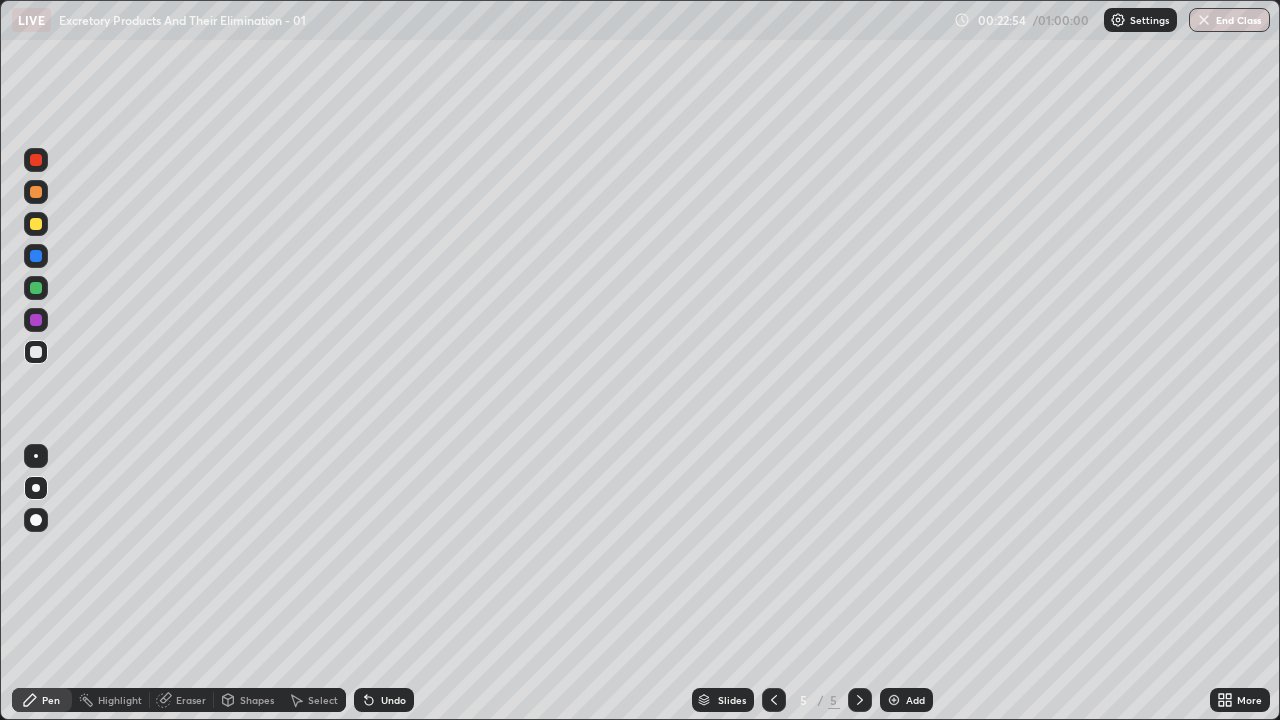 click on "Undo" at bounding box center [393, 700] 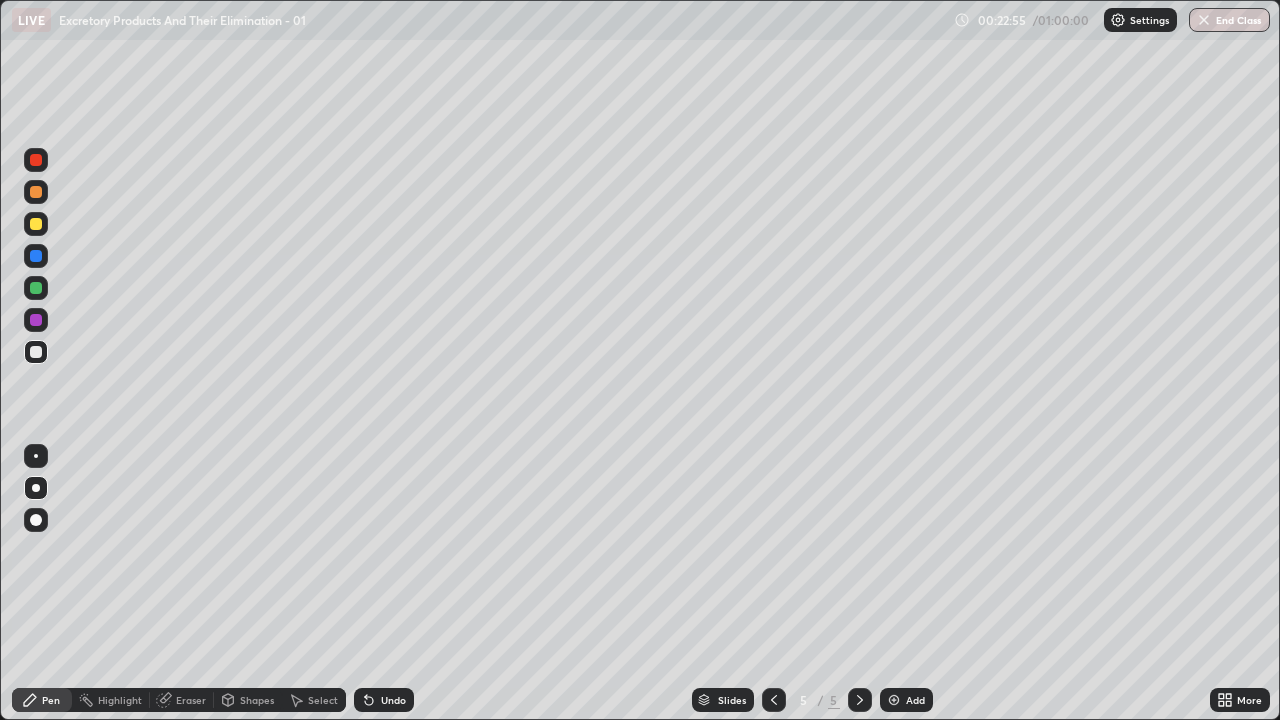 click on "Shapes" at bounding box center [257, 700] 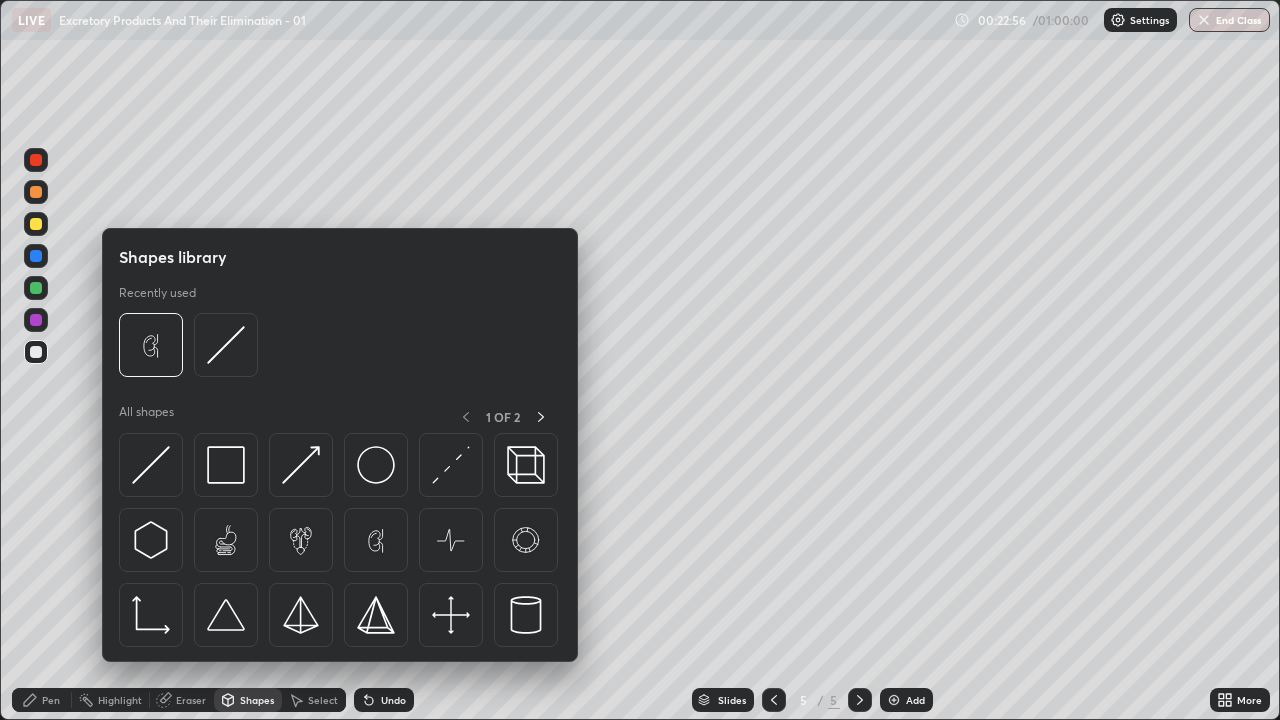 click on "Erase all" at bounding box center [36, 360] 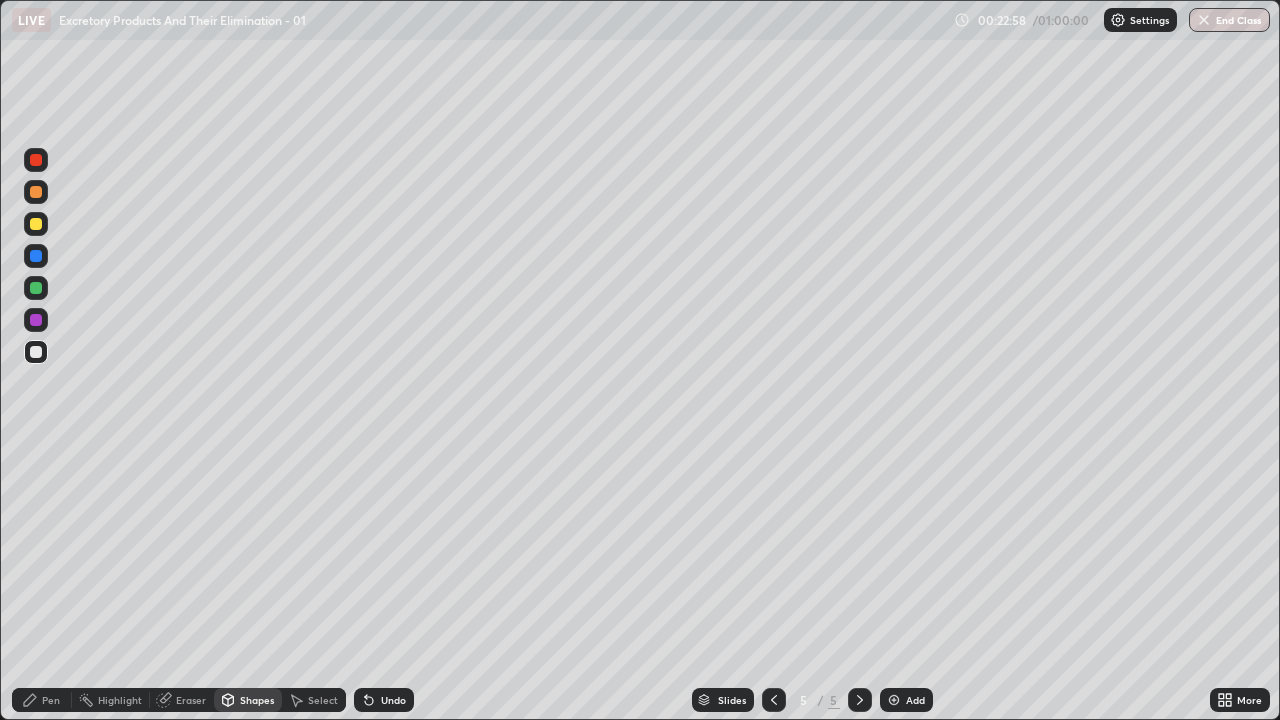 click on "Undo" at bounding box center (393, 700) 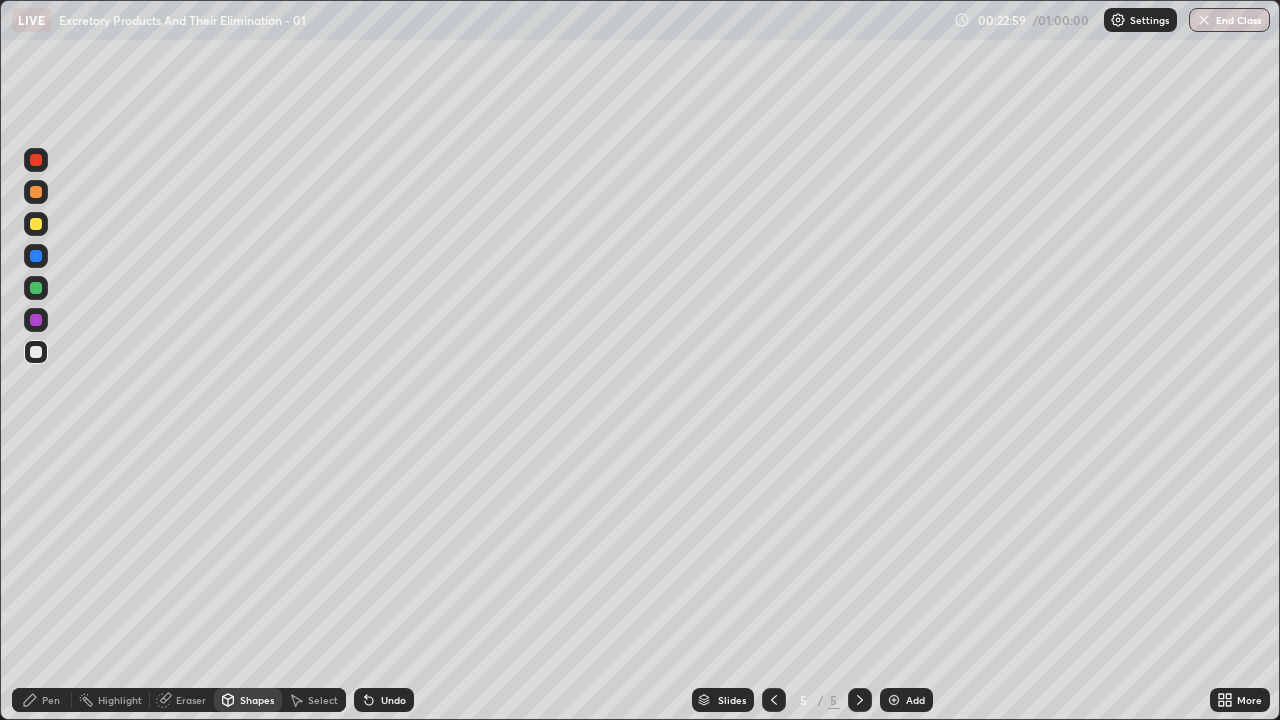 click on "Undo" at bounding box center (393, 700) 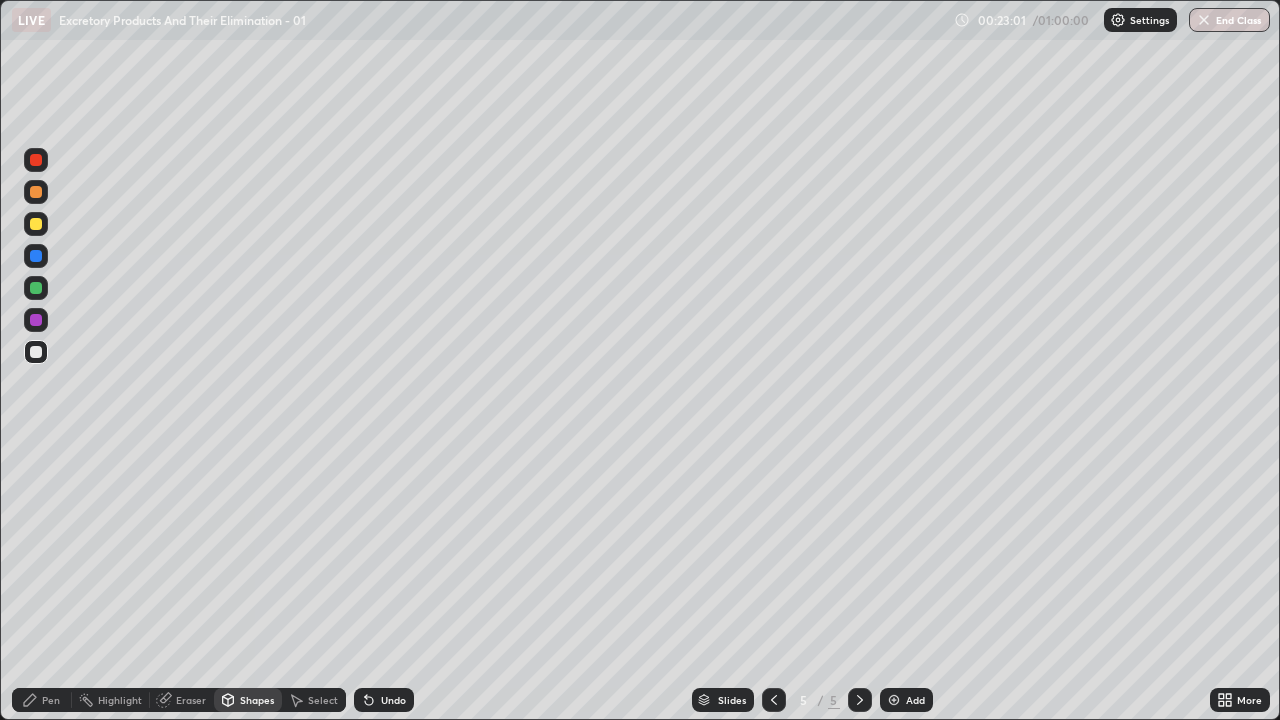 click on "Shapes" at bounding box center [257, 700] 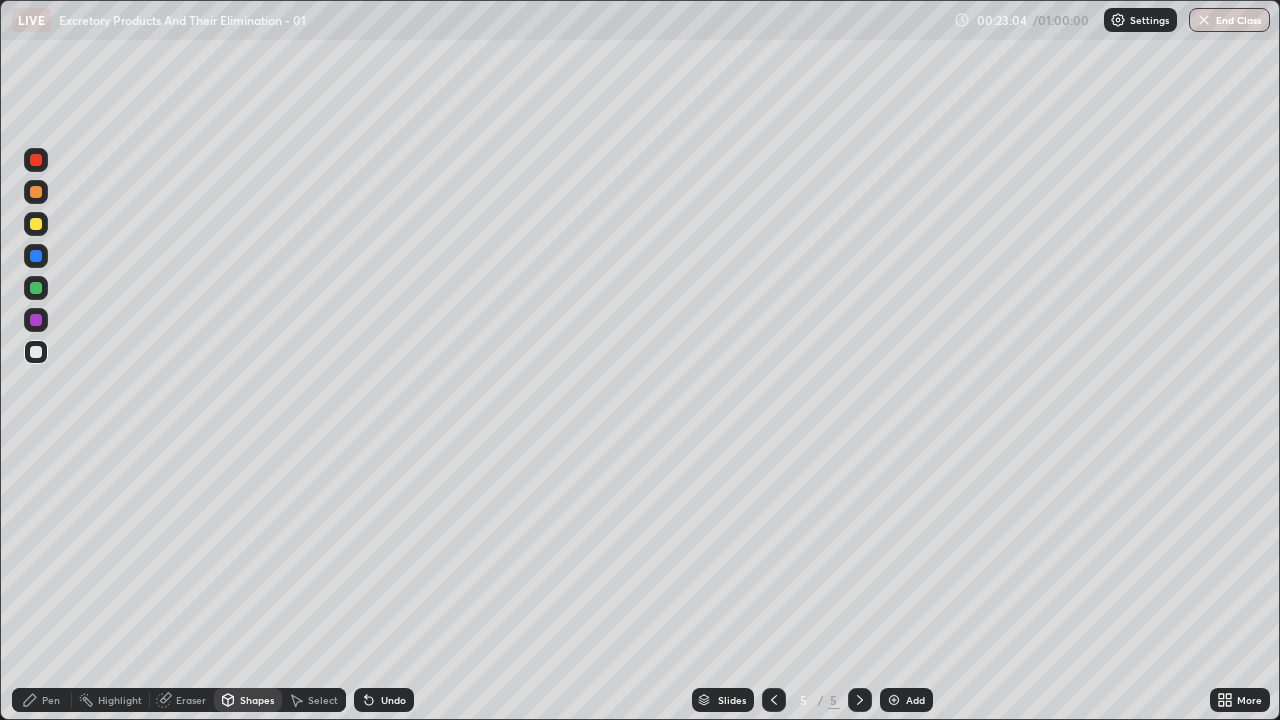 click on "Undo" at bounding box center (393, 700) 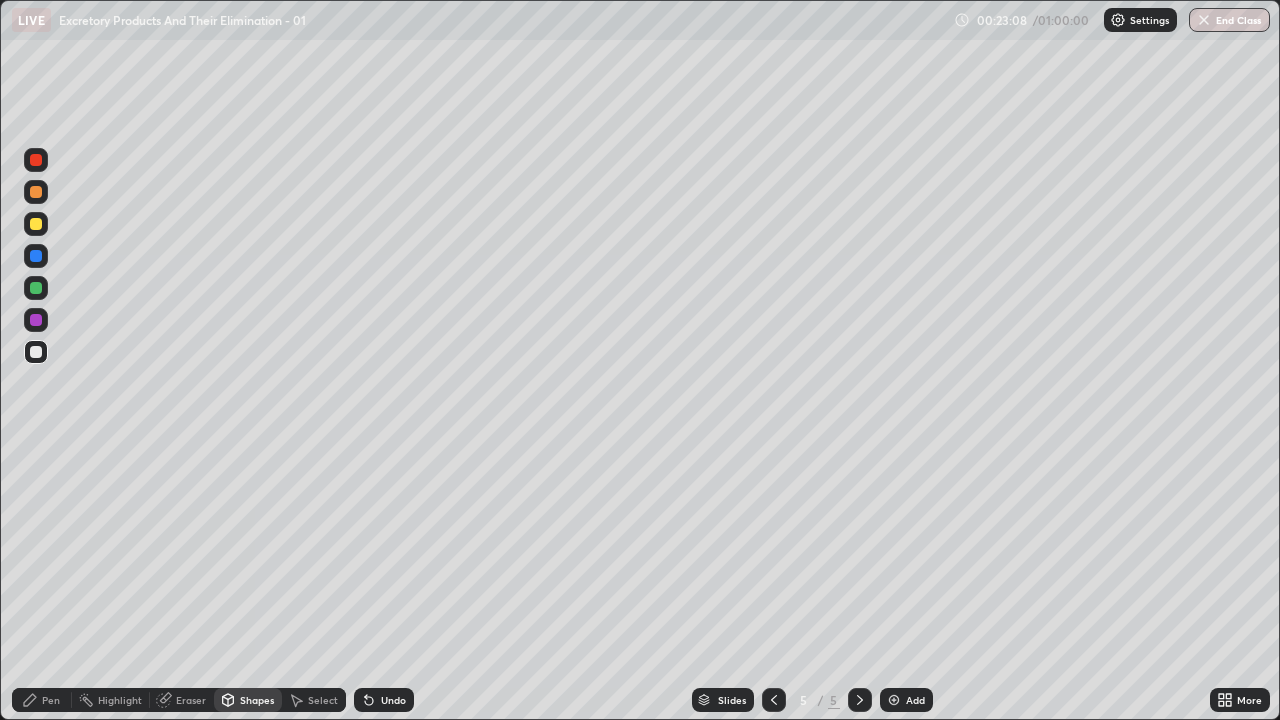 click at bounding box center (894, 700) 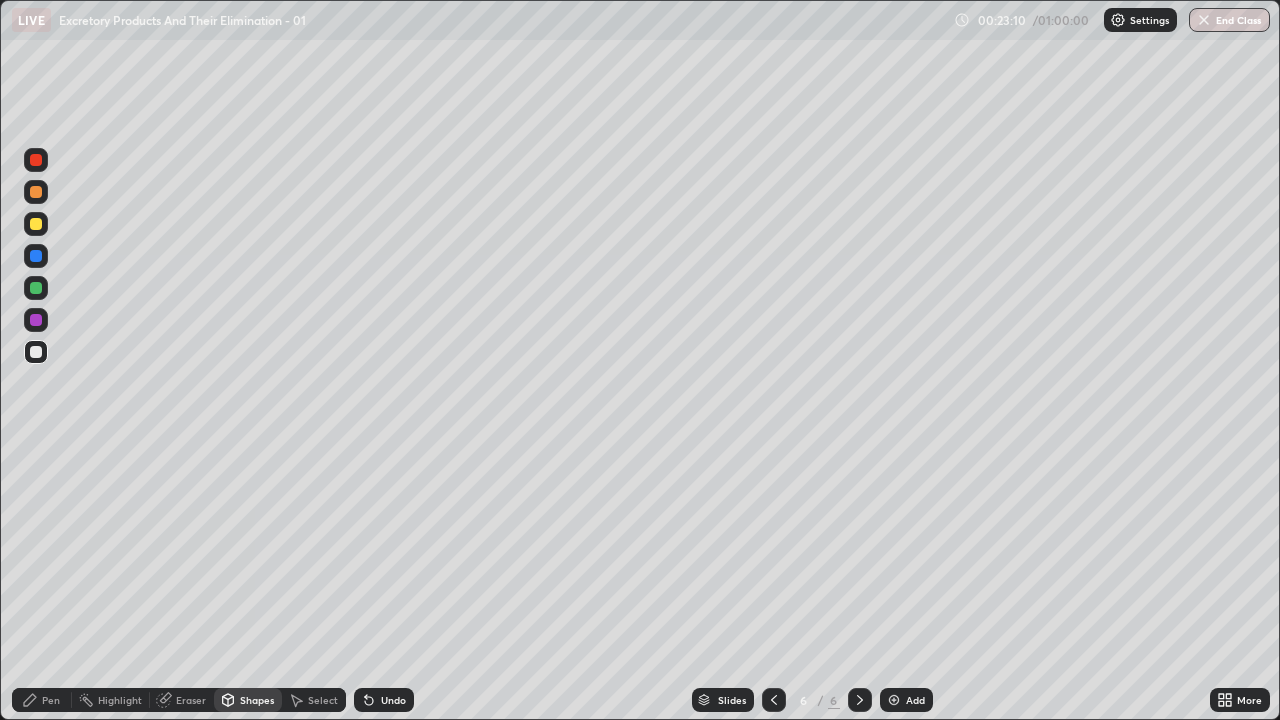 click on "Shapes" at bounding box center (257, 700) 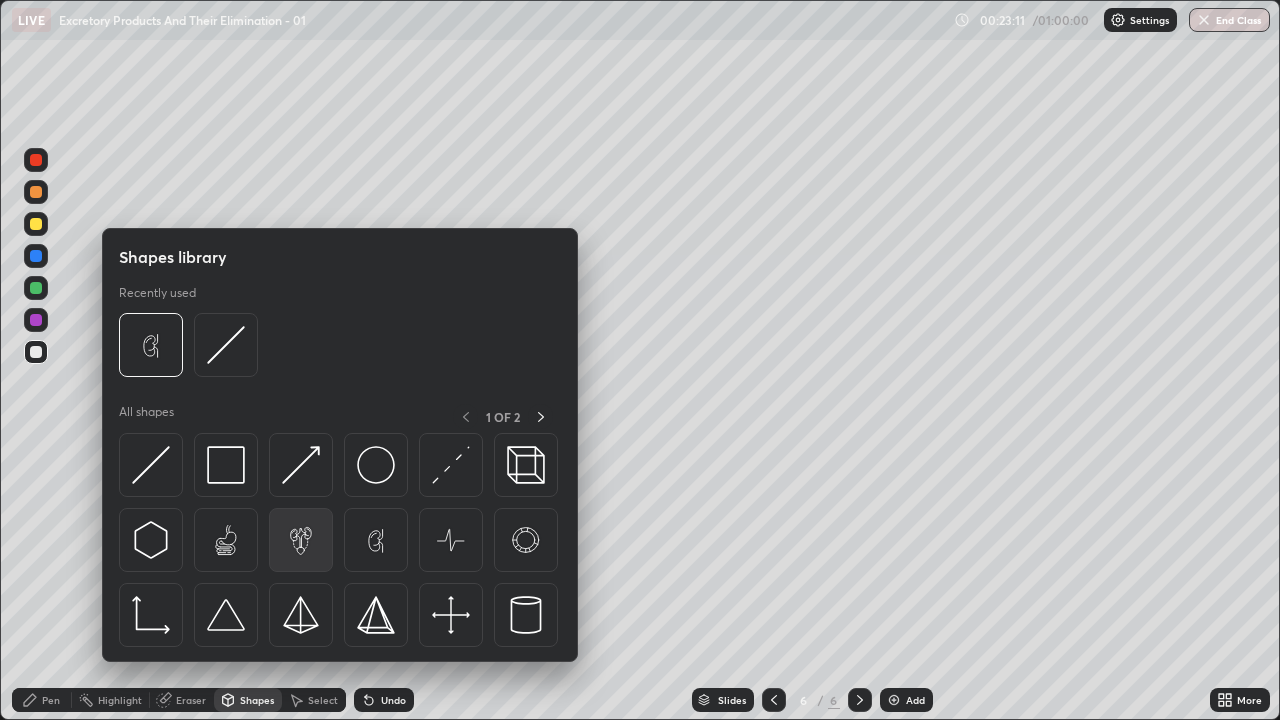 click at bounding box center [301, 540] 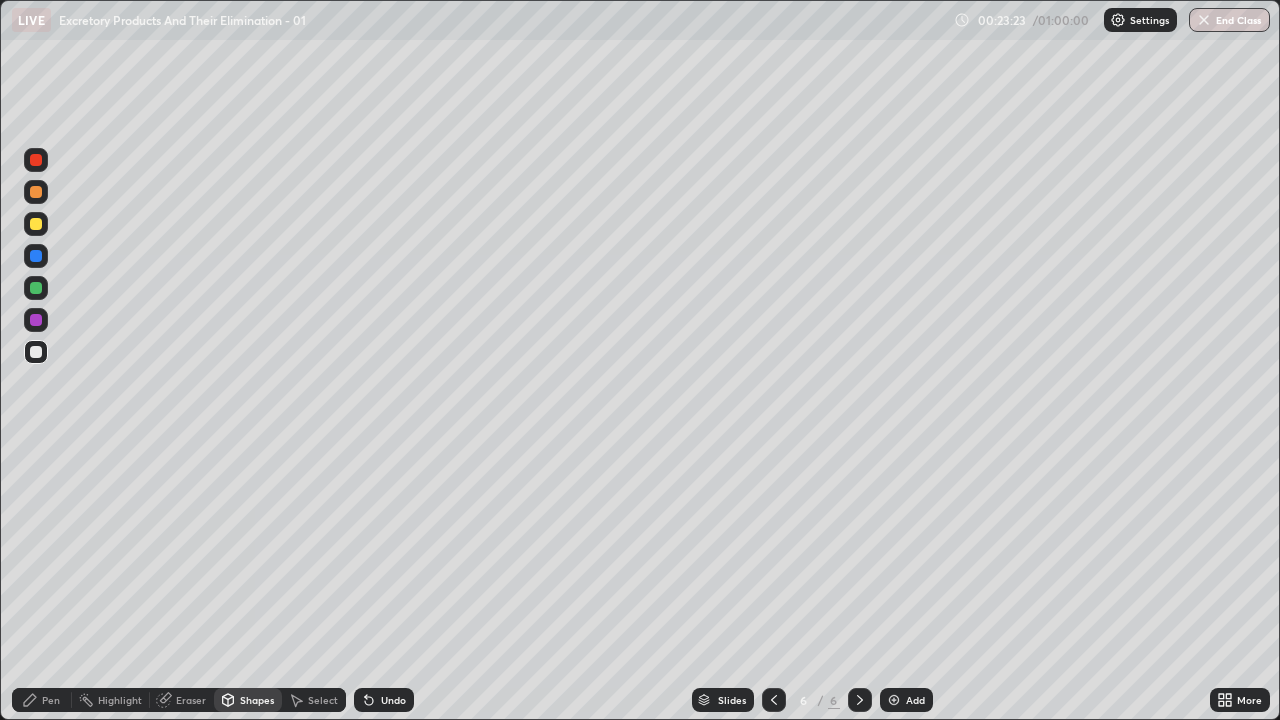 click at bounding box center [36, 352] 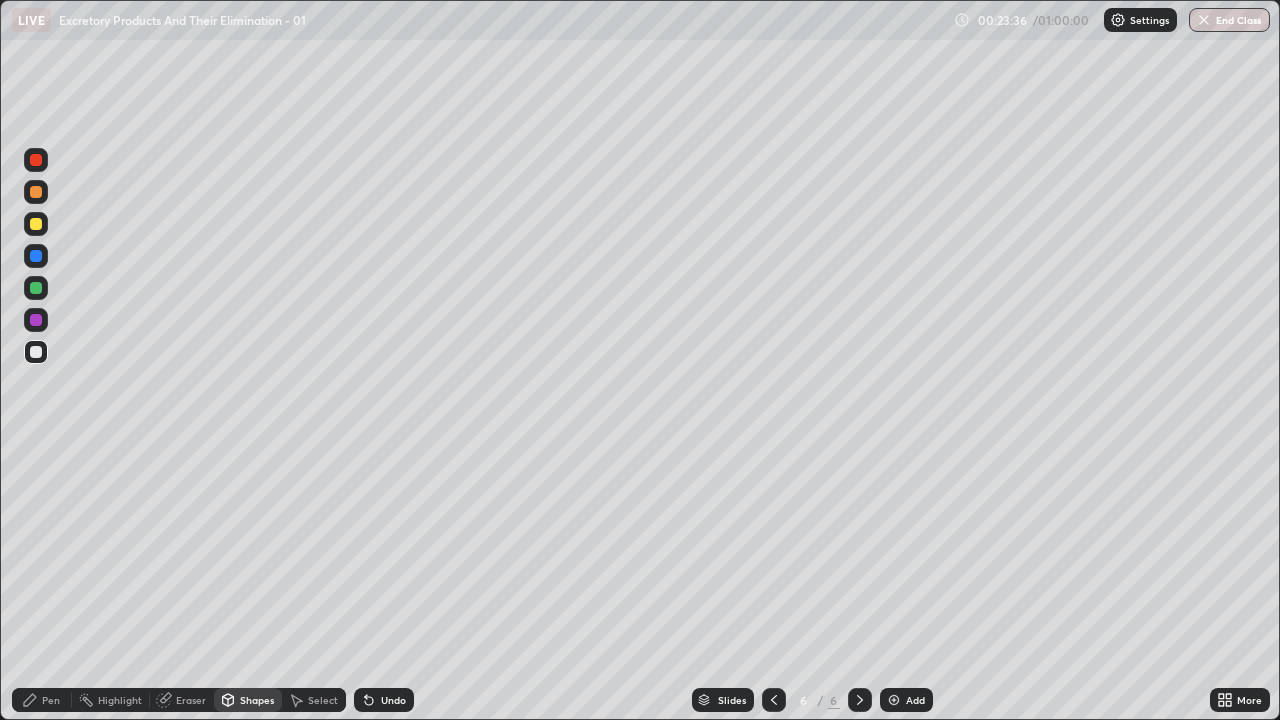 click 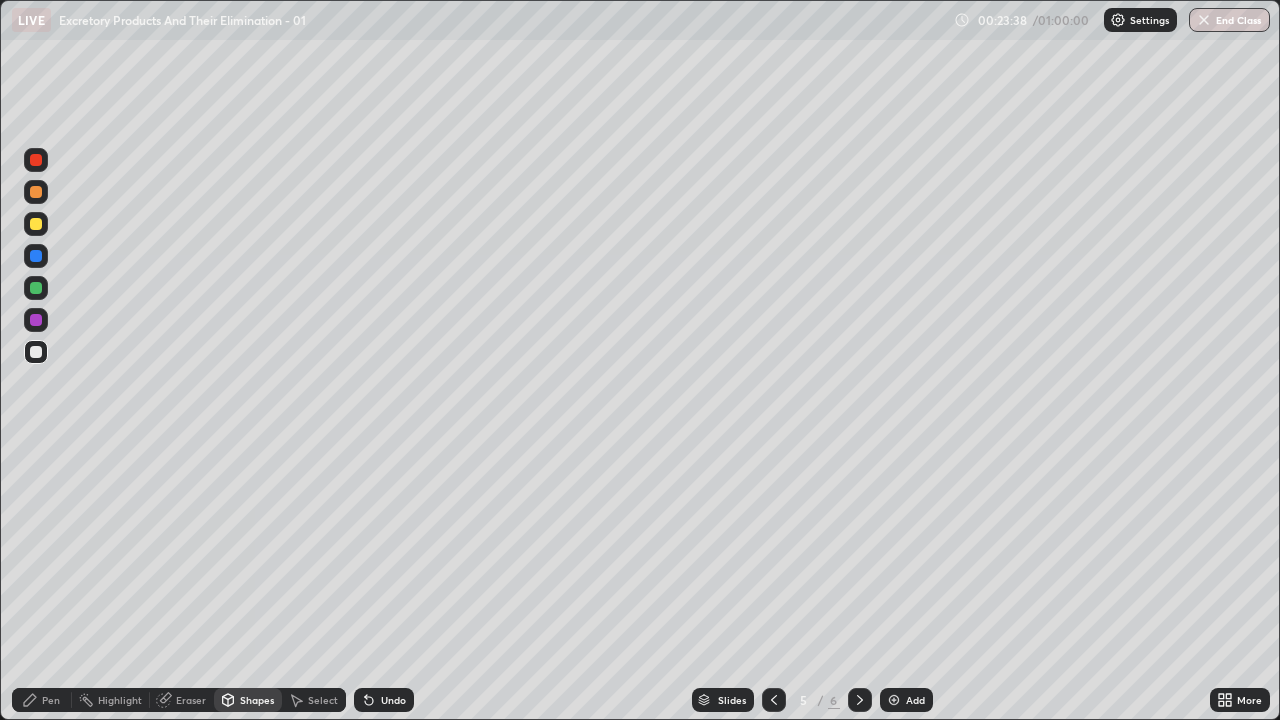 click at bounding box center (36, 352) 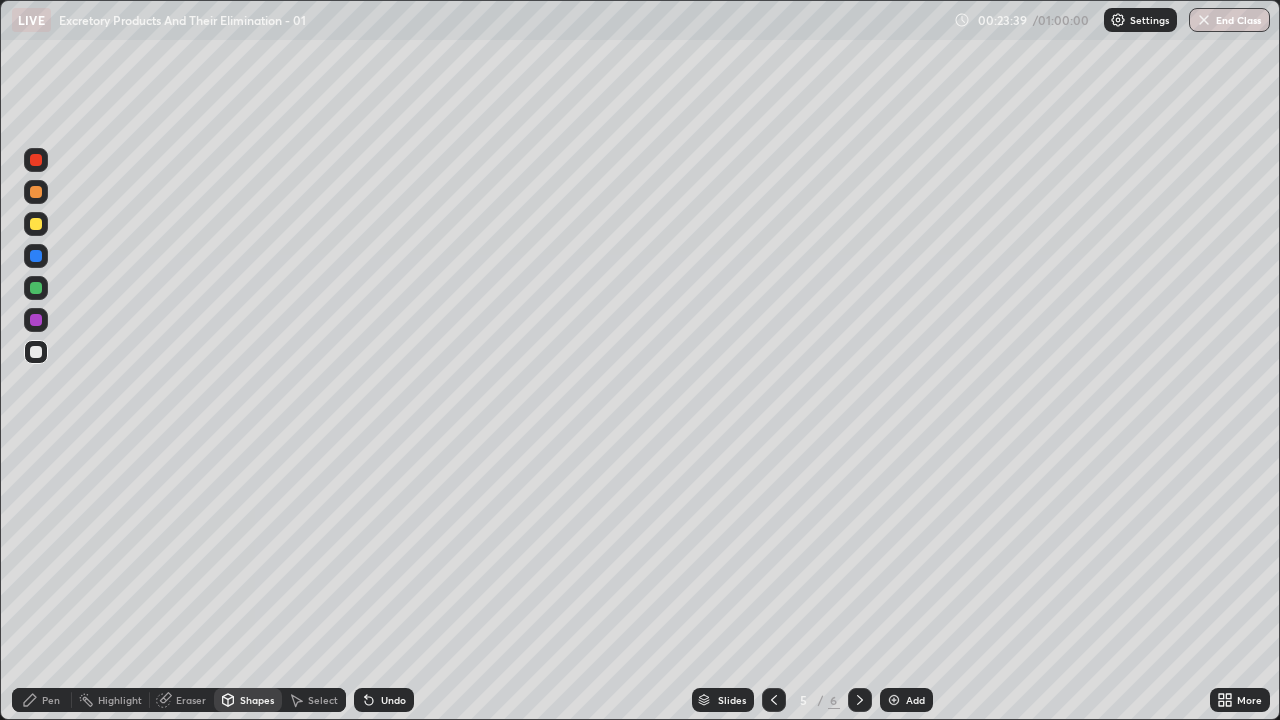click at bounding box center [36, 352] 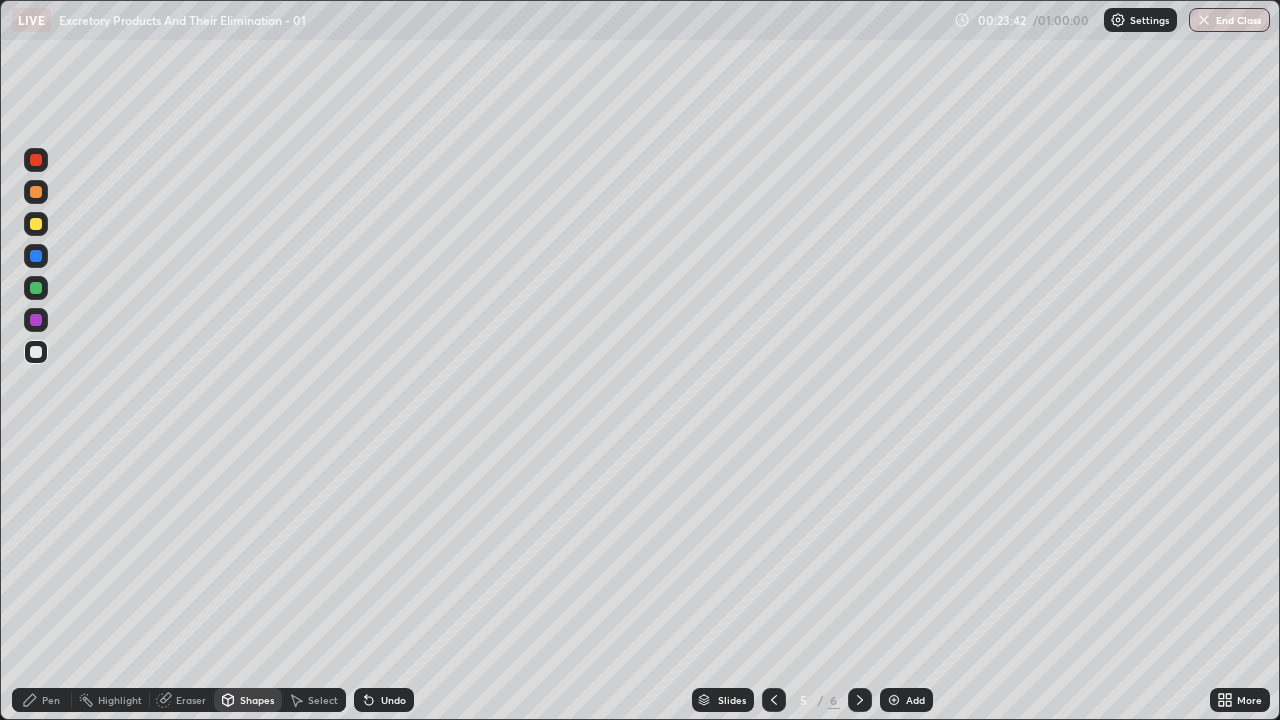 click at bounding box center (36, 352) 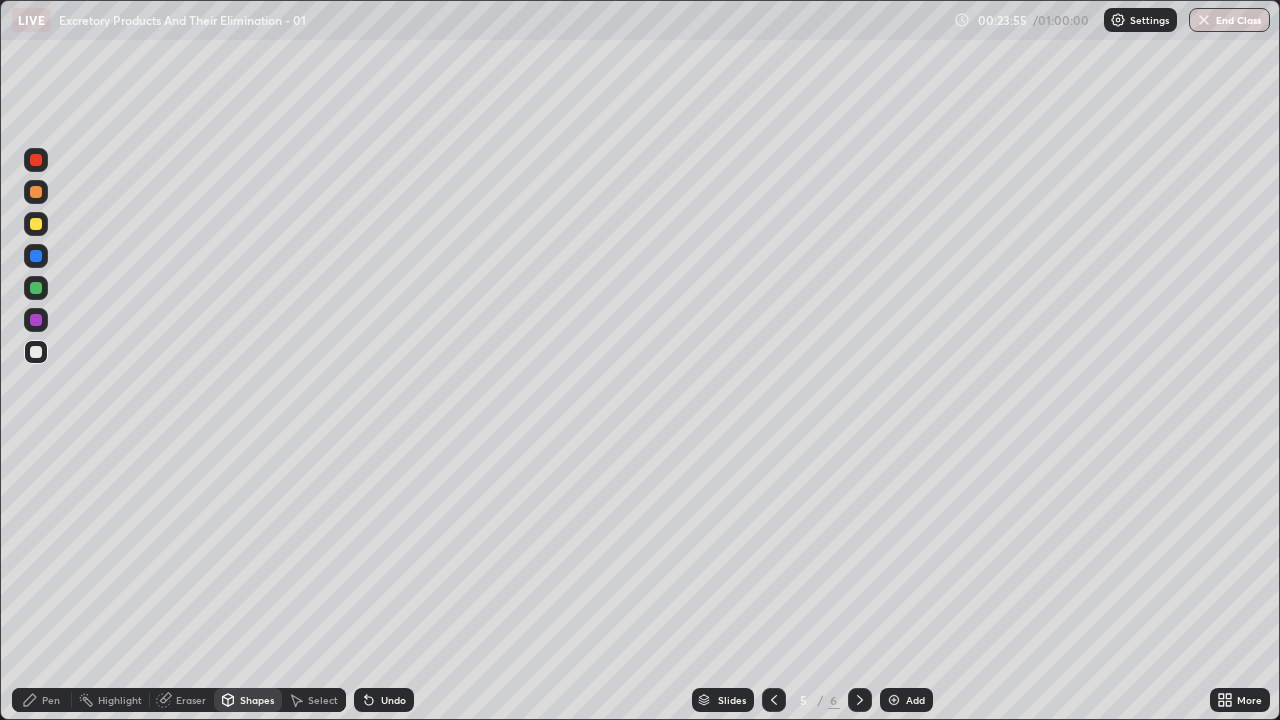 click at bounding box center (36, 352) 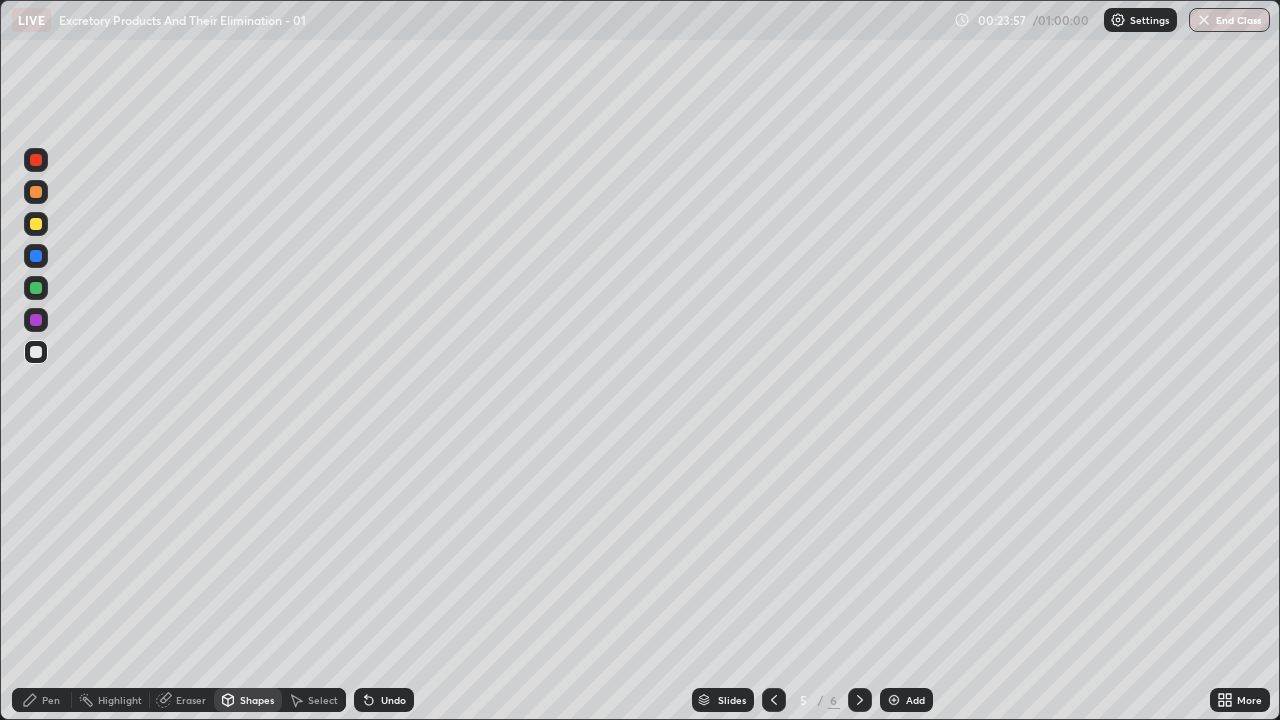 click on "Undo" at bounding box center [393, 700] 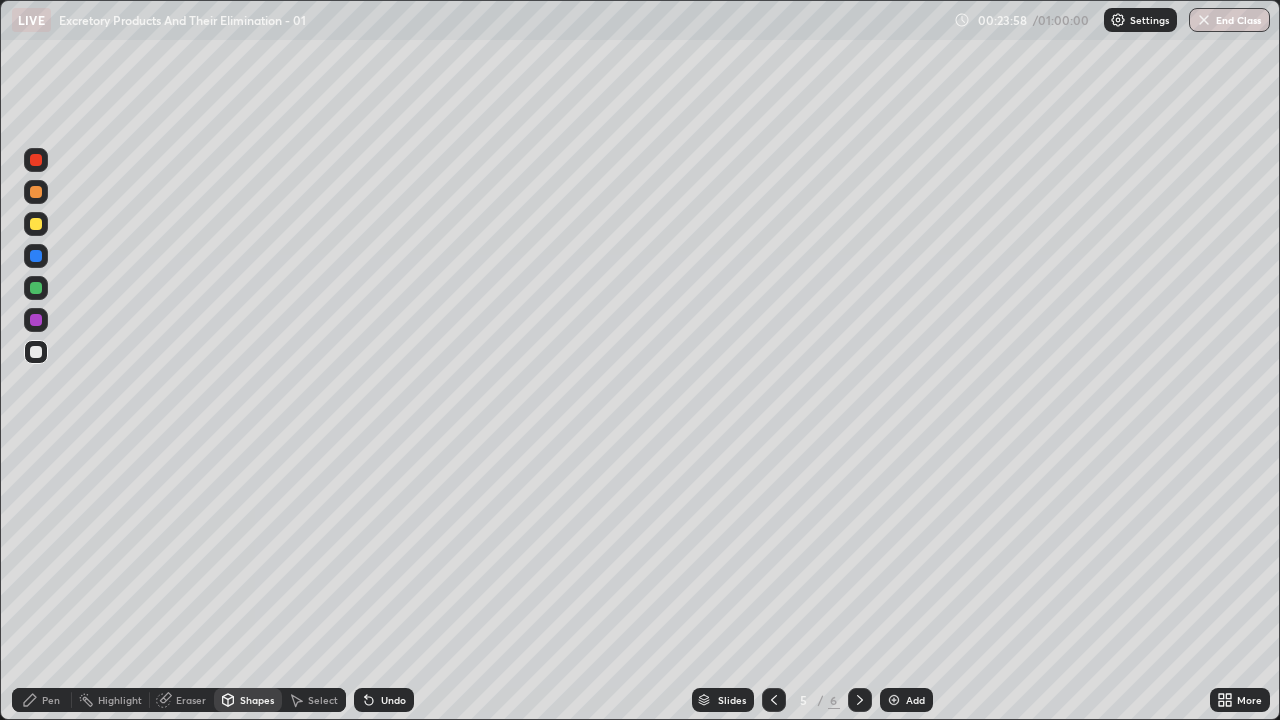 click on "Pen" at bounding box center (51, 700) 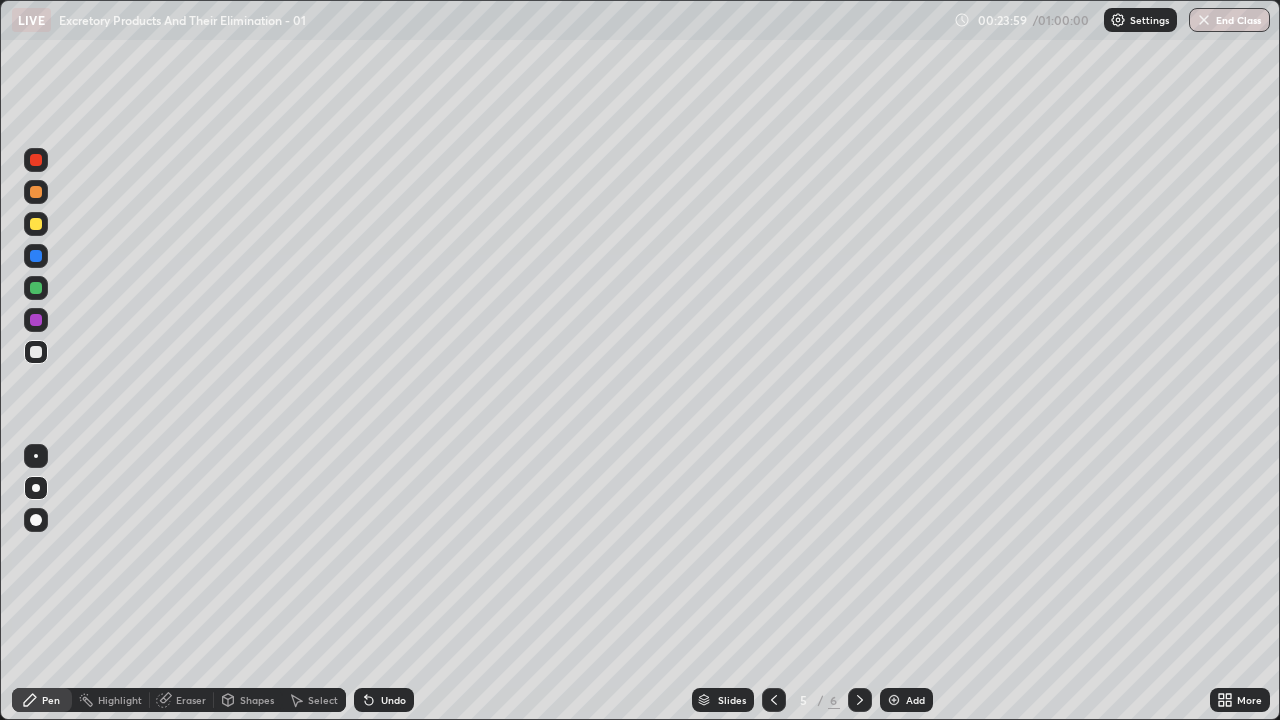 click at bounding box center (36, 352) 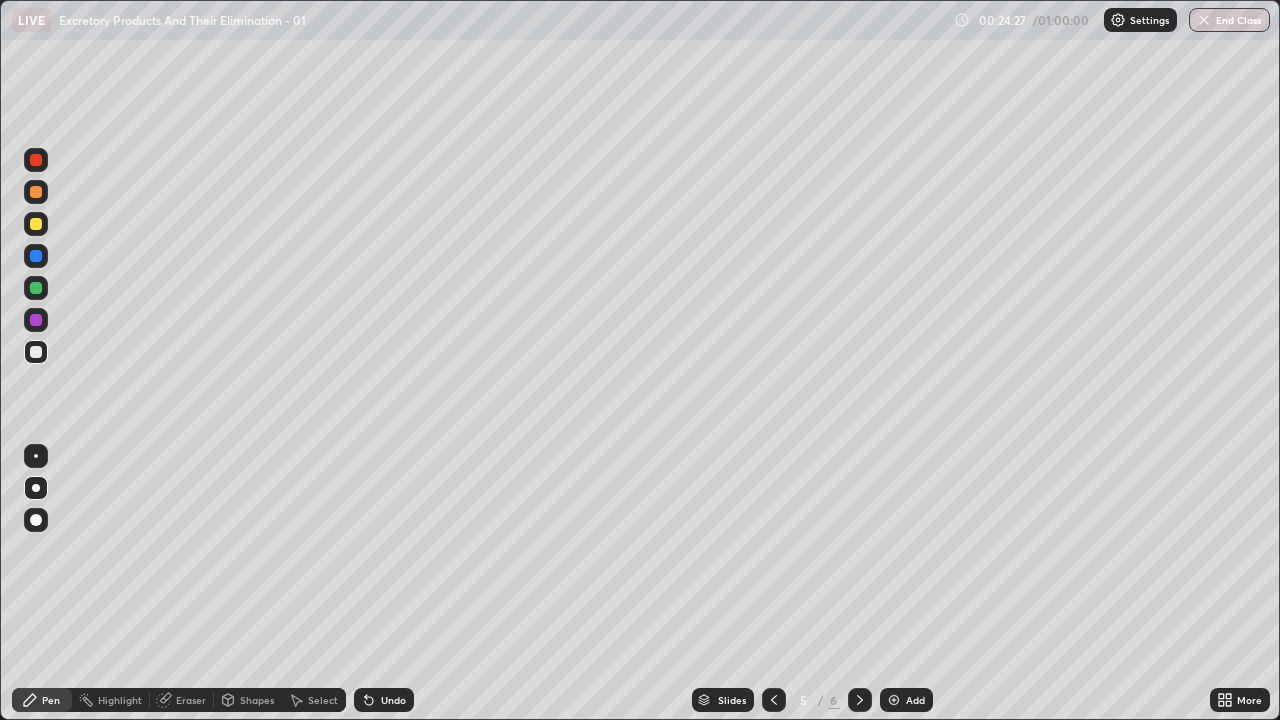 click on "Undo" at bounding box center (384, 700) 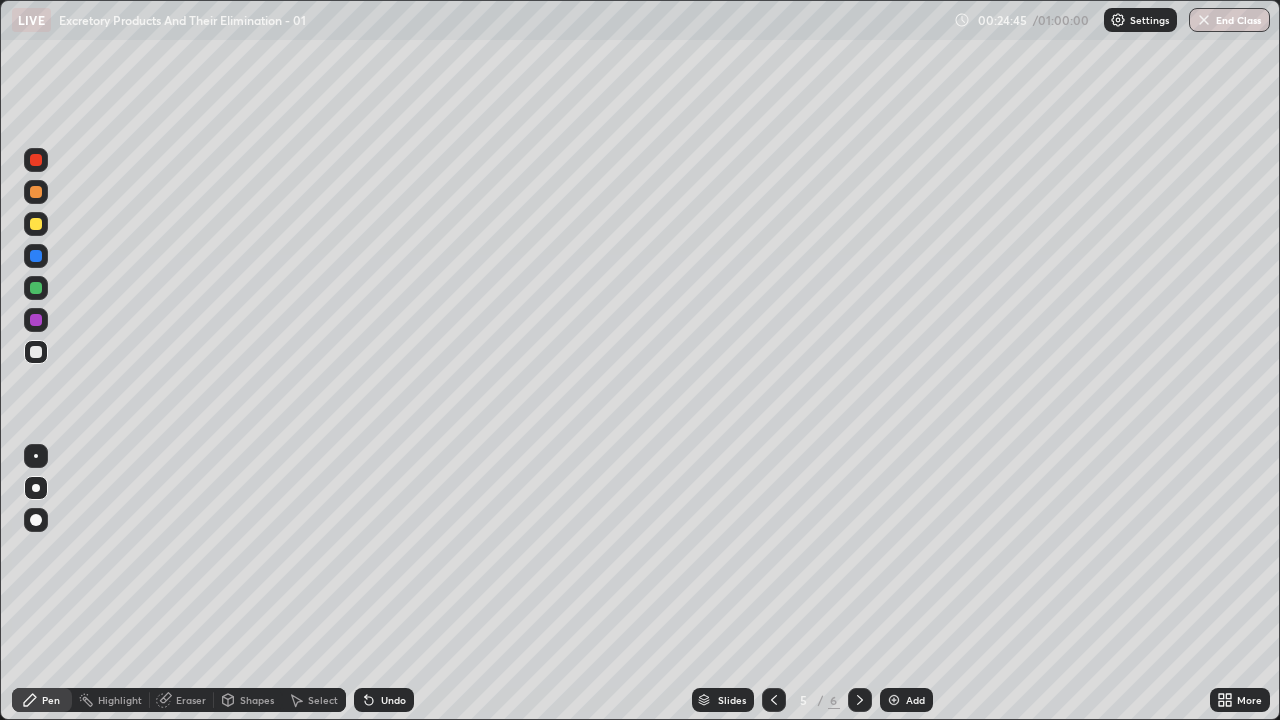 click at bounding box center (36, 352) 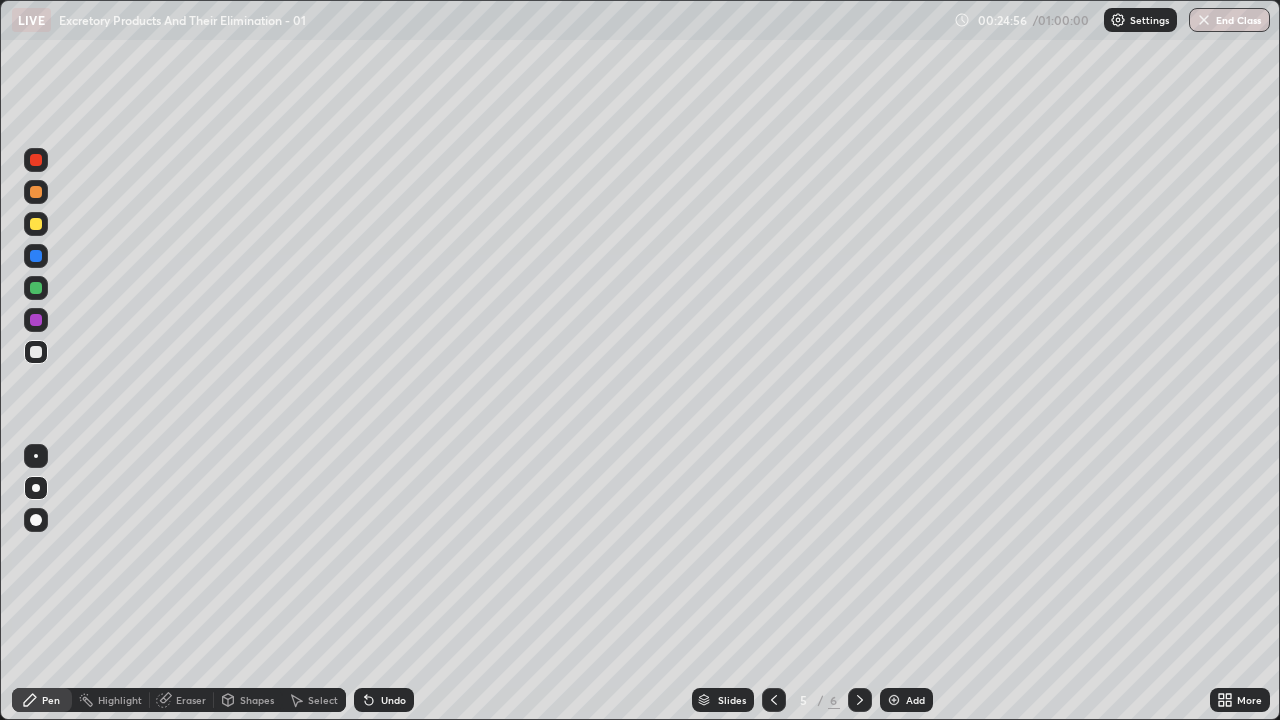 click at bounding box center (36, 352) 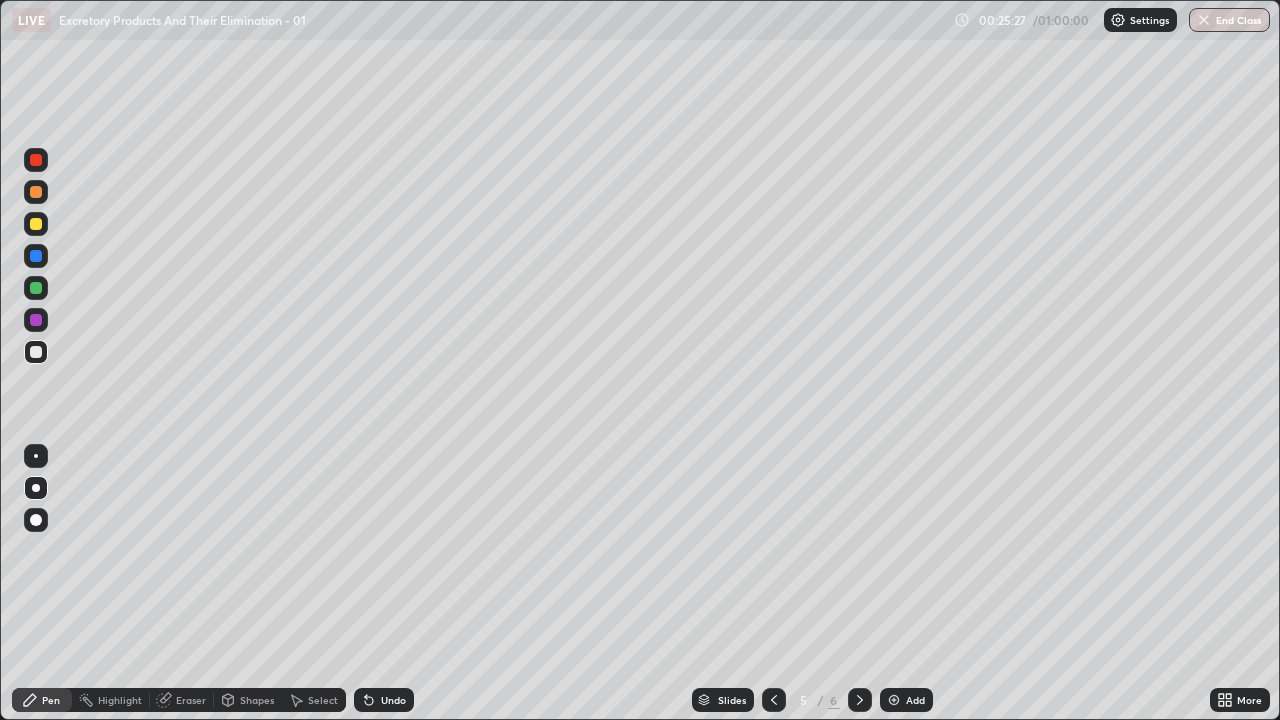 click at bounding box center [36, 352] 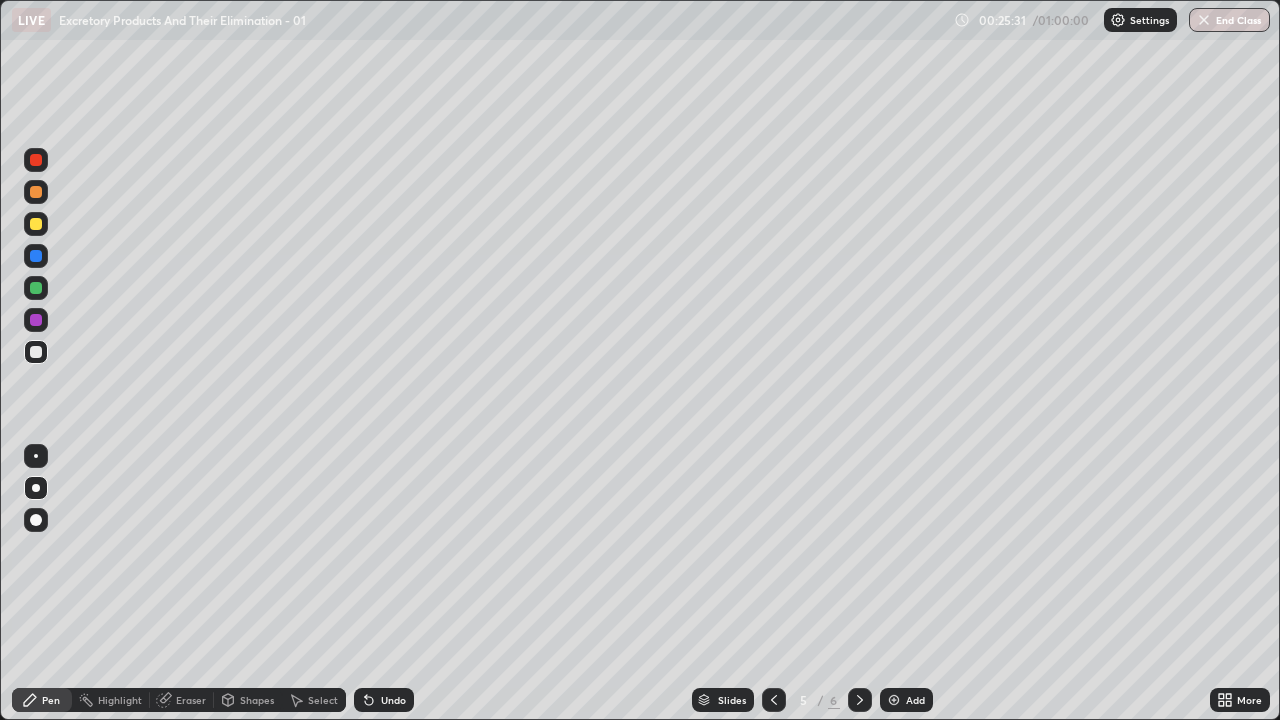 click at bounding box center (36, 352) 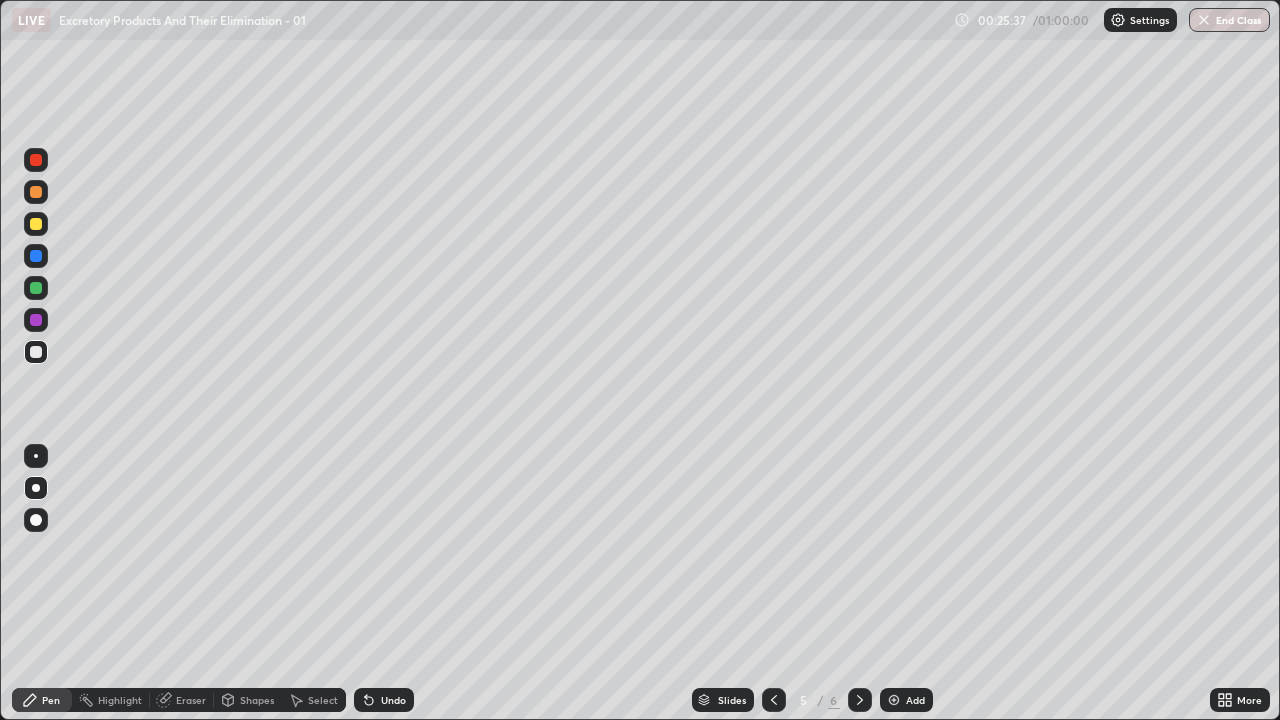 click on "Undo" at bounding box center (393, 700) 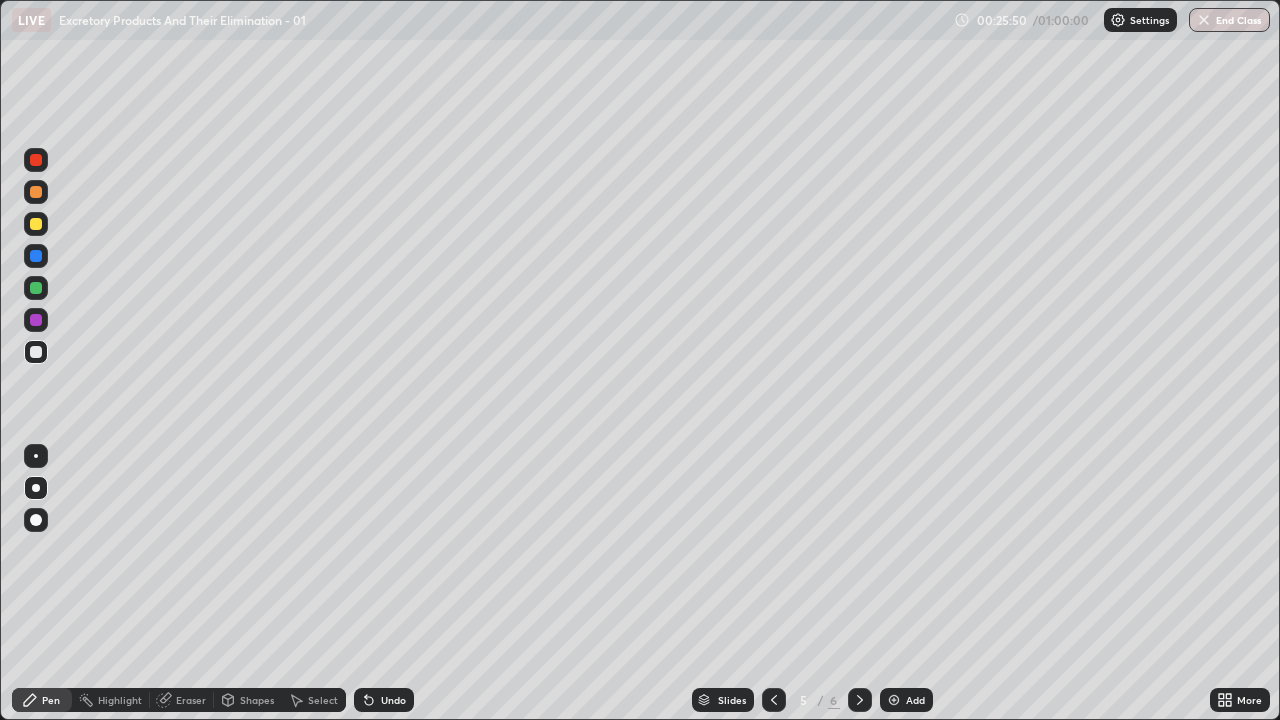 click at bounding box center (36, 352) 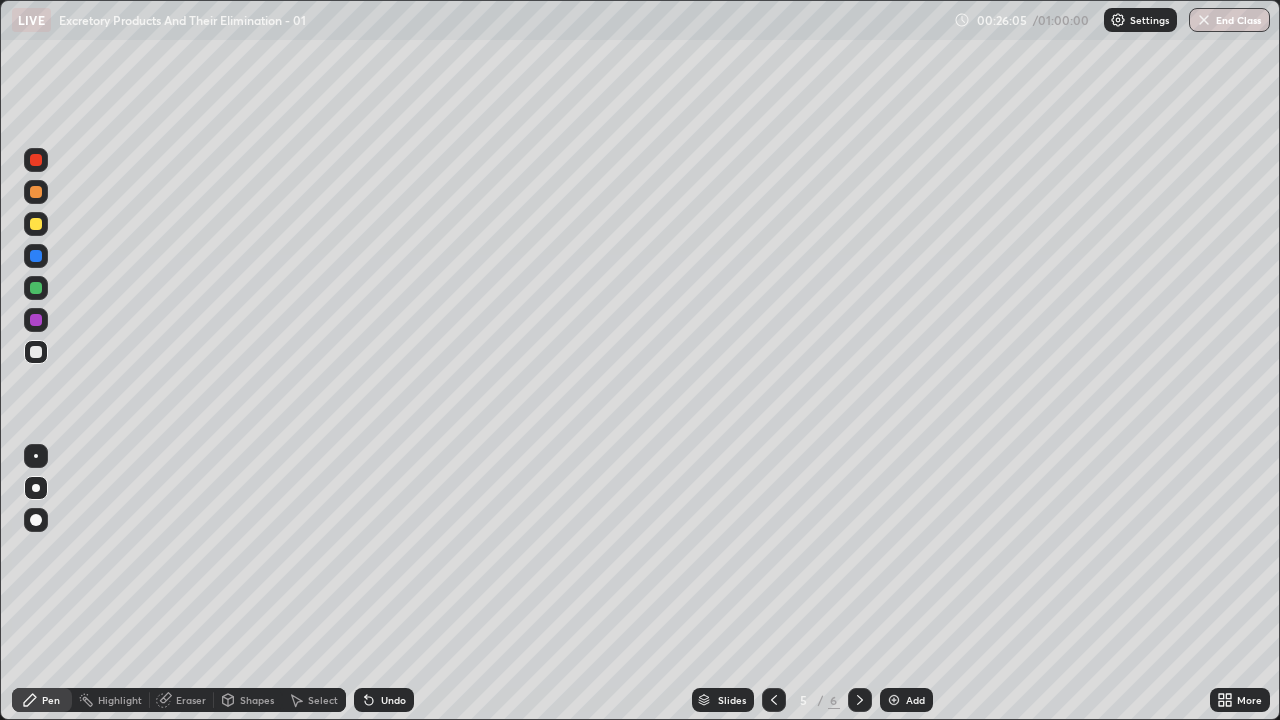 click at bounding box center (36, 352) 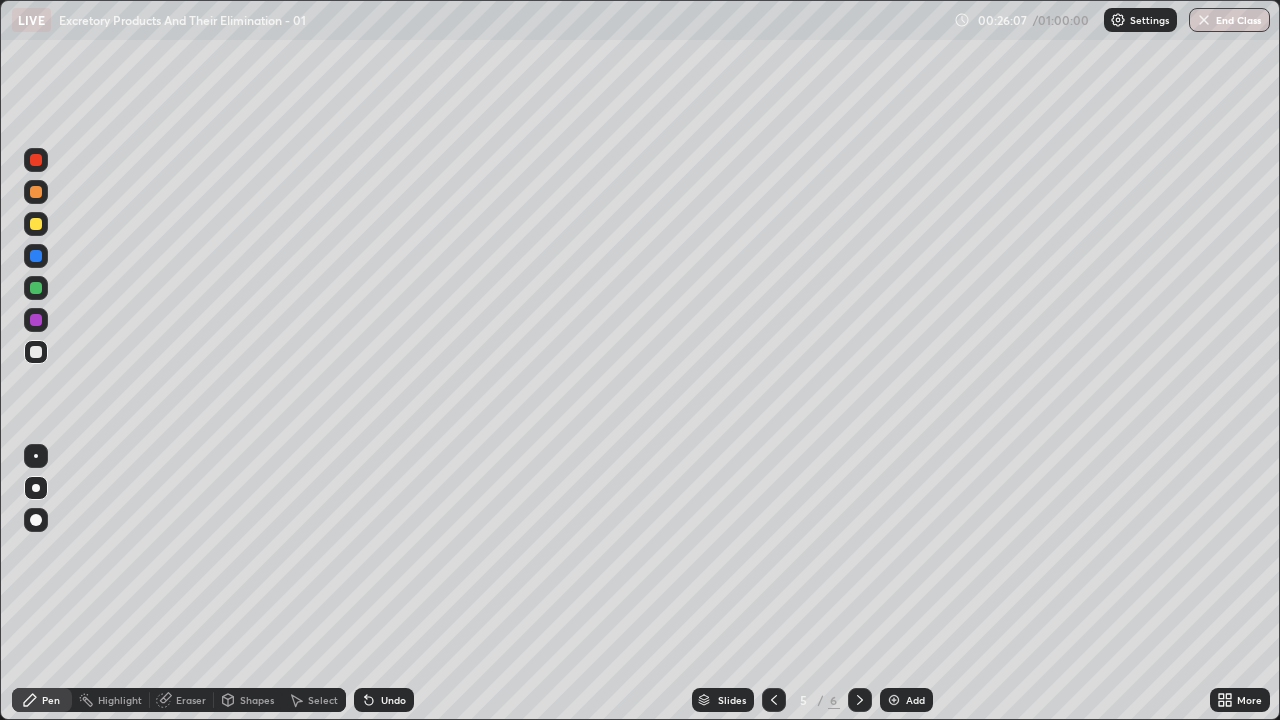 click at bounding box center [36, 352] 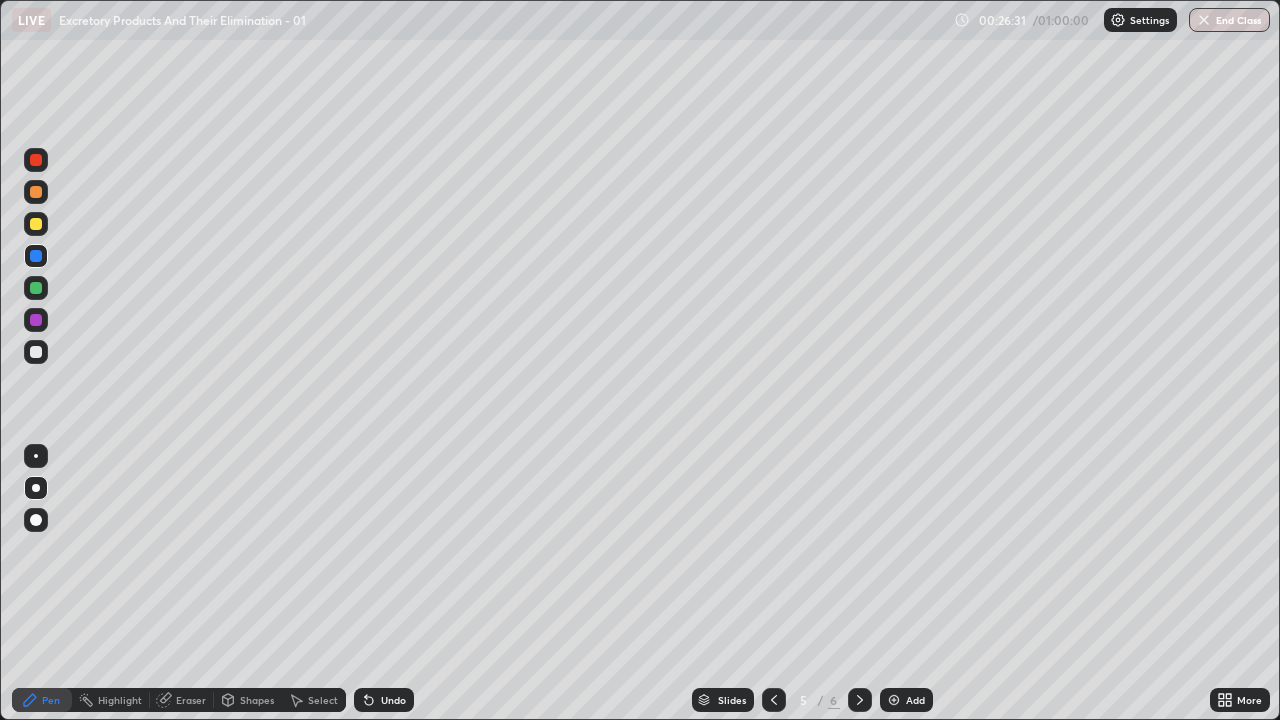 click at bounding box center (36, 256) 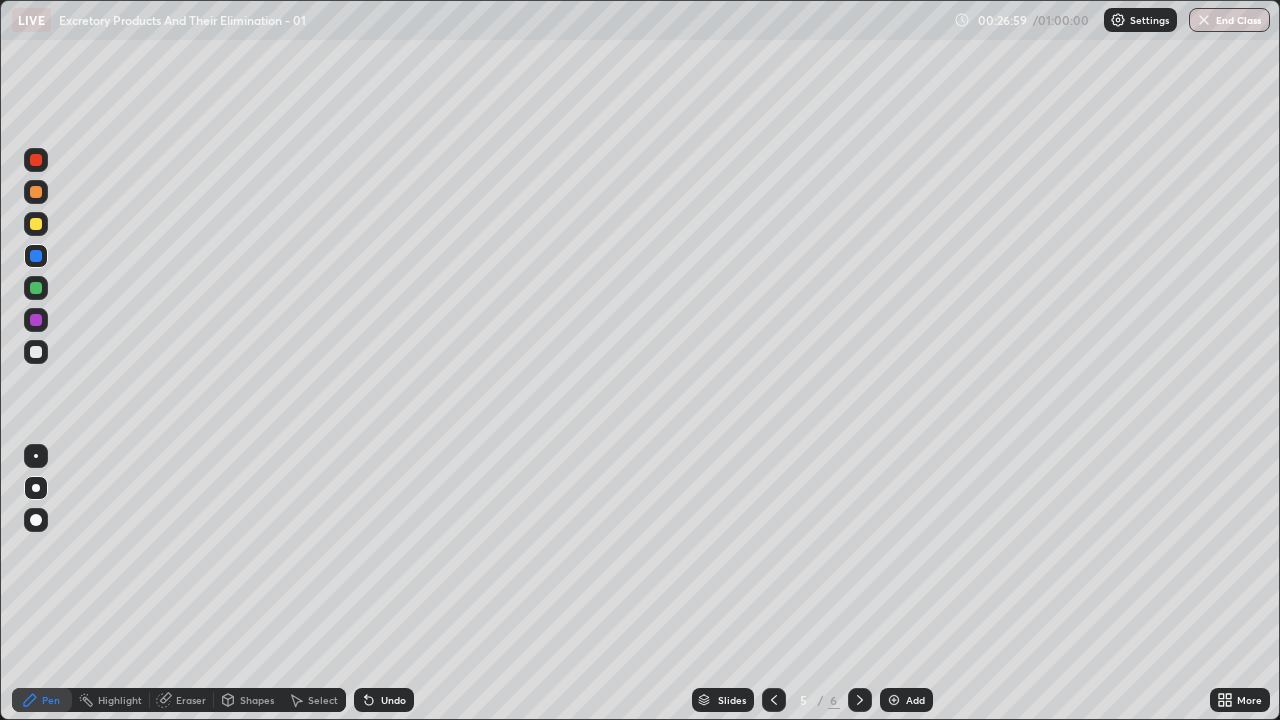 click at bounding box center [36, 352] 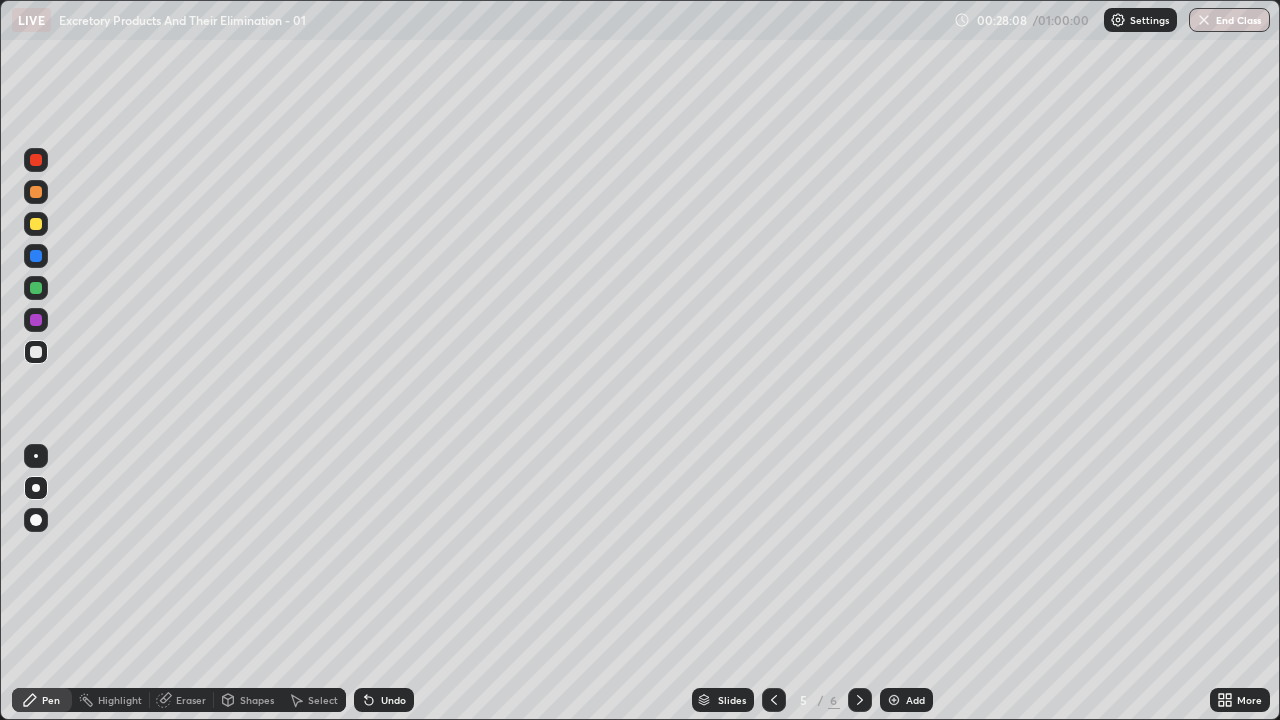 click at bounding box center (36, 352) 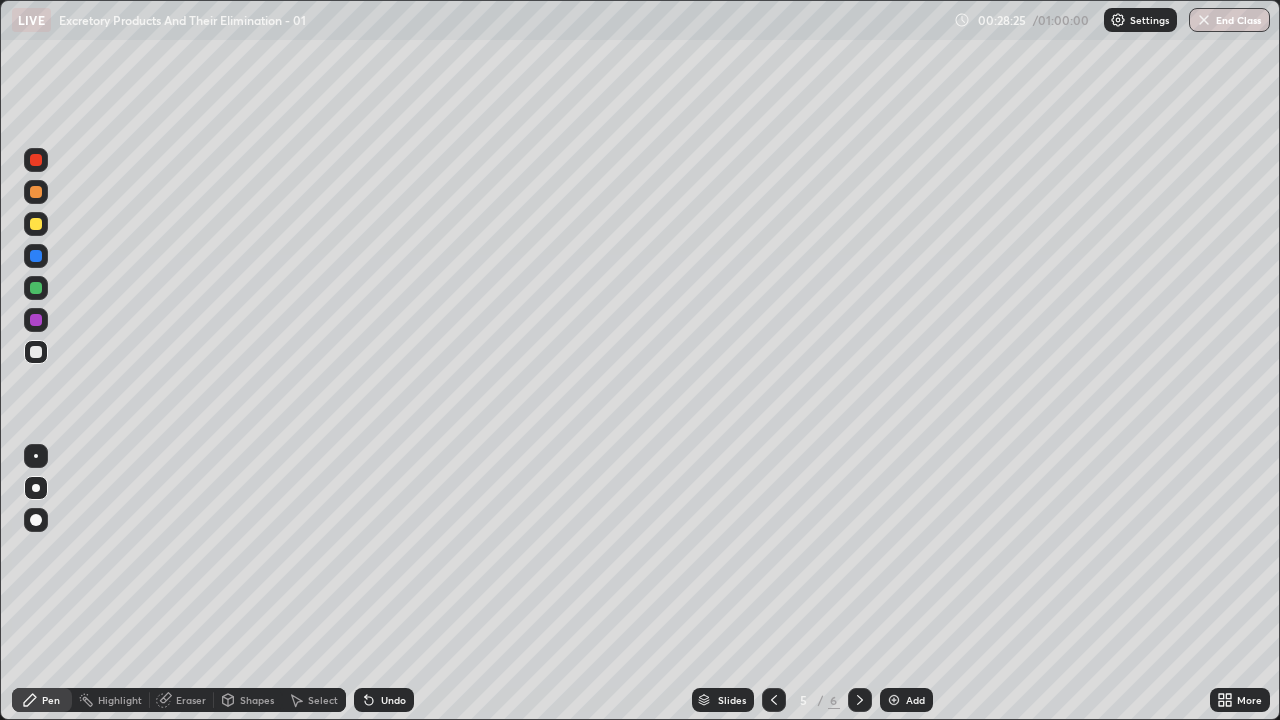 click at bounding box center [36, 352] 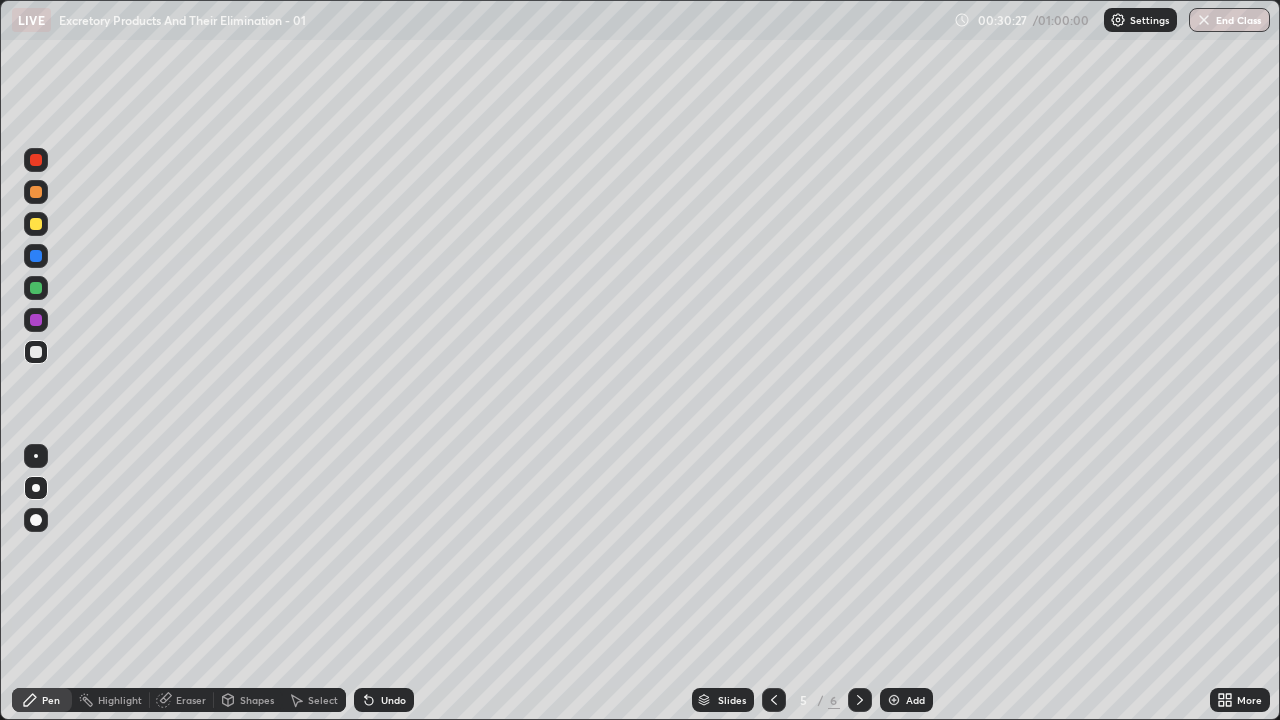click at bounding box center (36, 352) 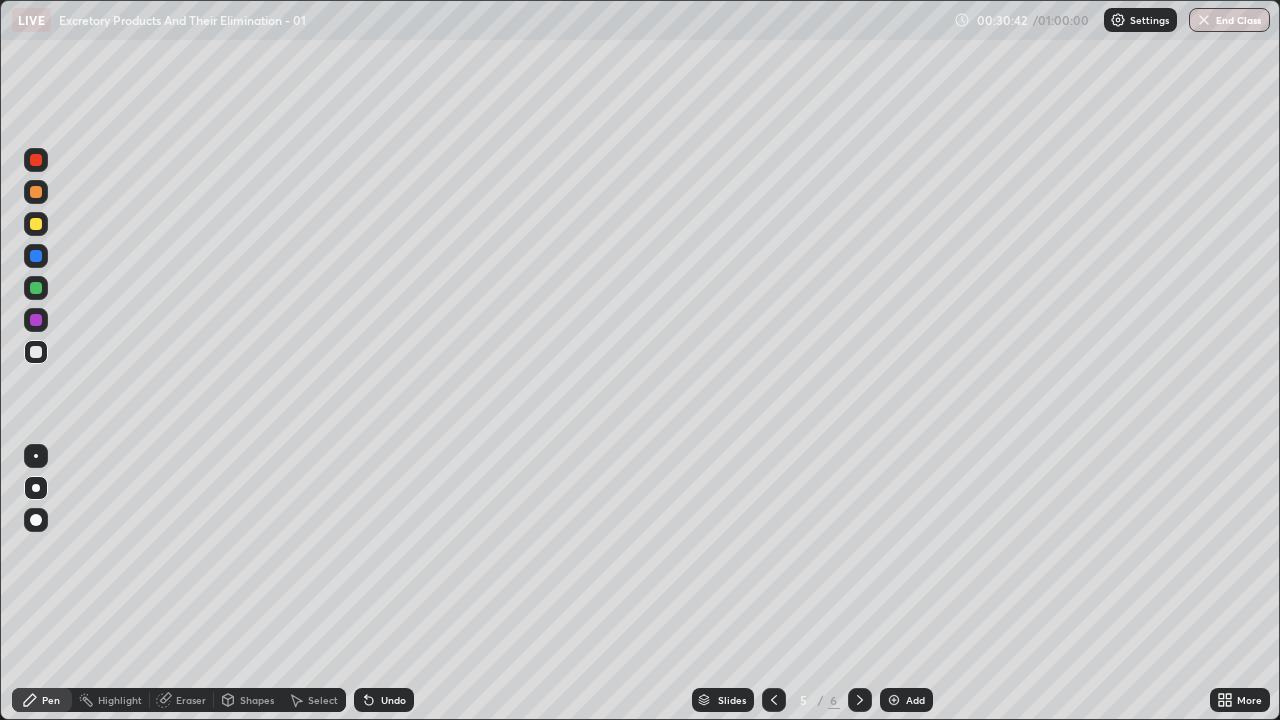 click at bounding box center [36, 352] 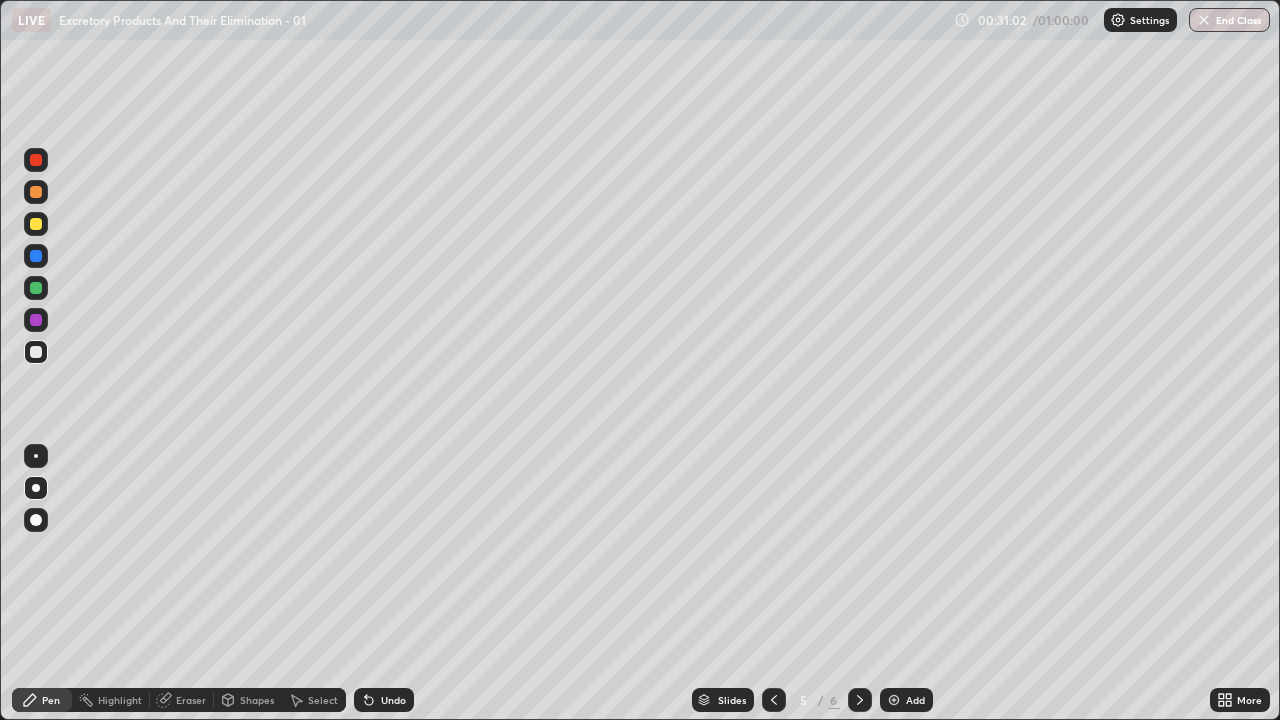 click at bounding box center (36, 352) 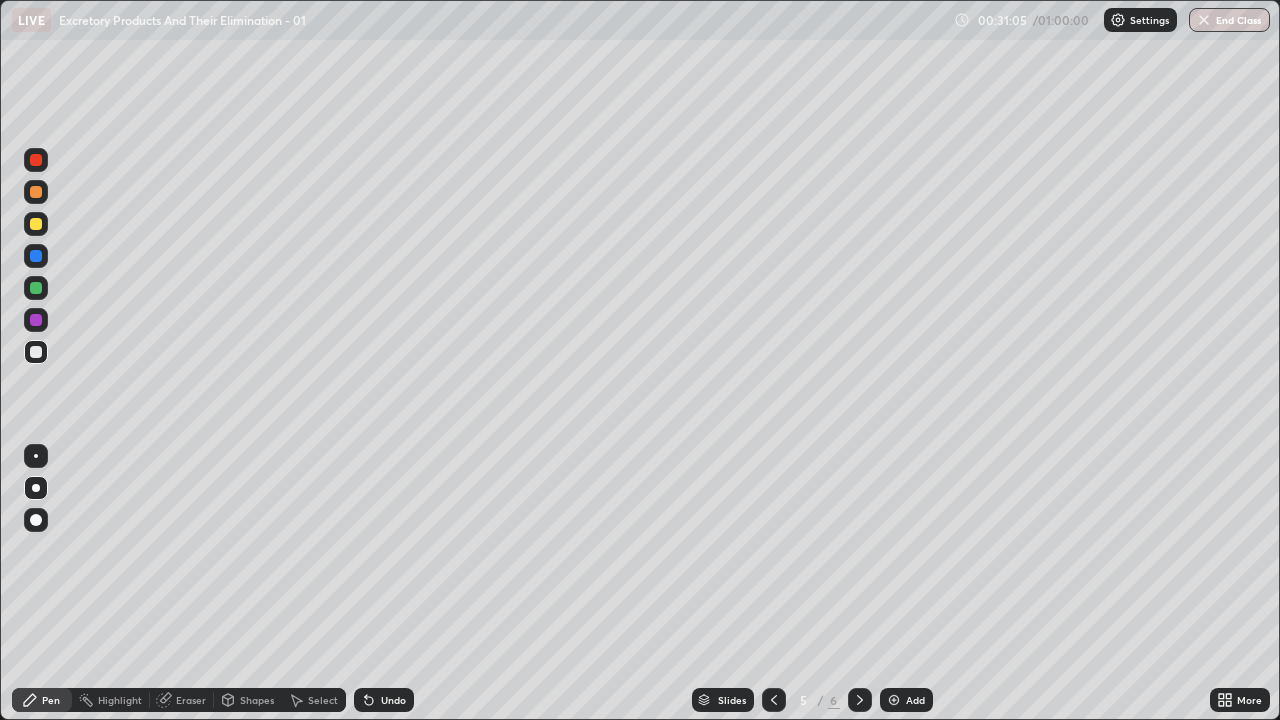 click on "Add" at bounding box center [915, 700] 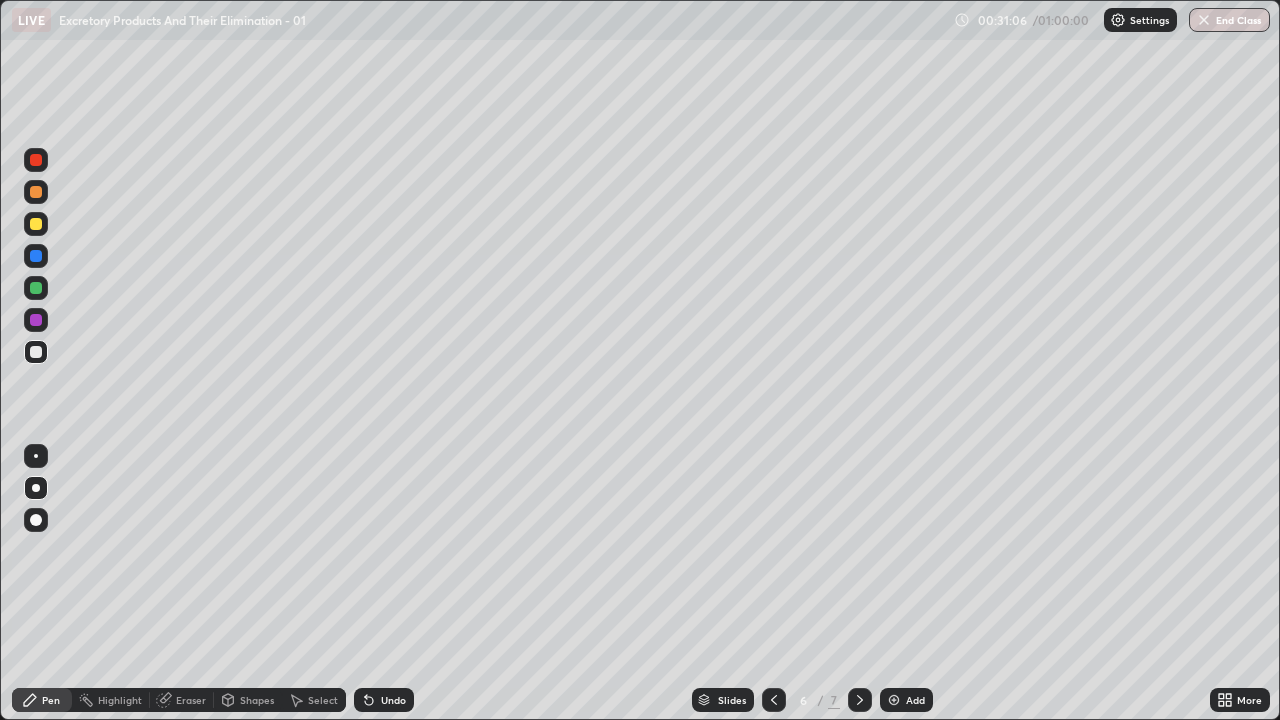 click at bounding box center (36, 352) 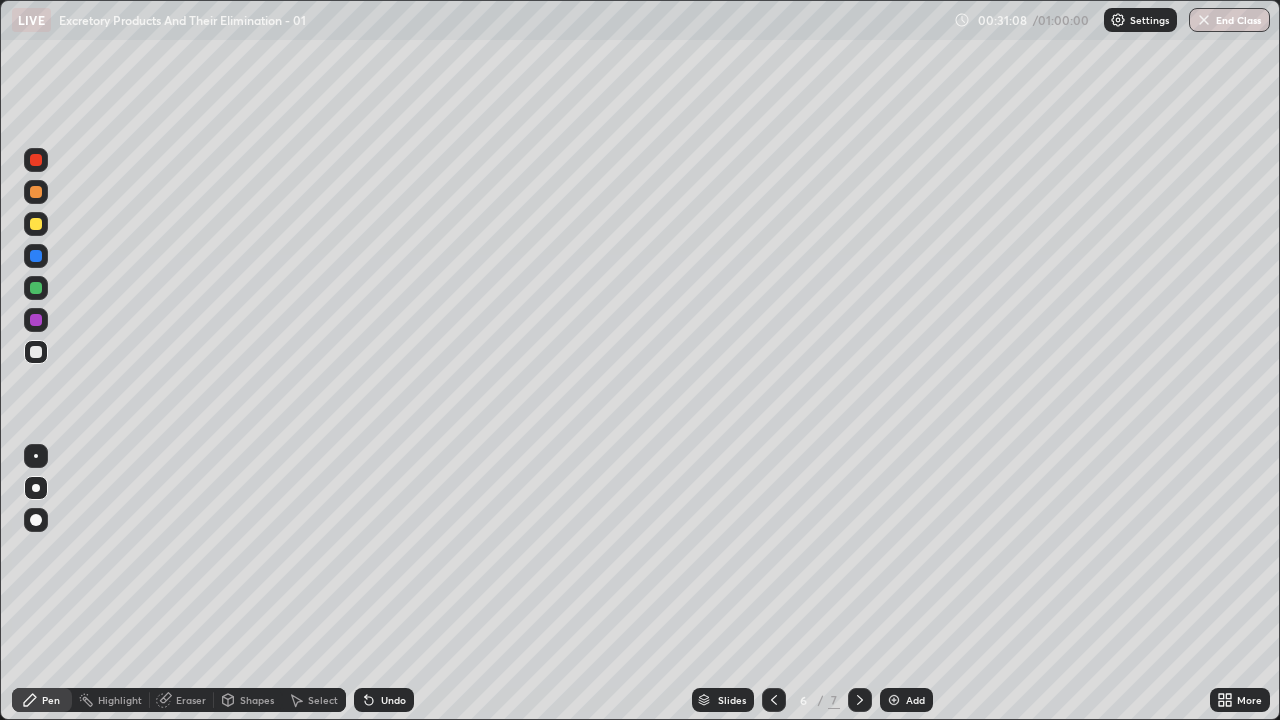 click at bounding box center (36, 352) 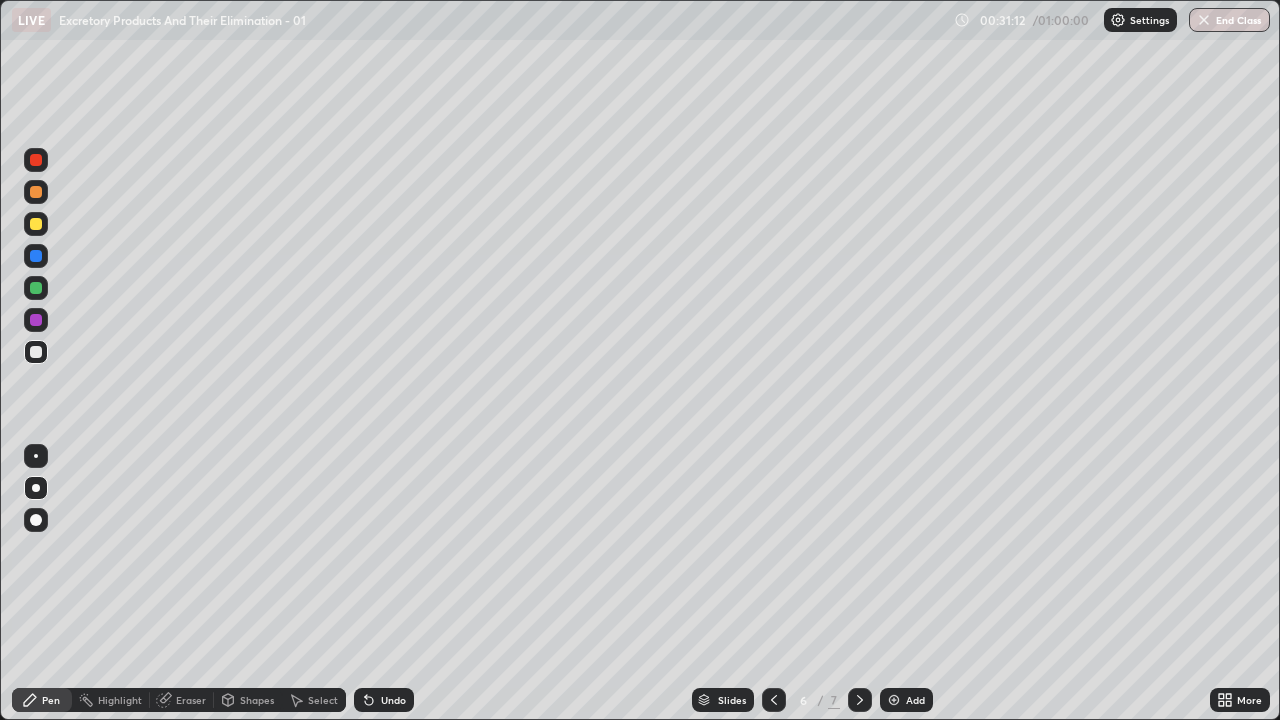click on "Undo" at bounding box center [393, 700] 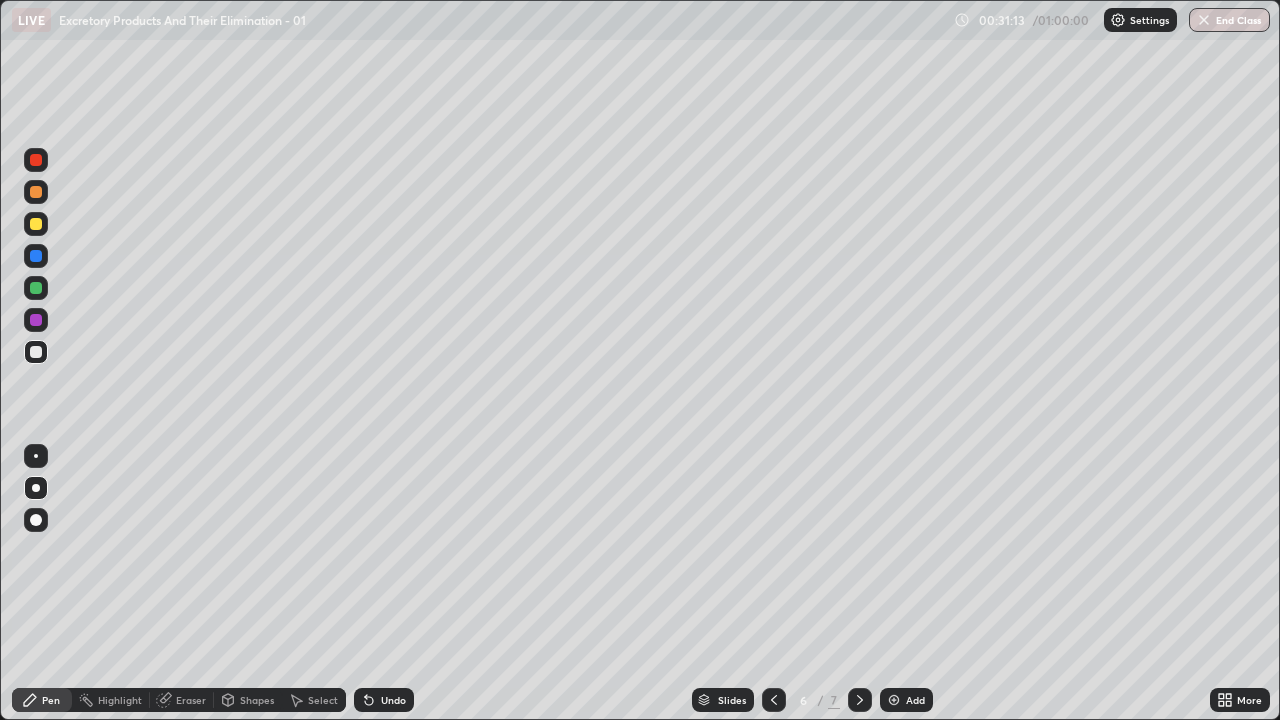 click on "Undo" at bounding box center (384, 700) 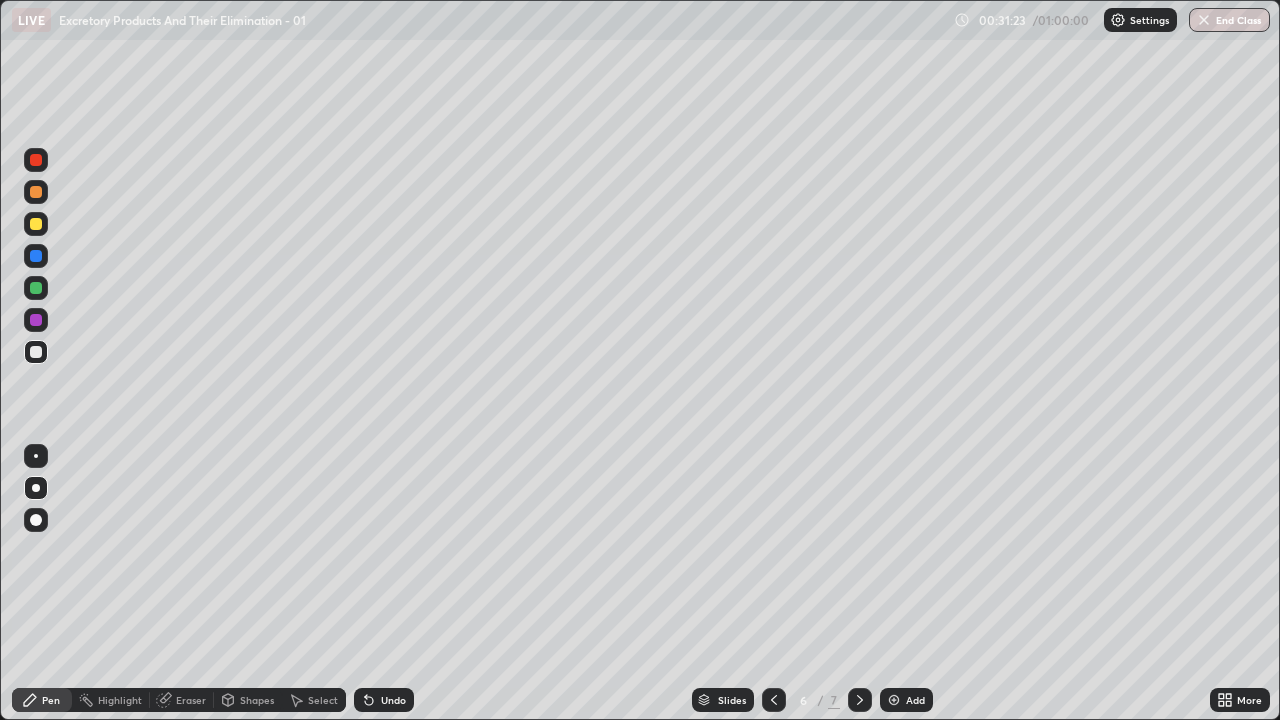 click 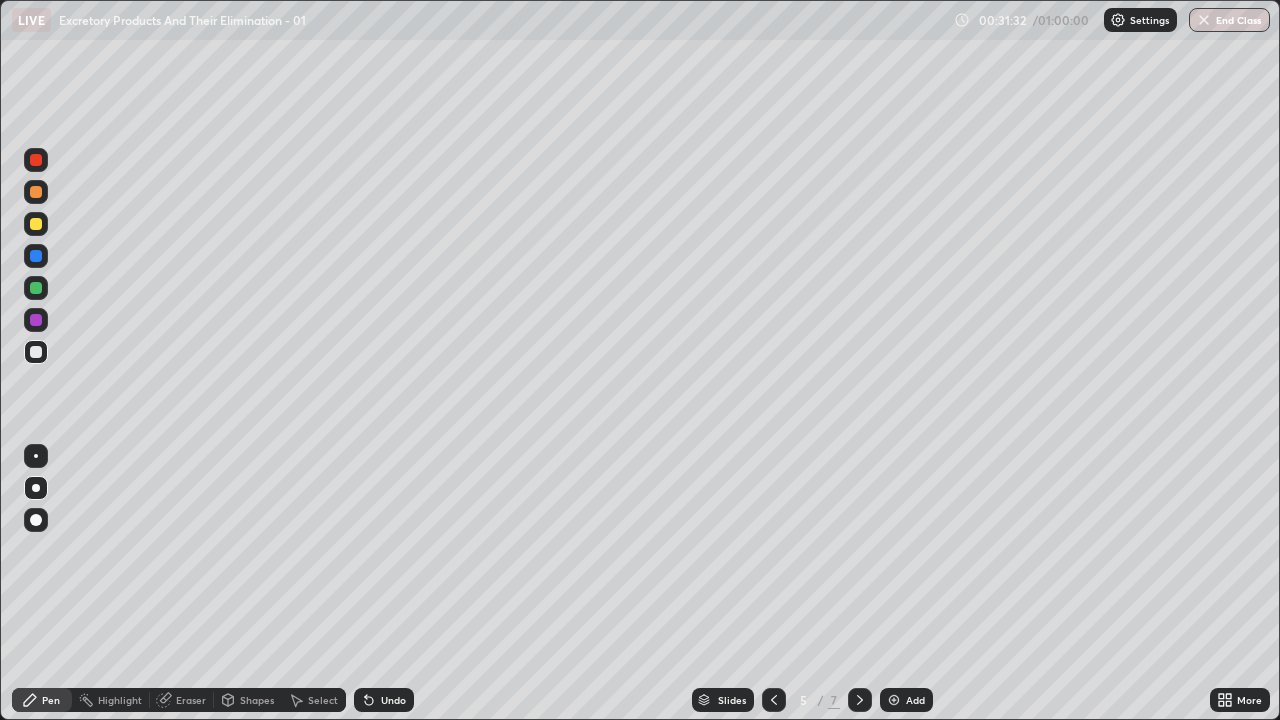 click 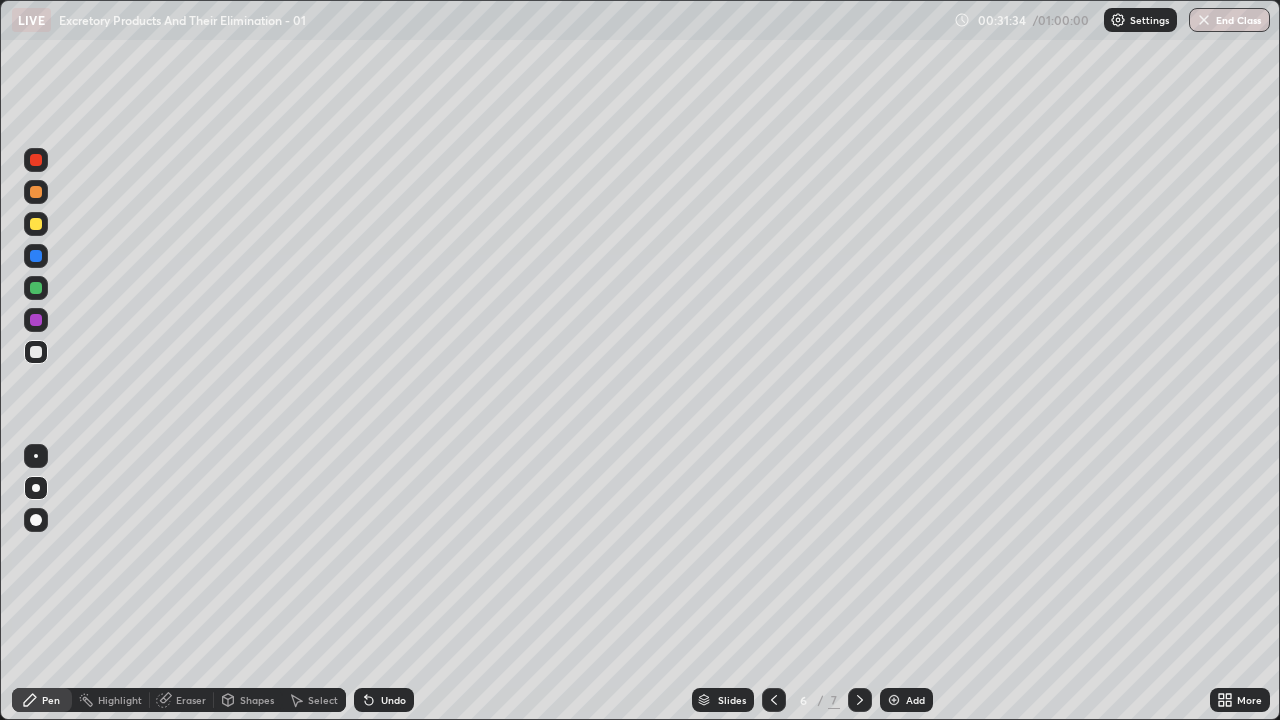 click at bounding box center [36, 352] 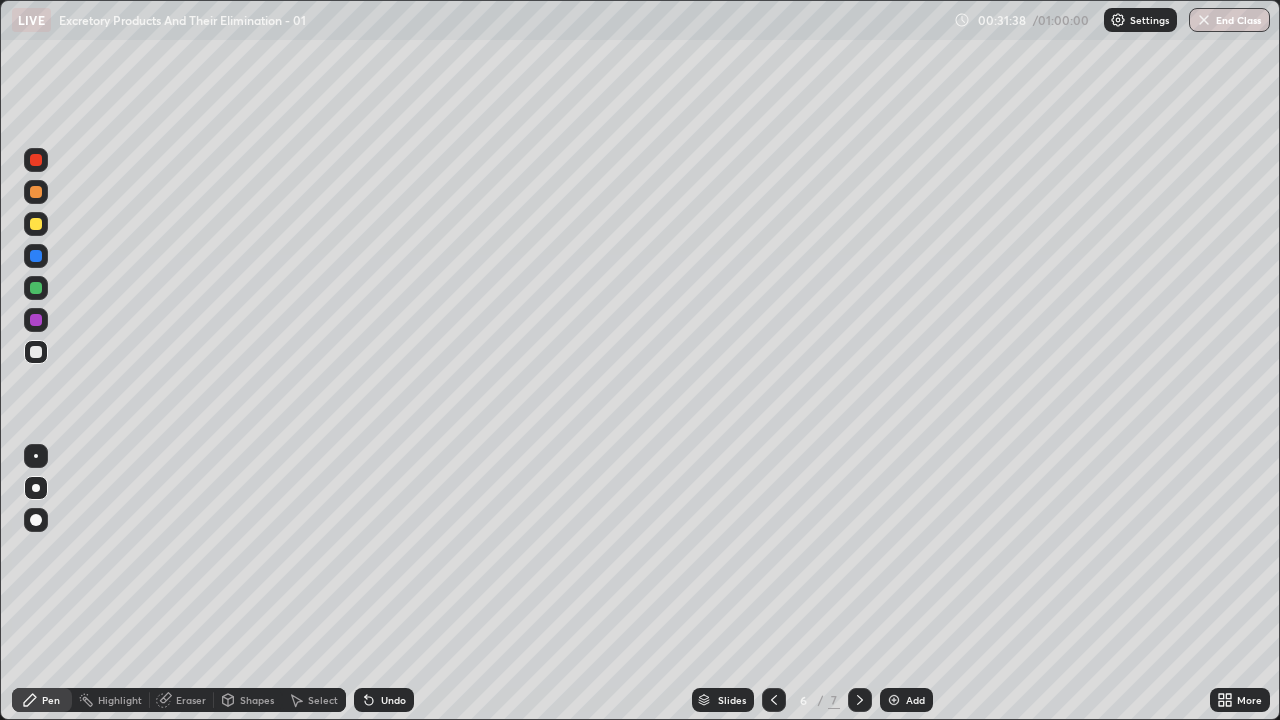 click at bounding box center [36, 352] 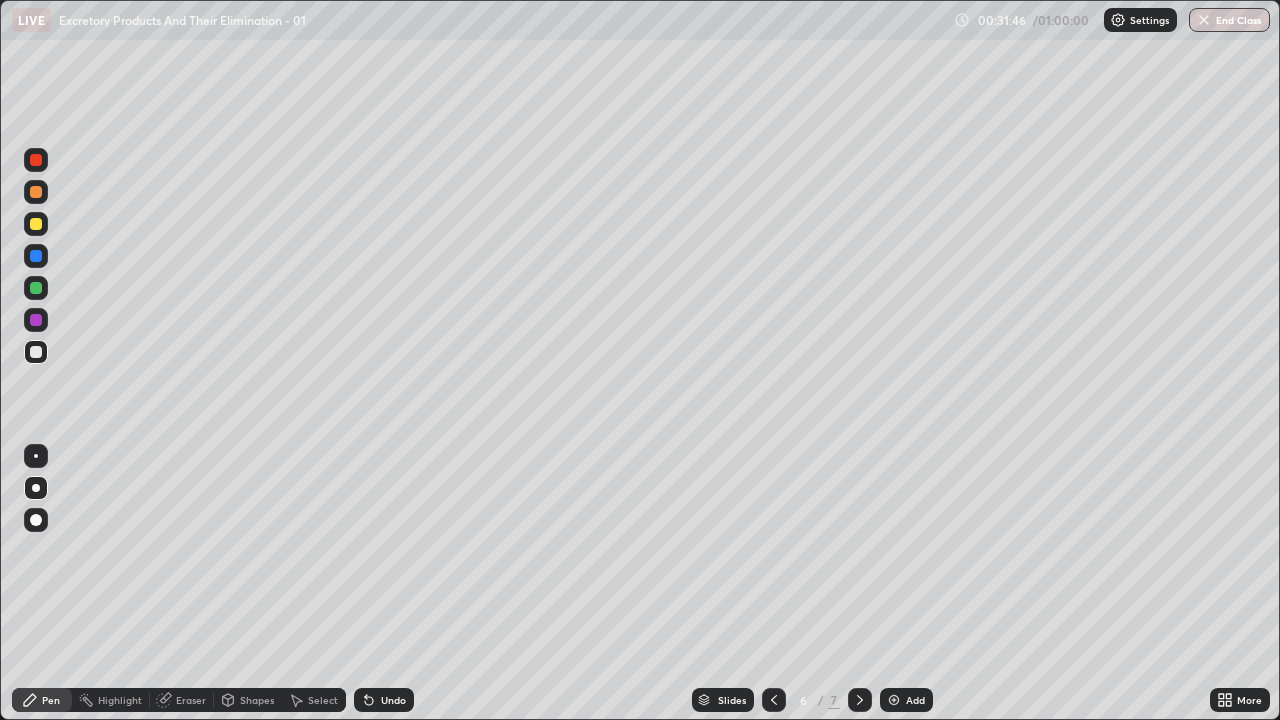 click on "Undo" at bounding box center (384, 700) 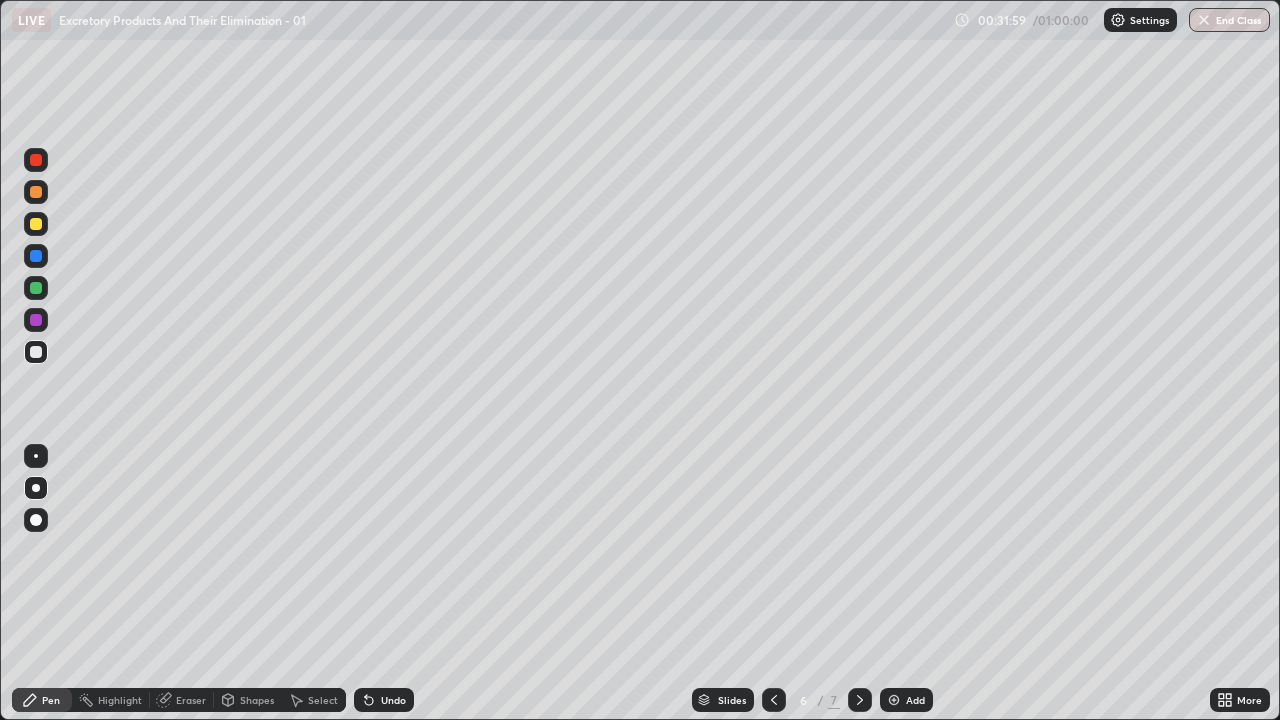 click at bounding box center (36, 352) 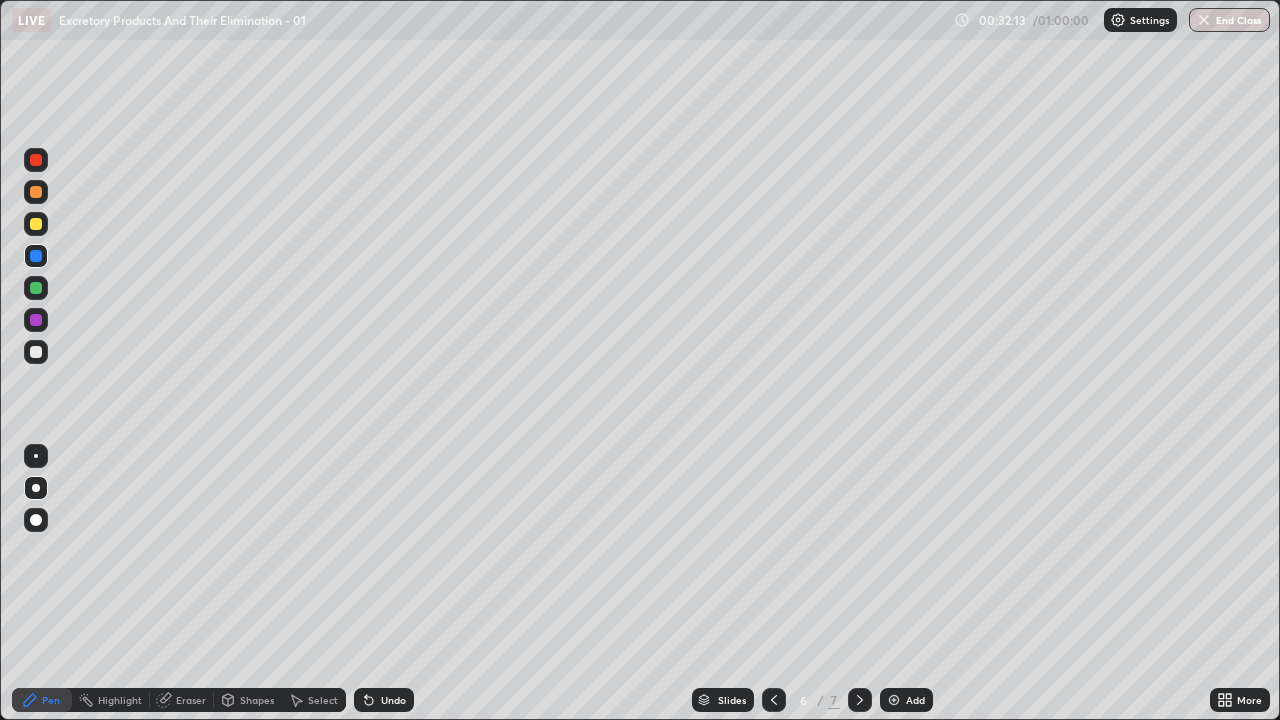 click at bounding box center [36, 352] 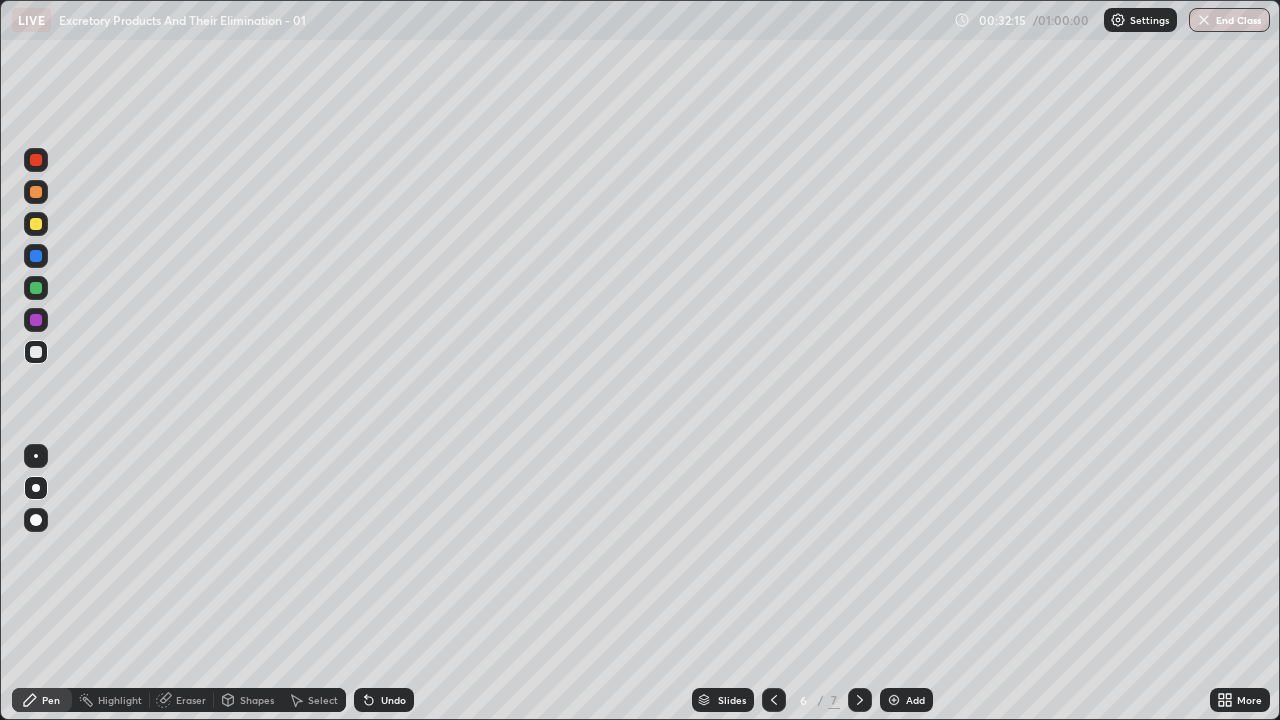click at bounding box center (36, 224) 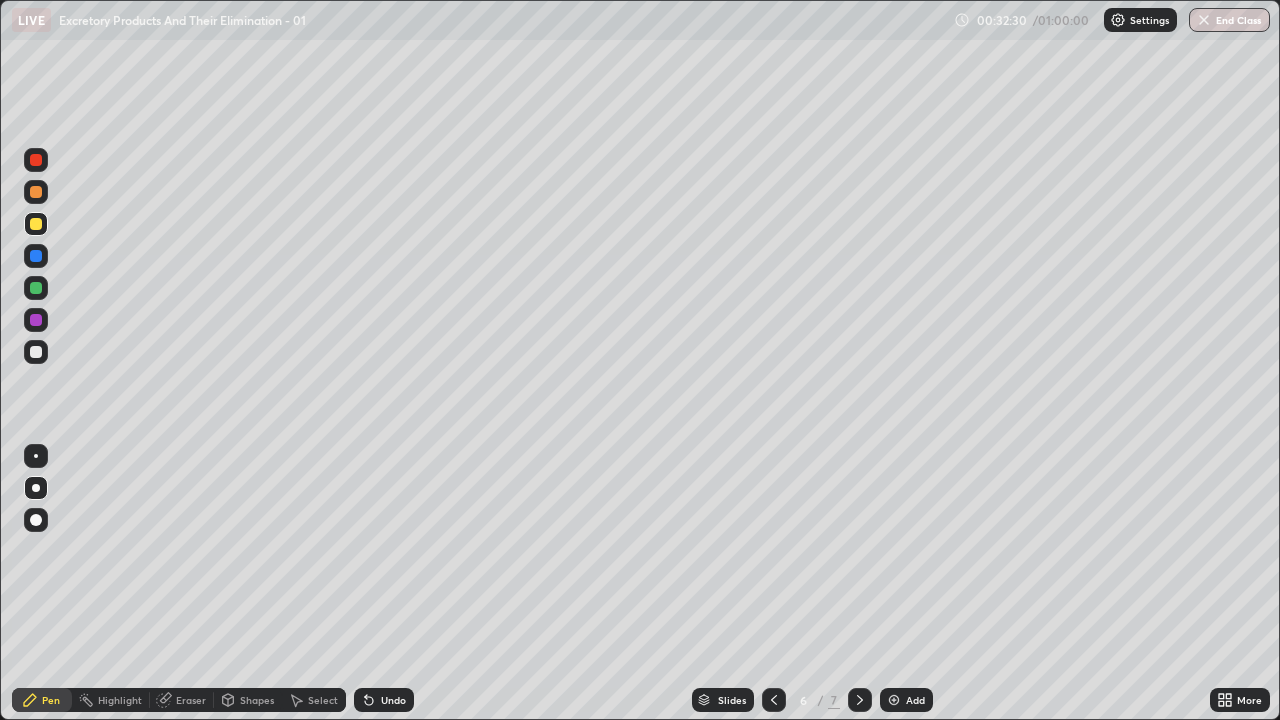 click at bounding box center [36, 352] 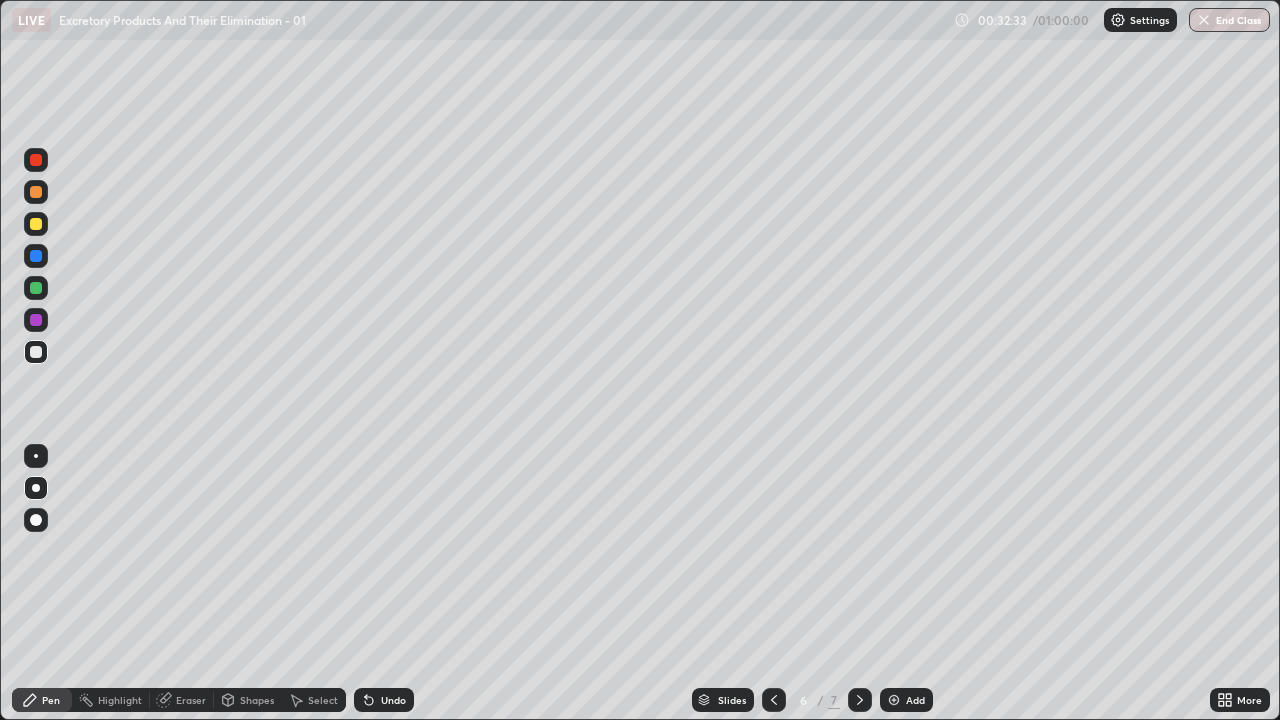click at bounding box center [36, 352] 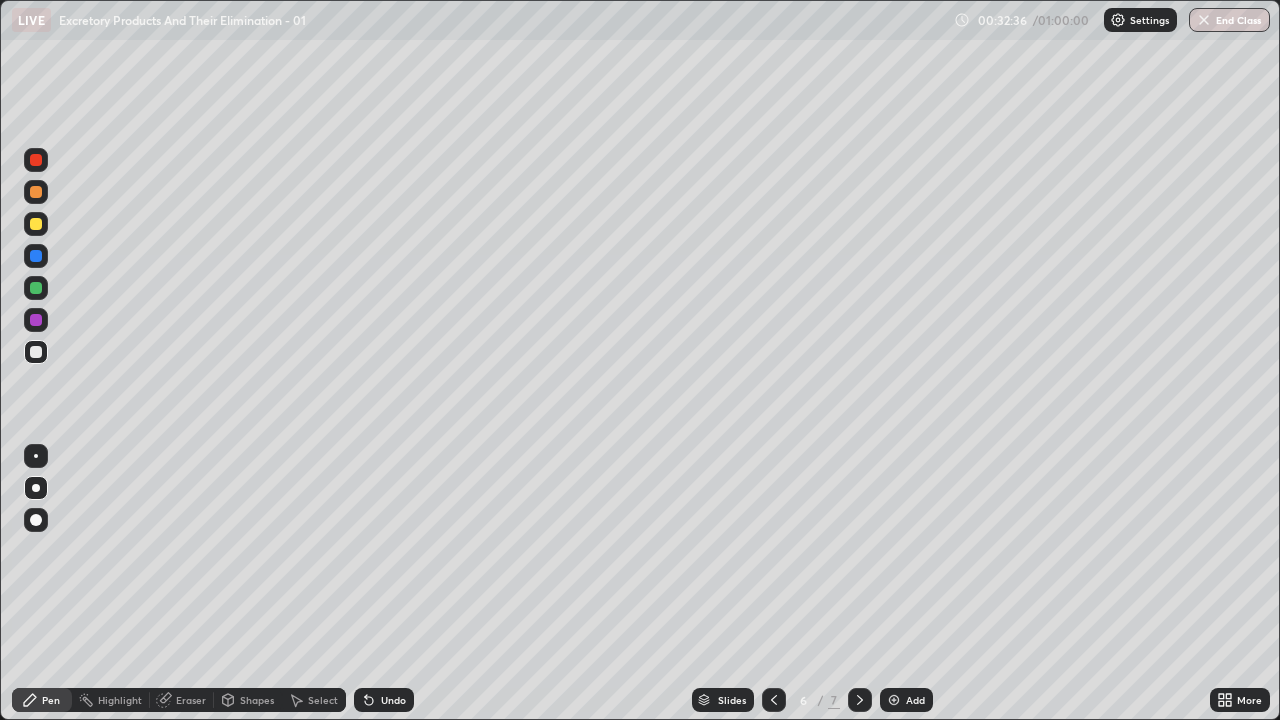 click at bounding box center (36, 352) 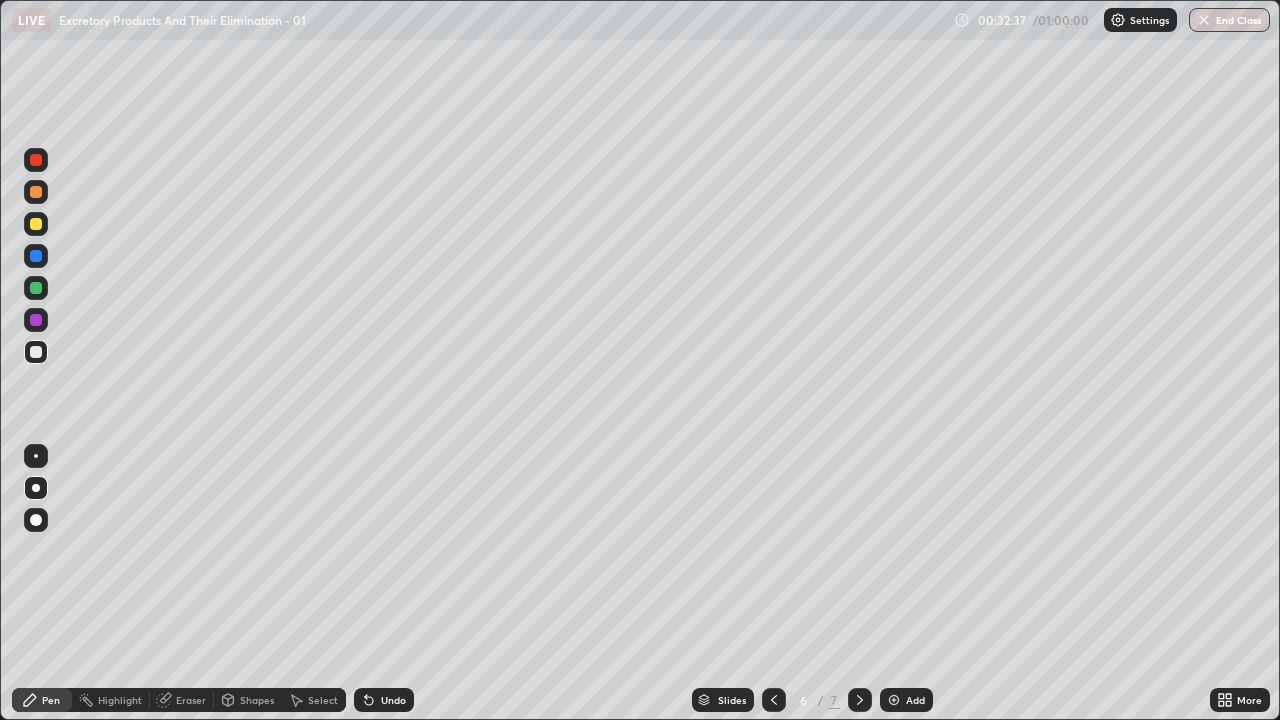 click at bounding box center (36, 352) 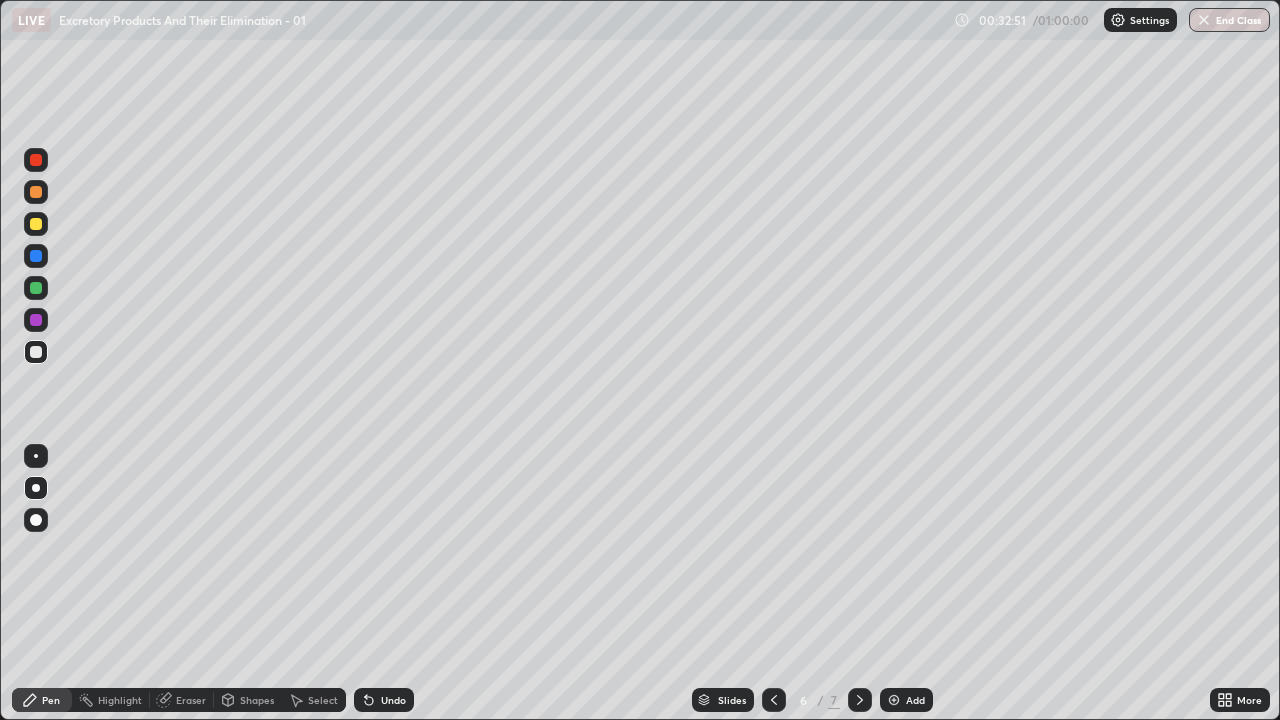 click at bounding box center (36, 352) 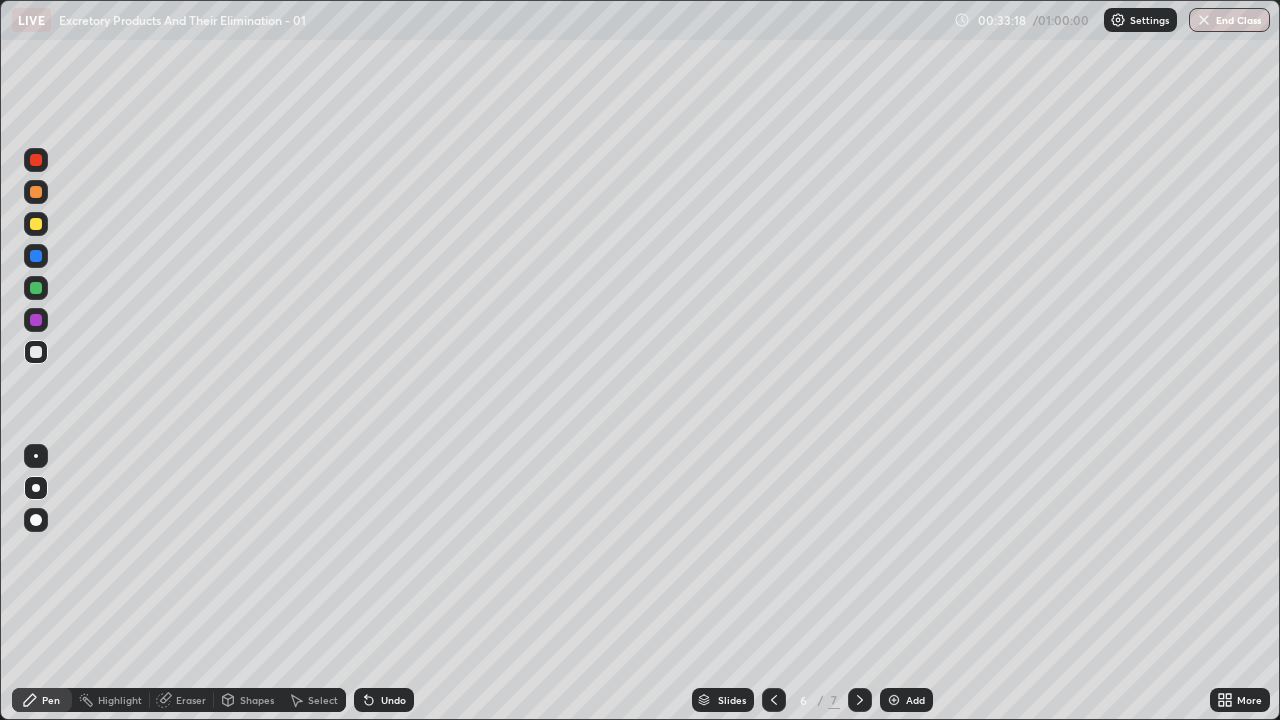 click at bounding box center (36, 352) 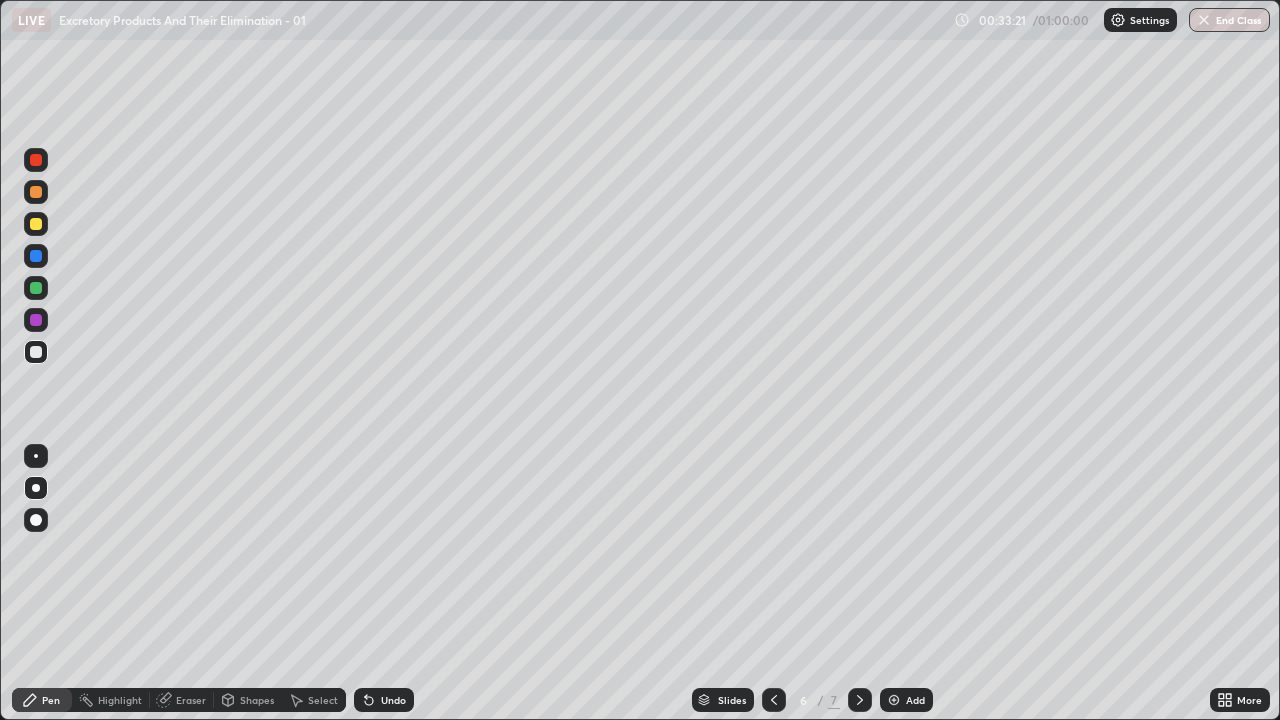 click at bounding box center [36, 352] 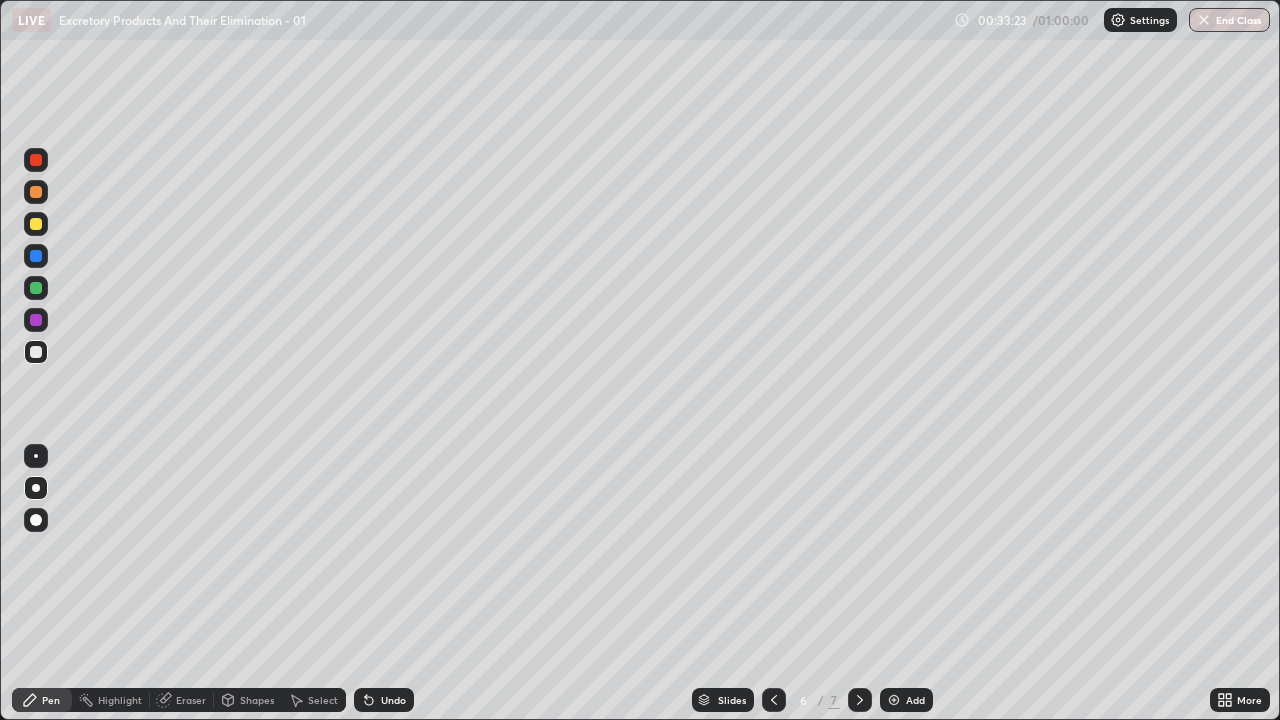 click at bounding box center (36, 352) 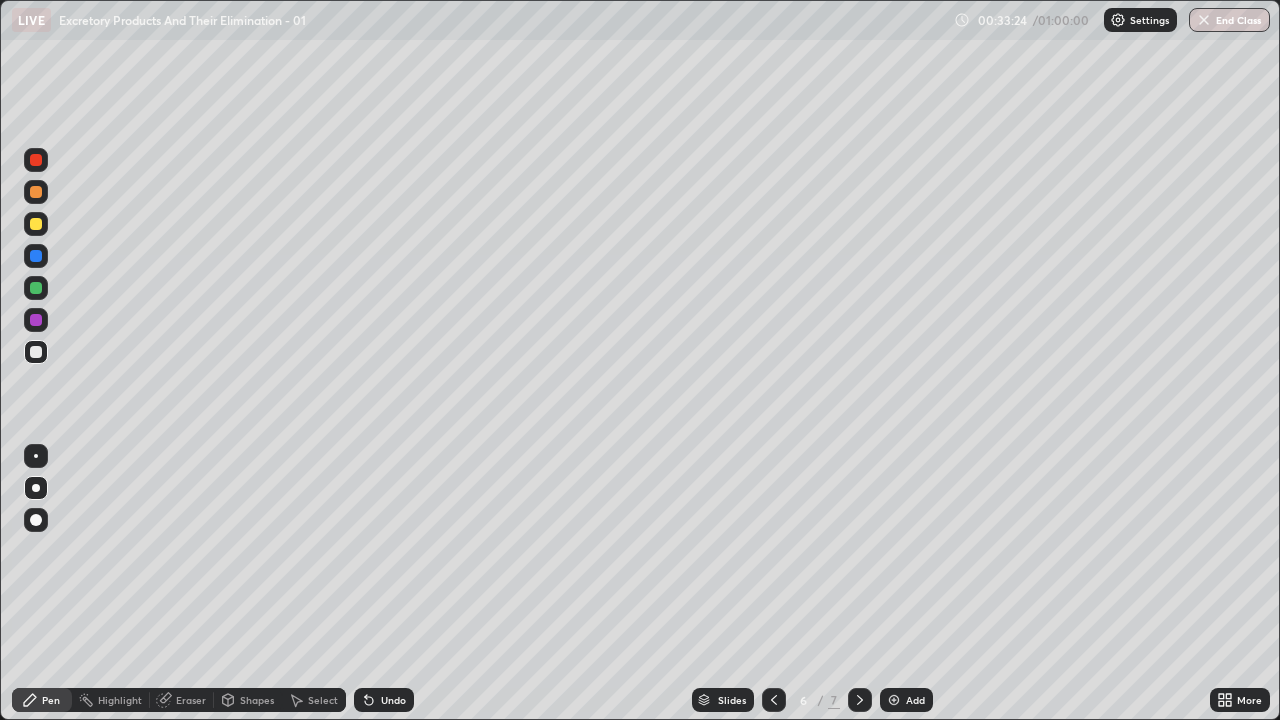 click at bounding box center (36, 352) 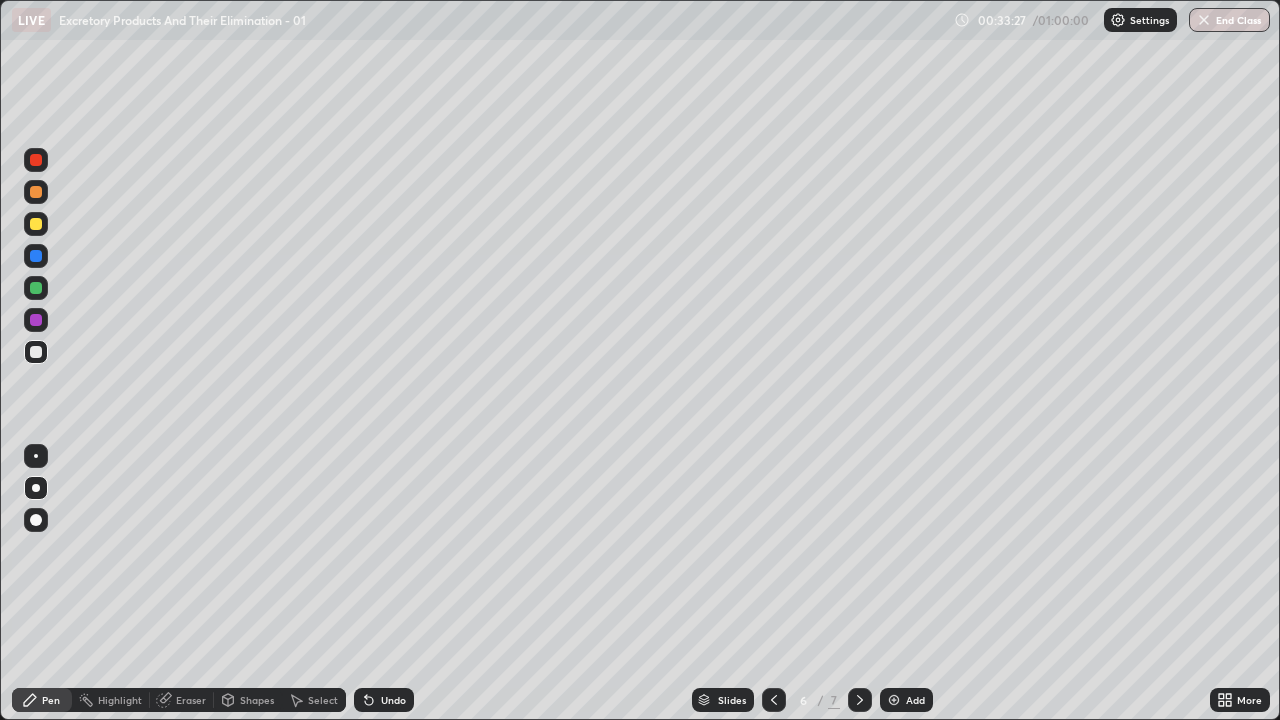 click at bounding box center [36, 256] 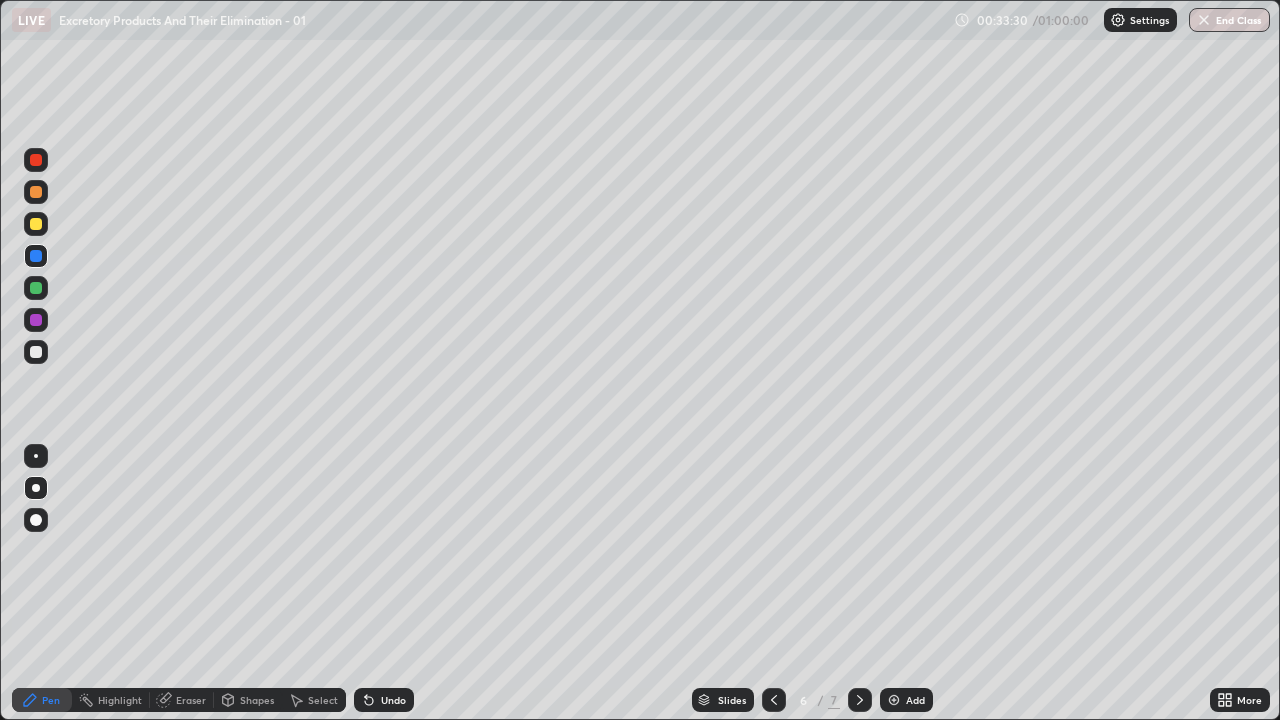 click at bounding box center [36, 352] 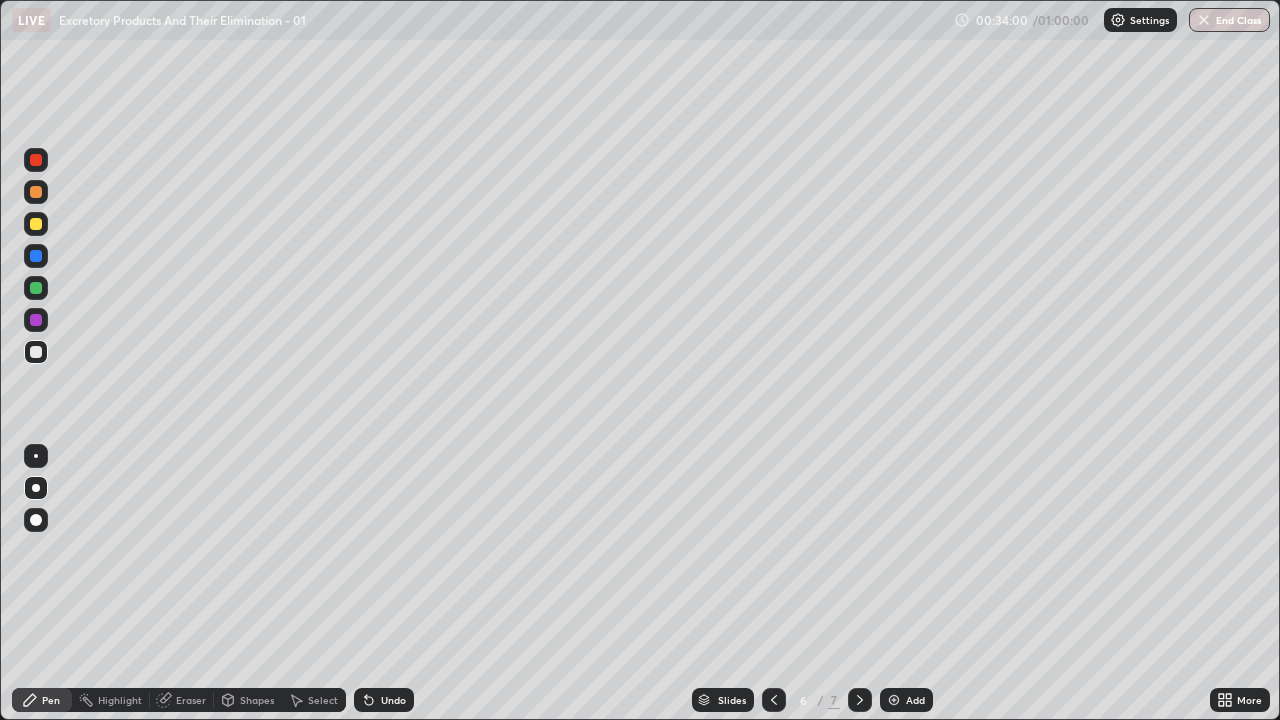 click at bounding box center [36, 352] 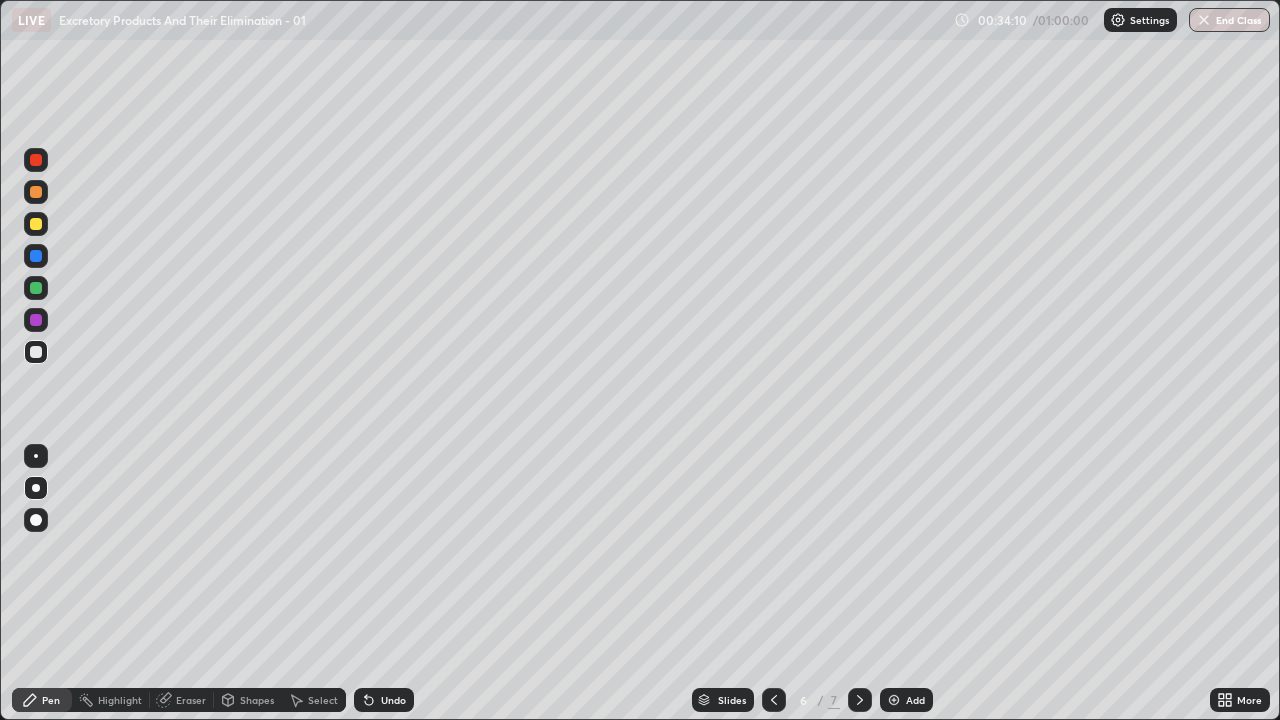 click at bounding box center (36, 352) 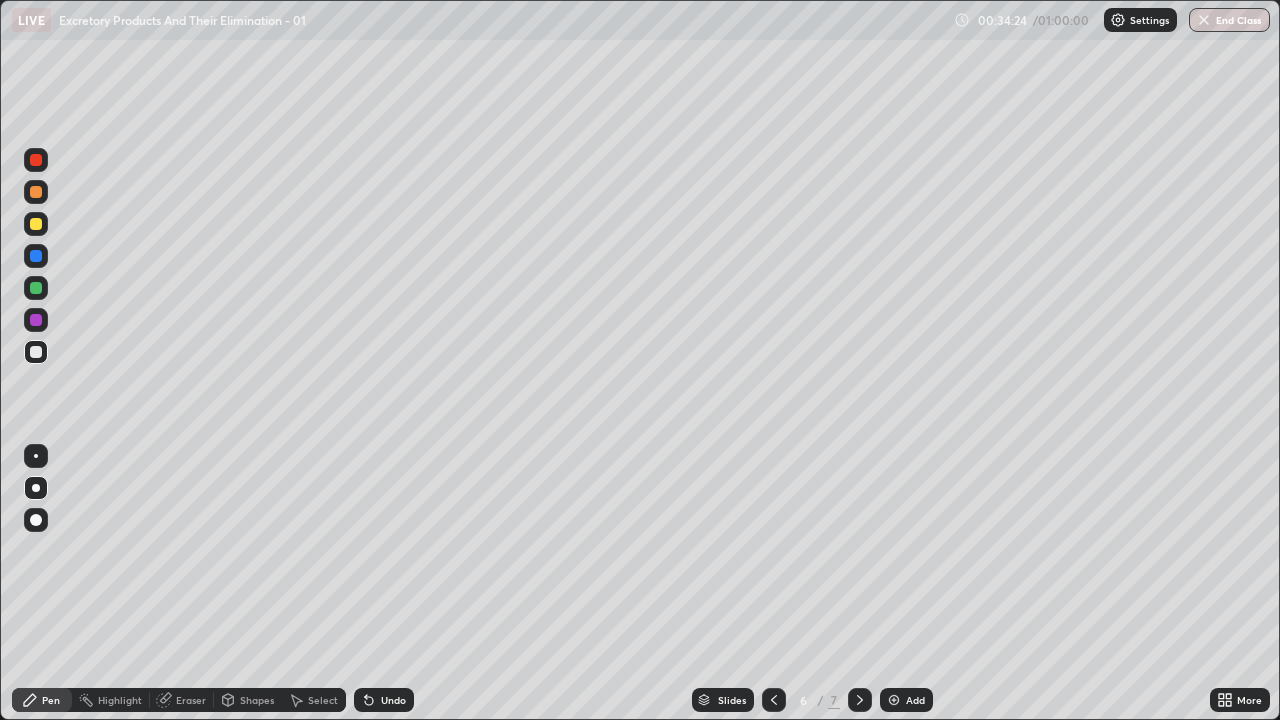click on "Undo" at bounding box center [393, 700] 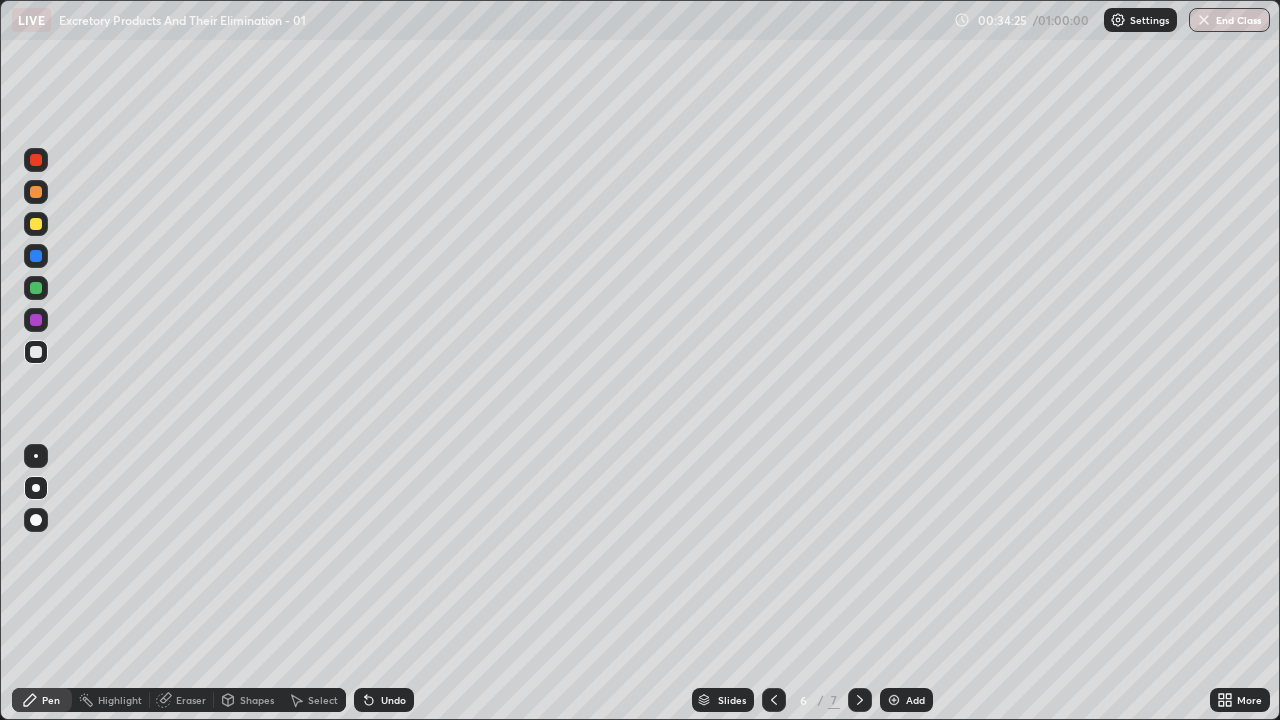 click on "Undo" at bounding box center [384, 700] 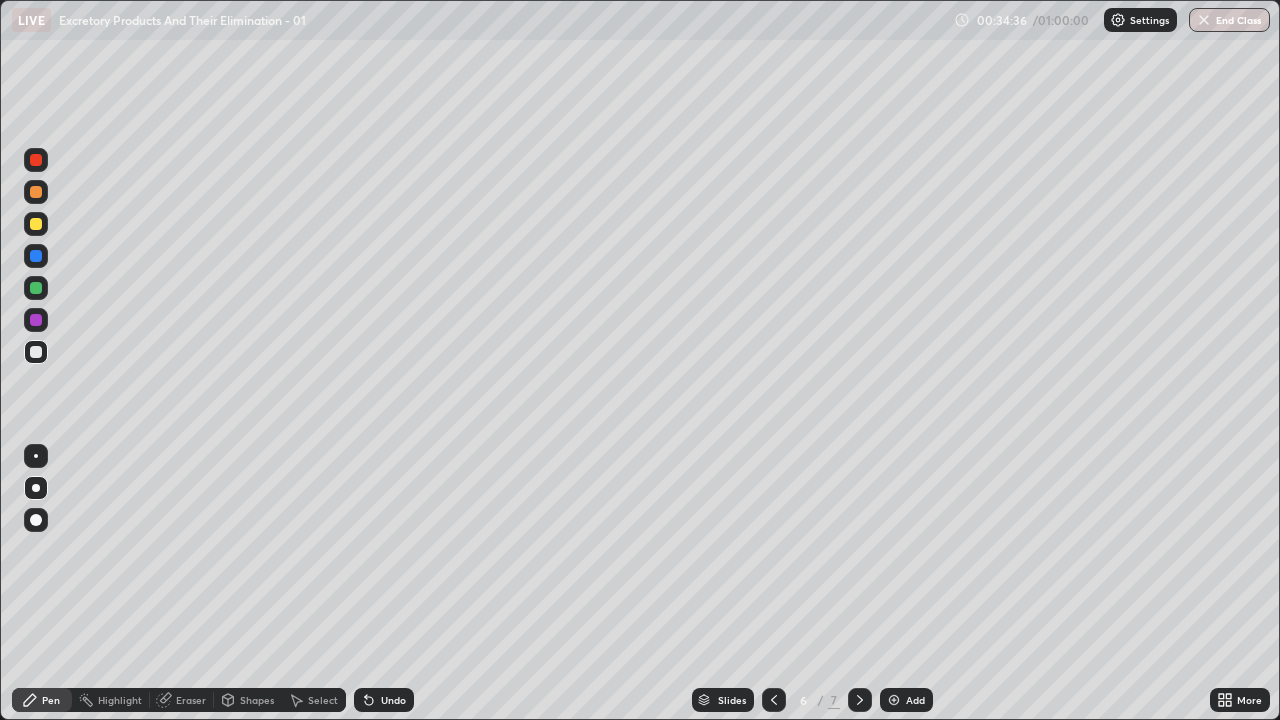 click at bounding box center (36, 352) 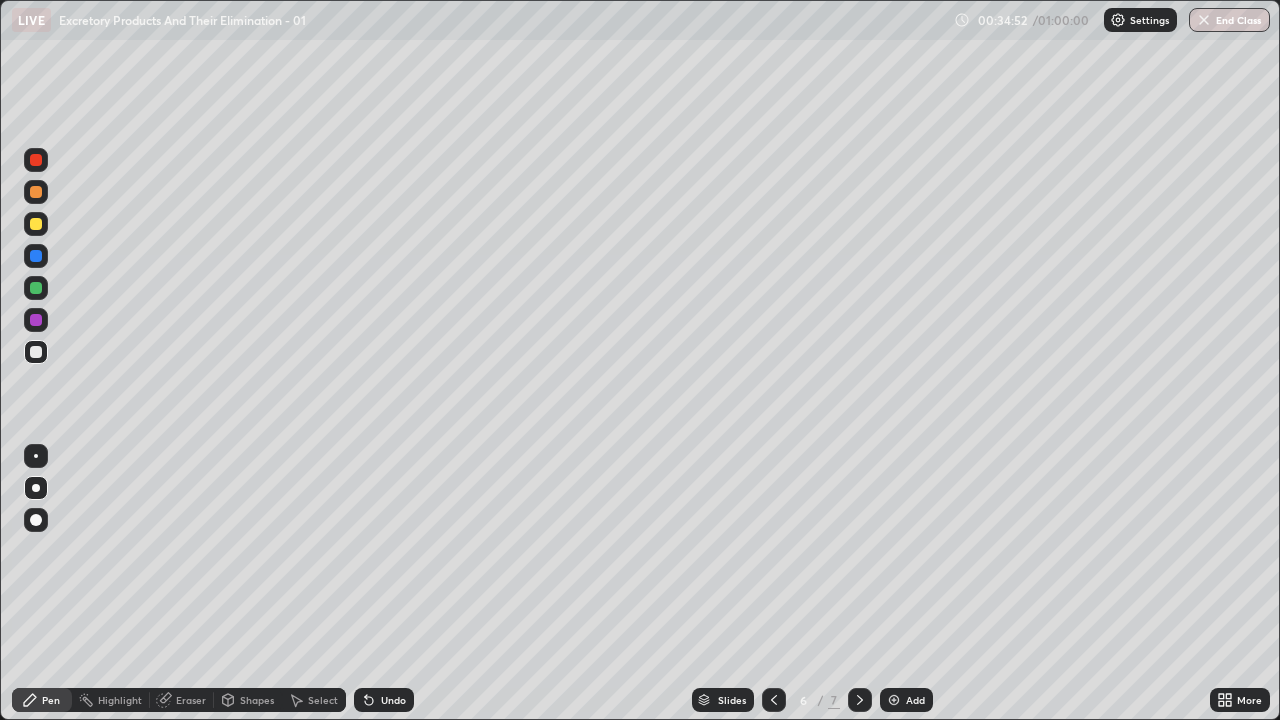 click at bounding box center (36, 352) 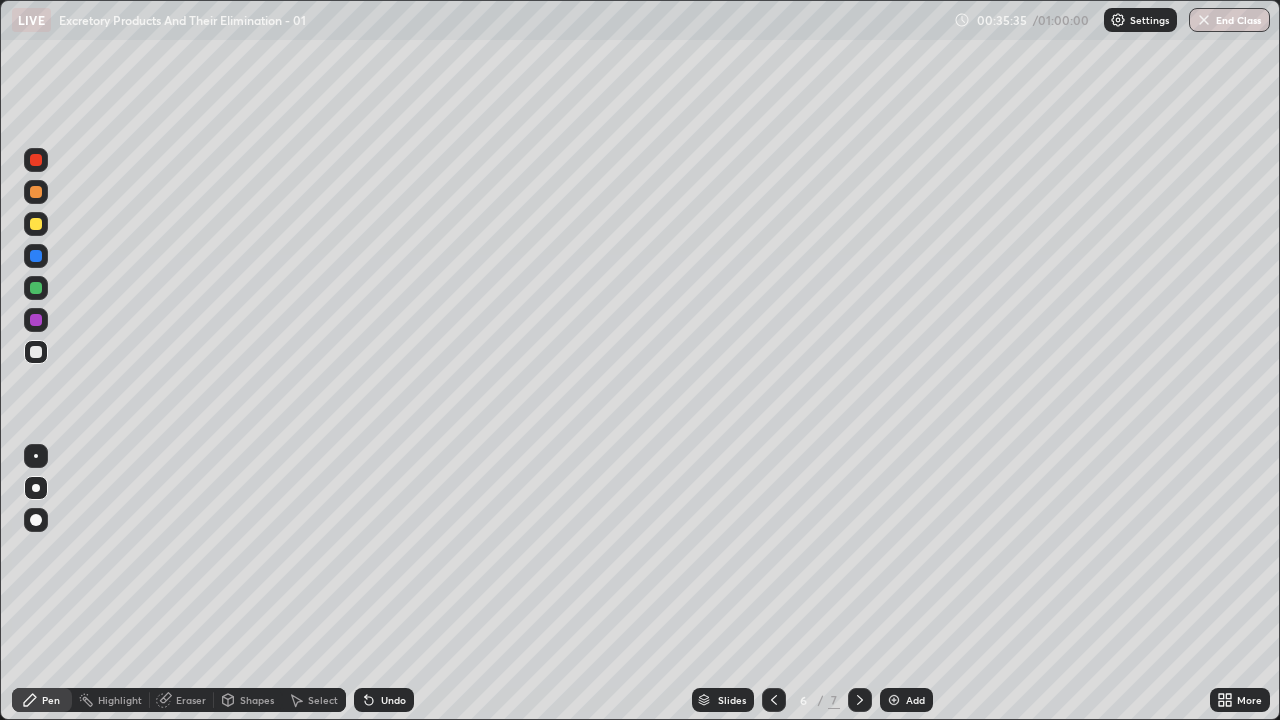 click at bounding box center (36, 224) 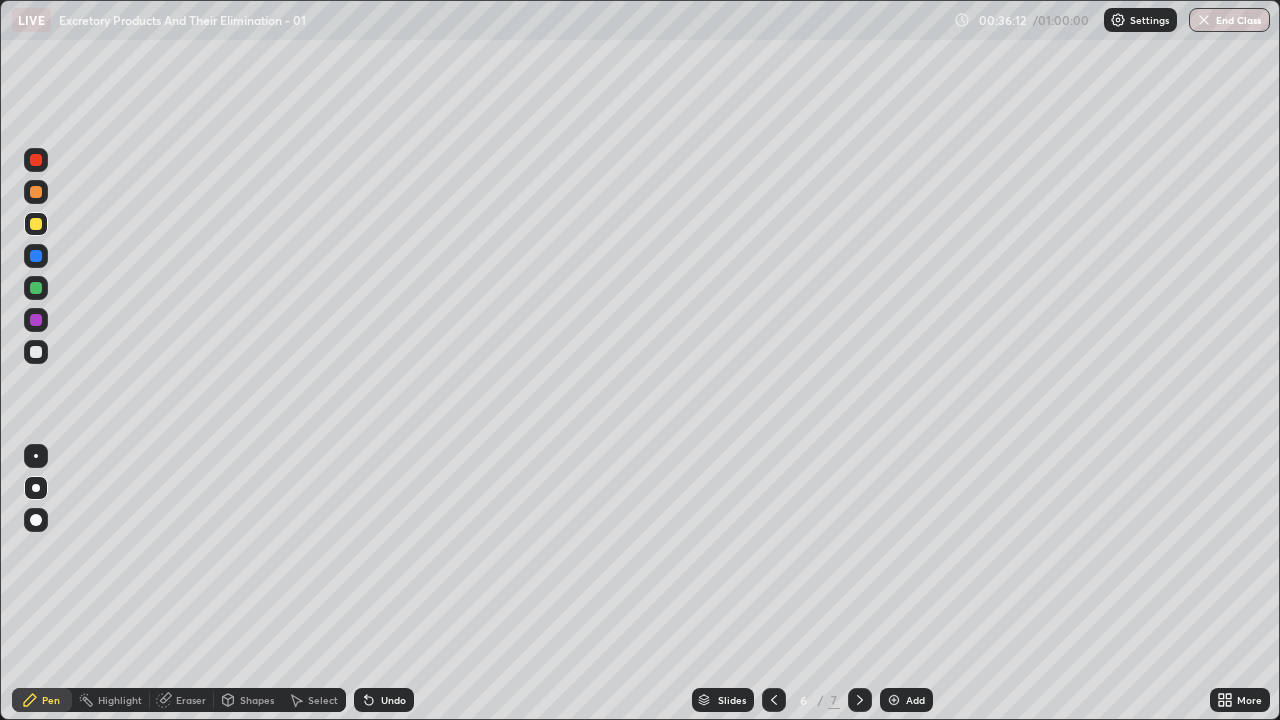 click at bounding box center (36, 352) 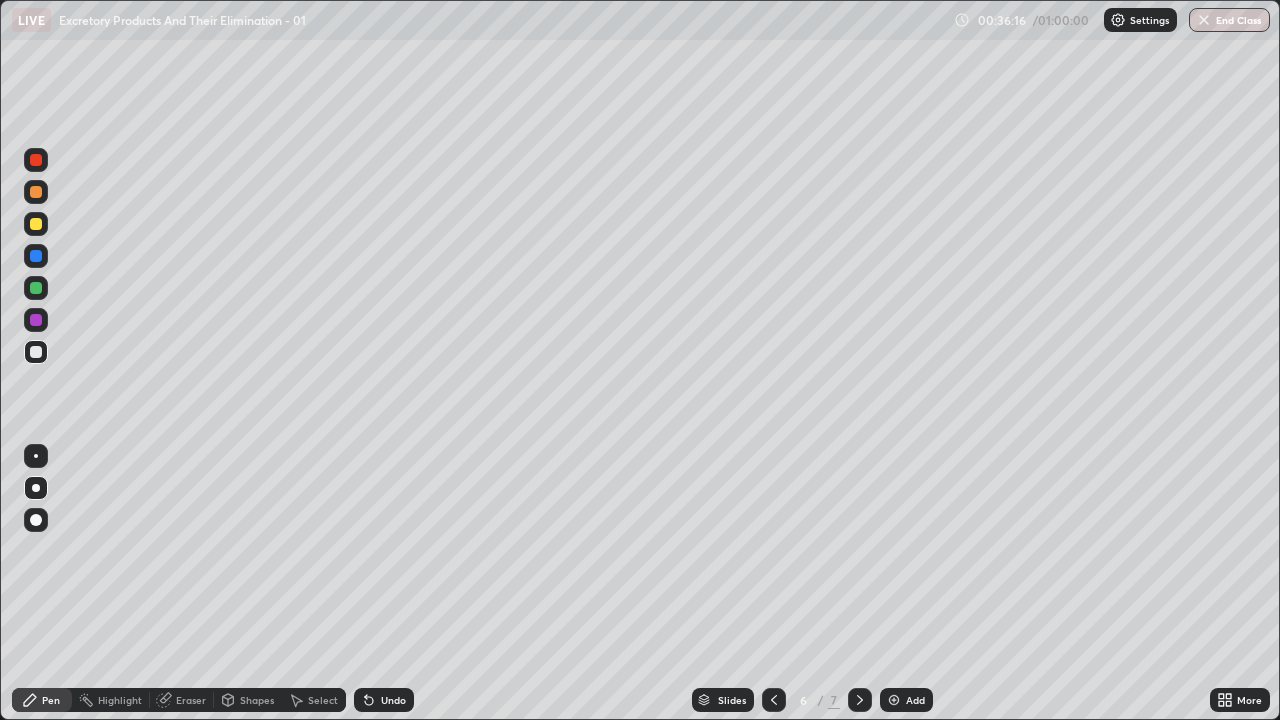 click at bounding box center [36, 352] 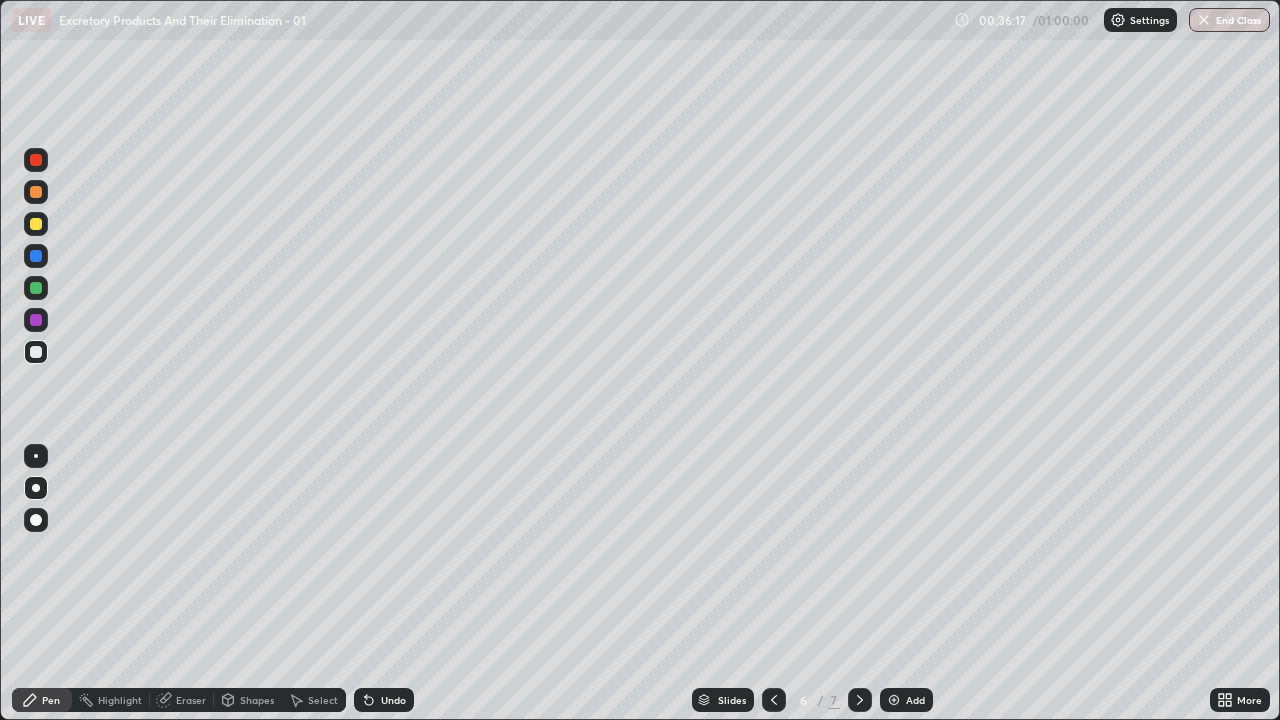 click at bounding box center (36, 352) 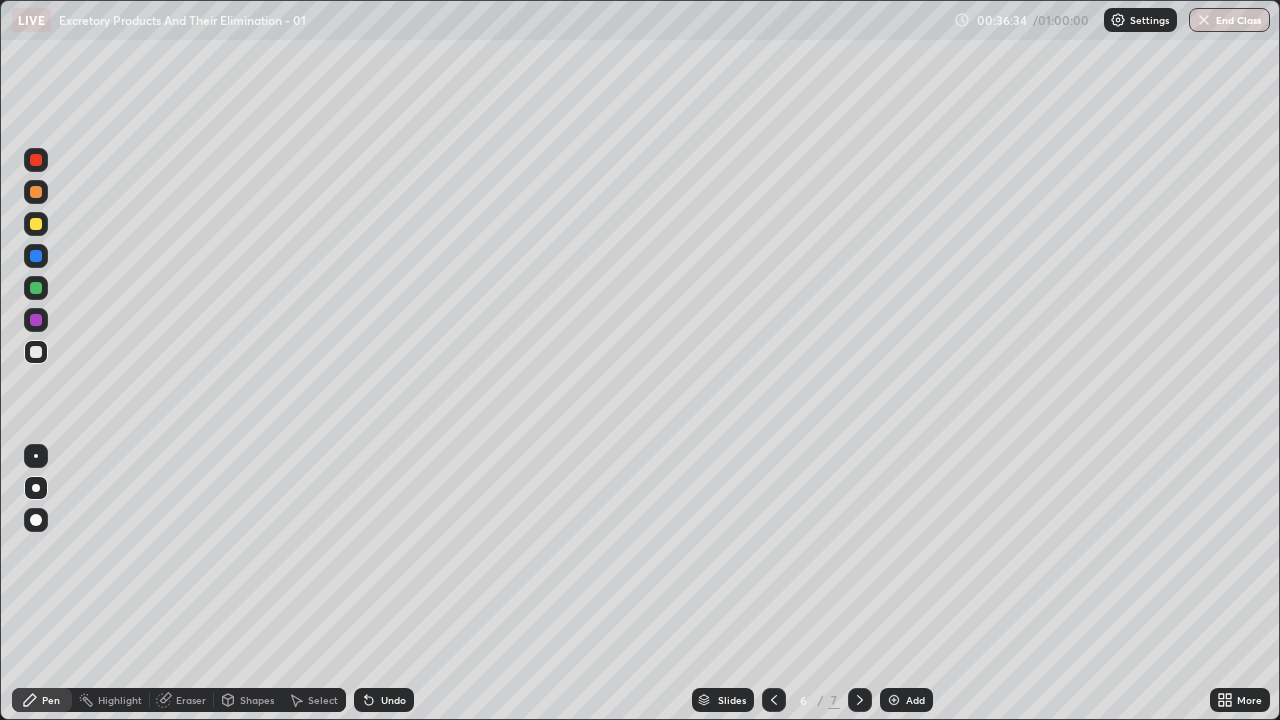 click at bounding box center [36, 352] 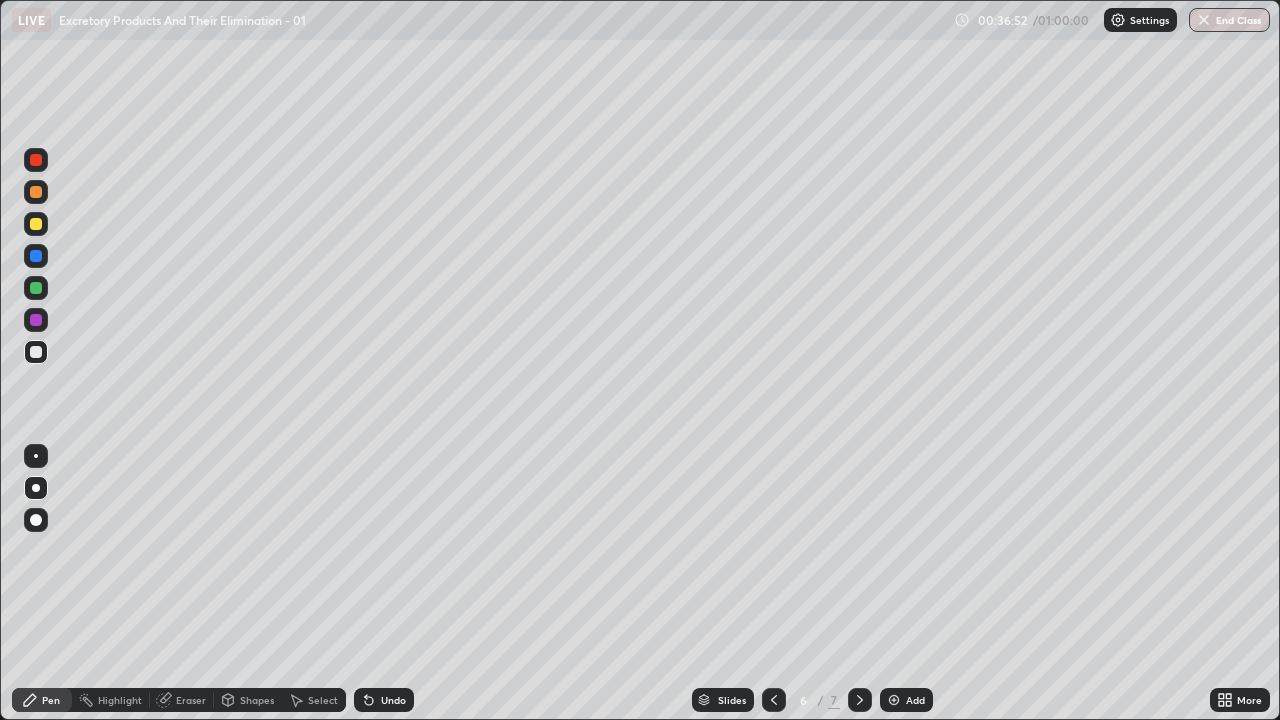 click on "Undo" at bounding box center [393, 700] 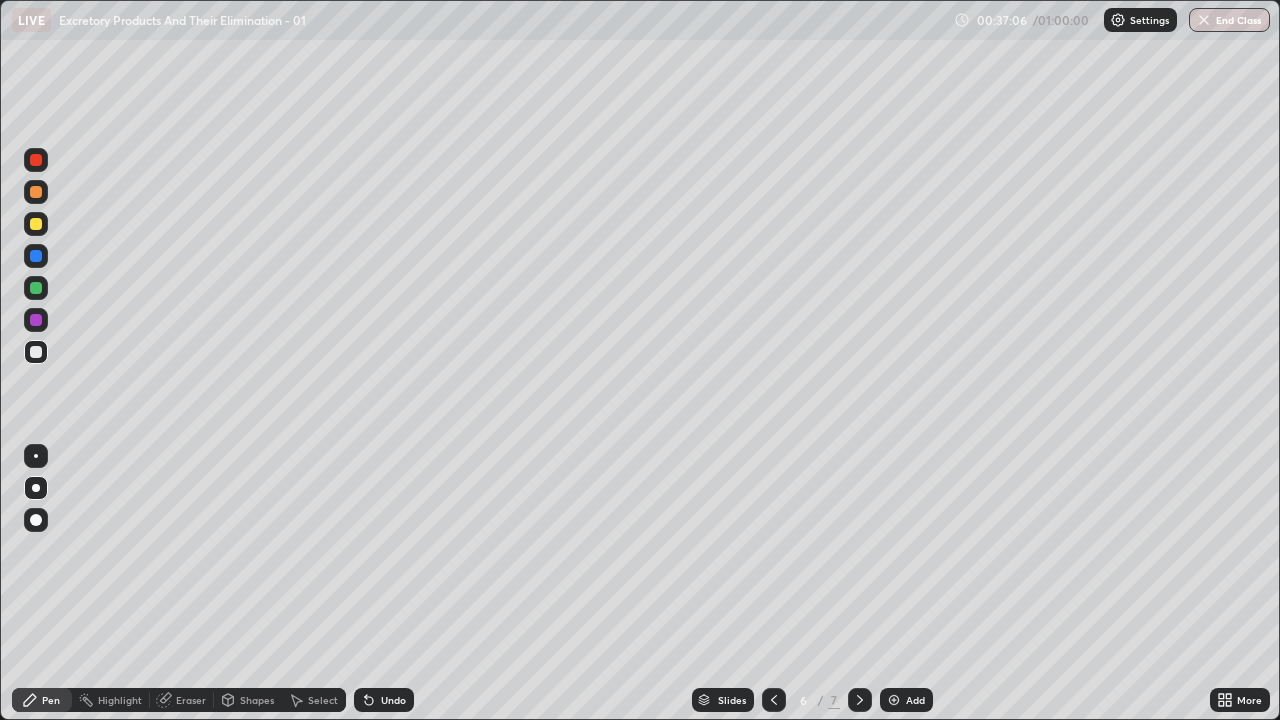 click at bounding box center (36, 352) 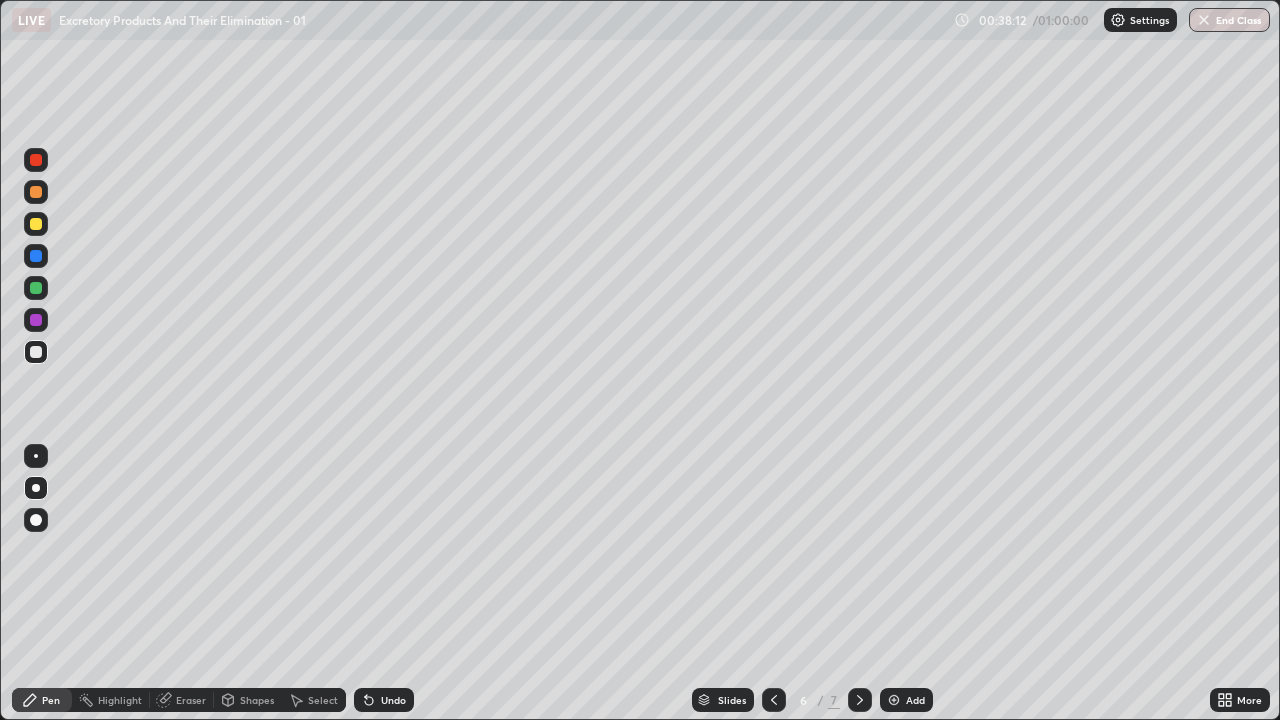 click at bounding box center (36, 352) 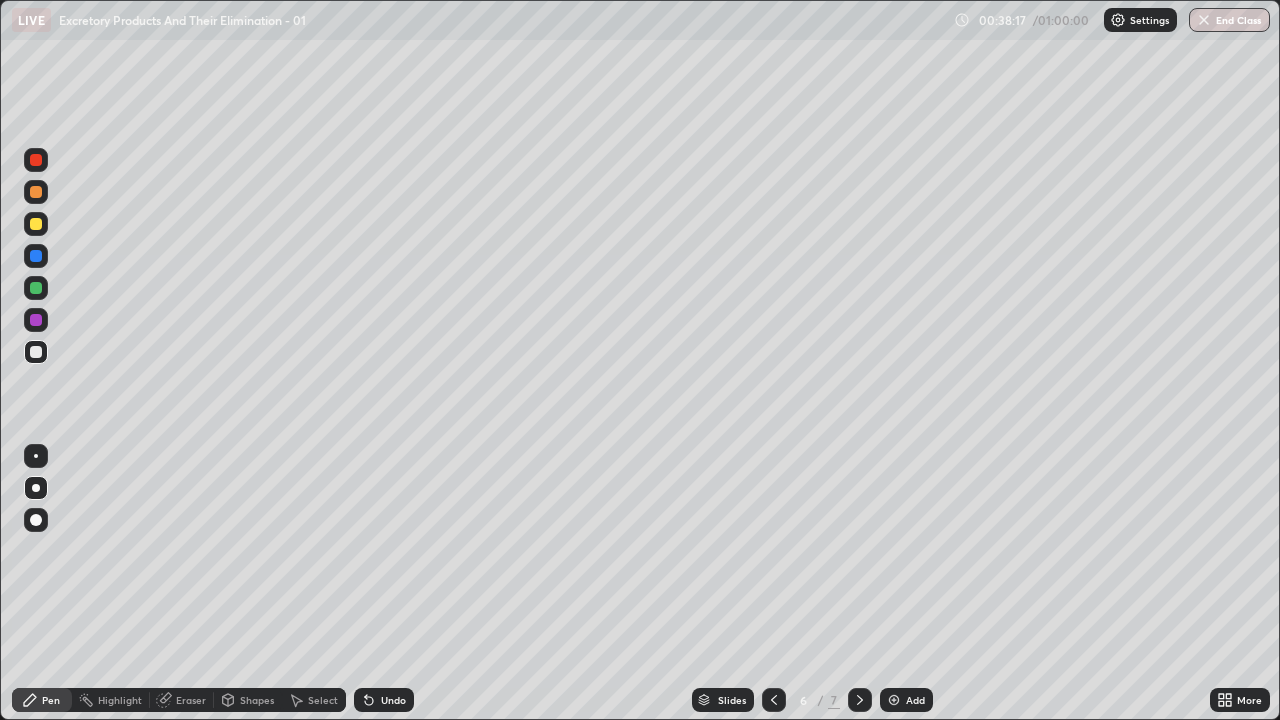 click on "Undo" at bounding box center (384, 700) 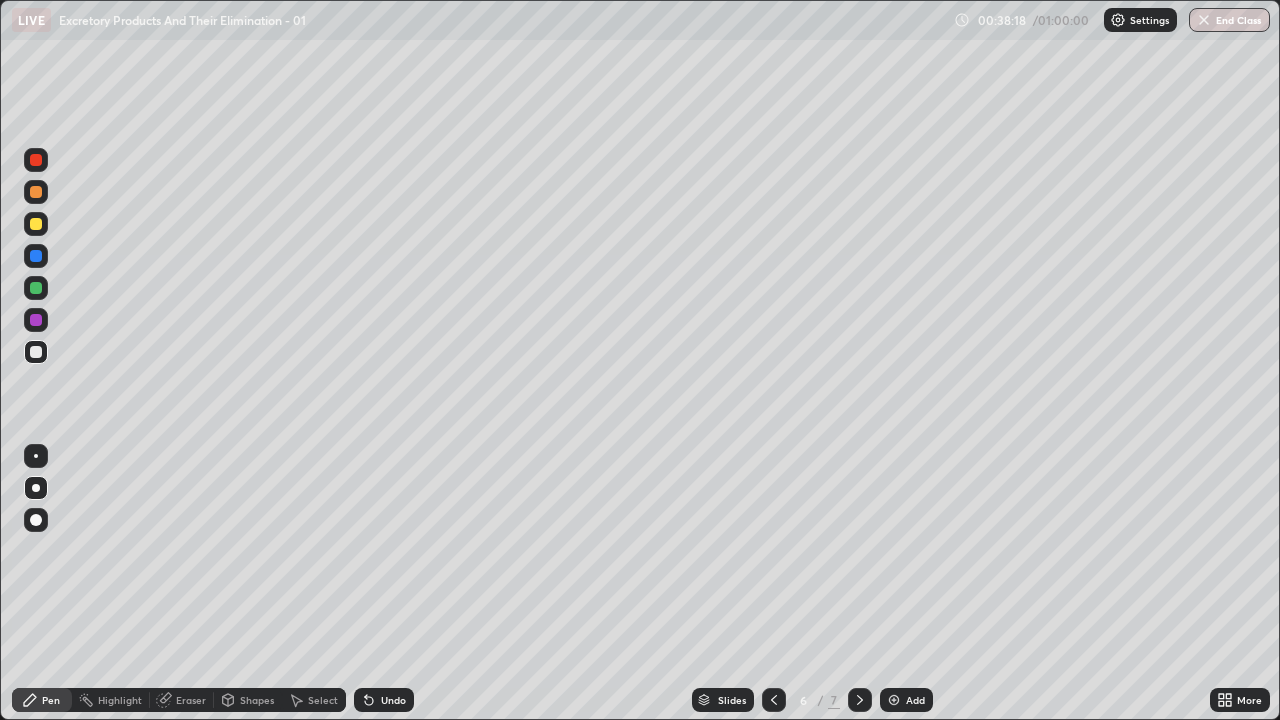 click on "Undo" at bounding box center (393, 700) 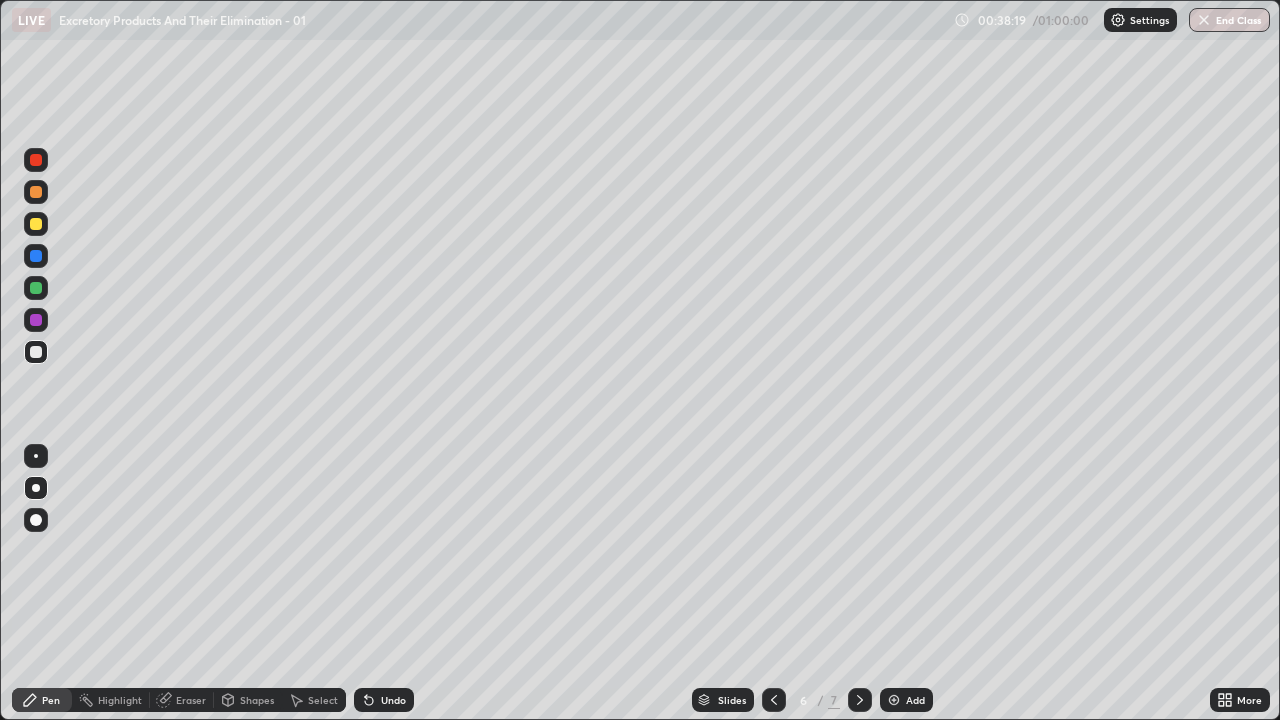 click on "Undo" at bounding box center [384, 700] 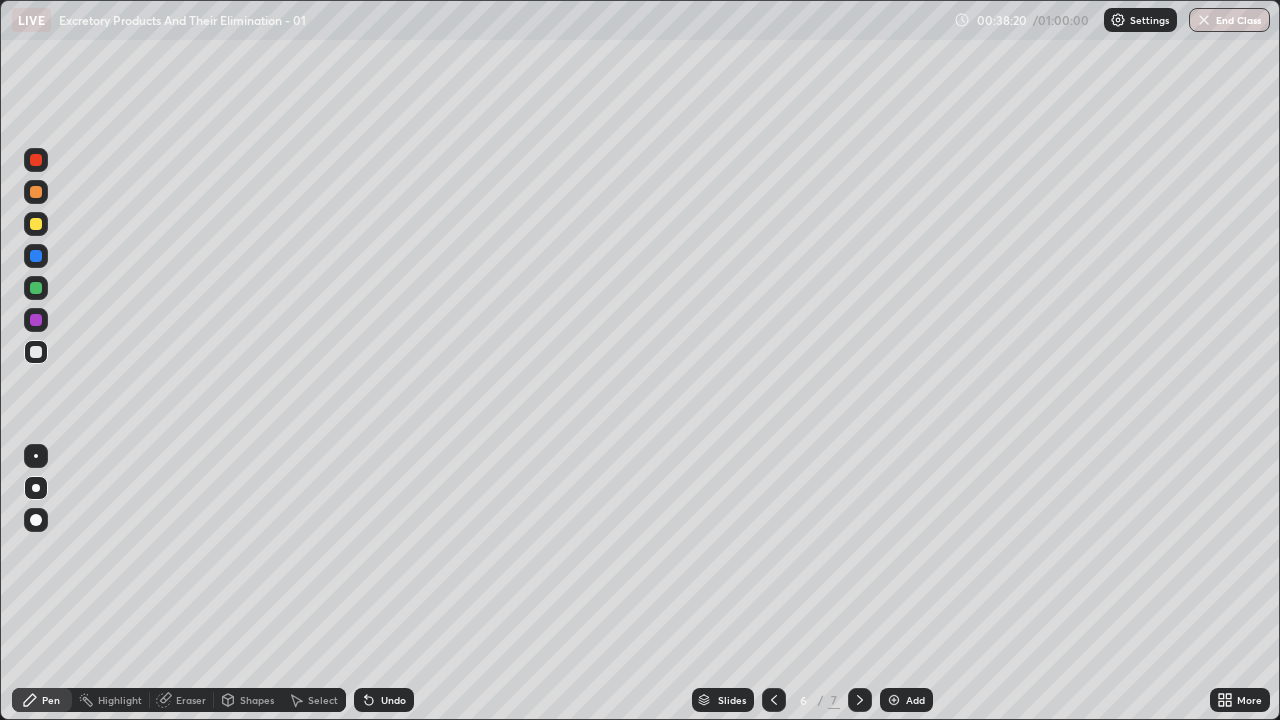 click on "Undo" at bounding box center (393, 700) 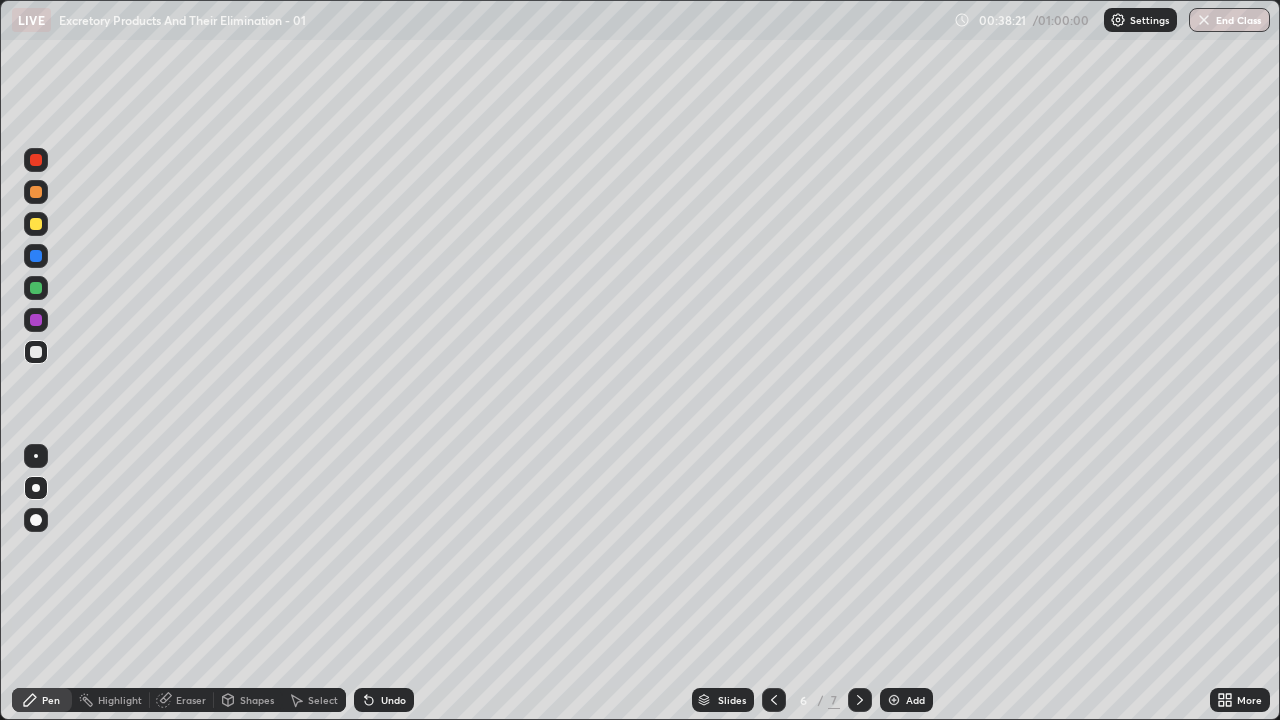 click on "Undo" at bounding box center [393, 700] 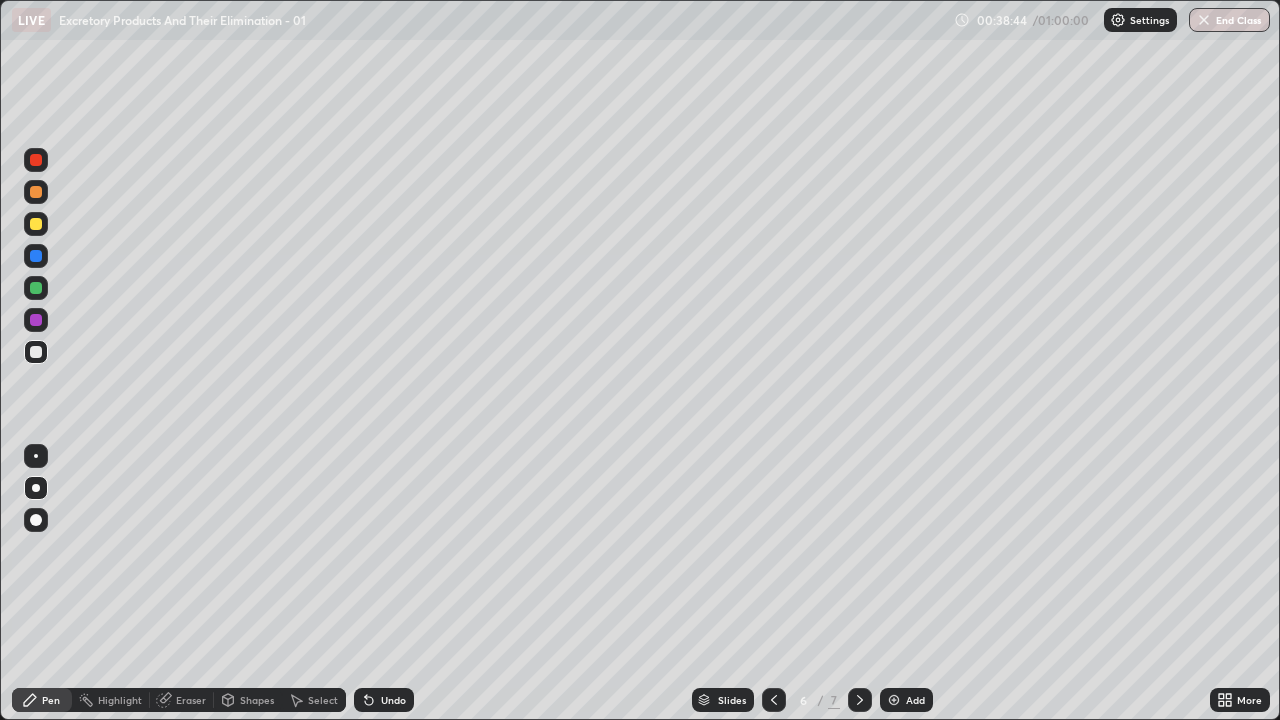 click on "Add" at bounding box center [906, 700] 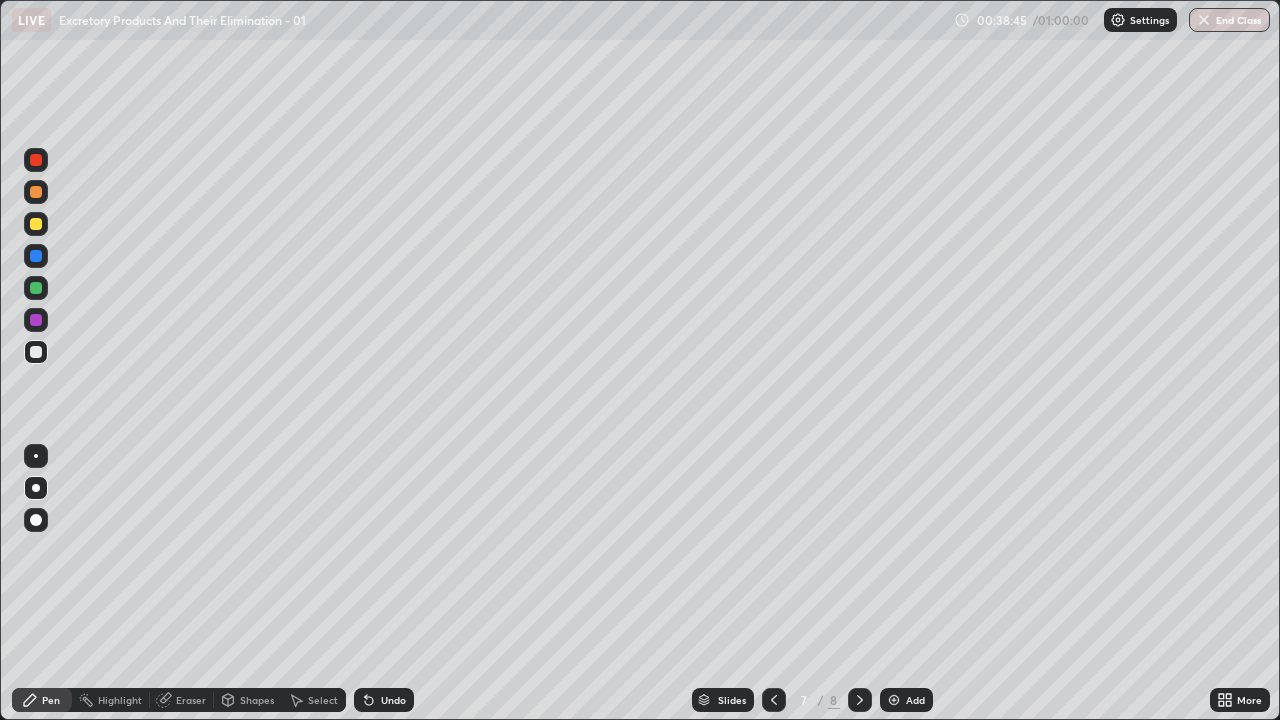 click at bounding box center [36, 352] 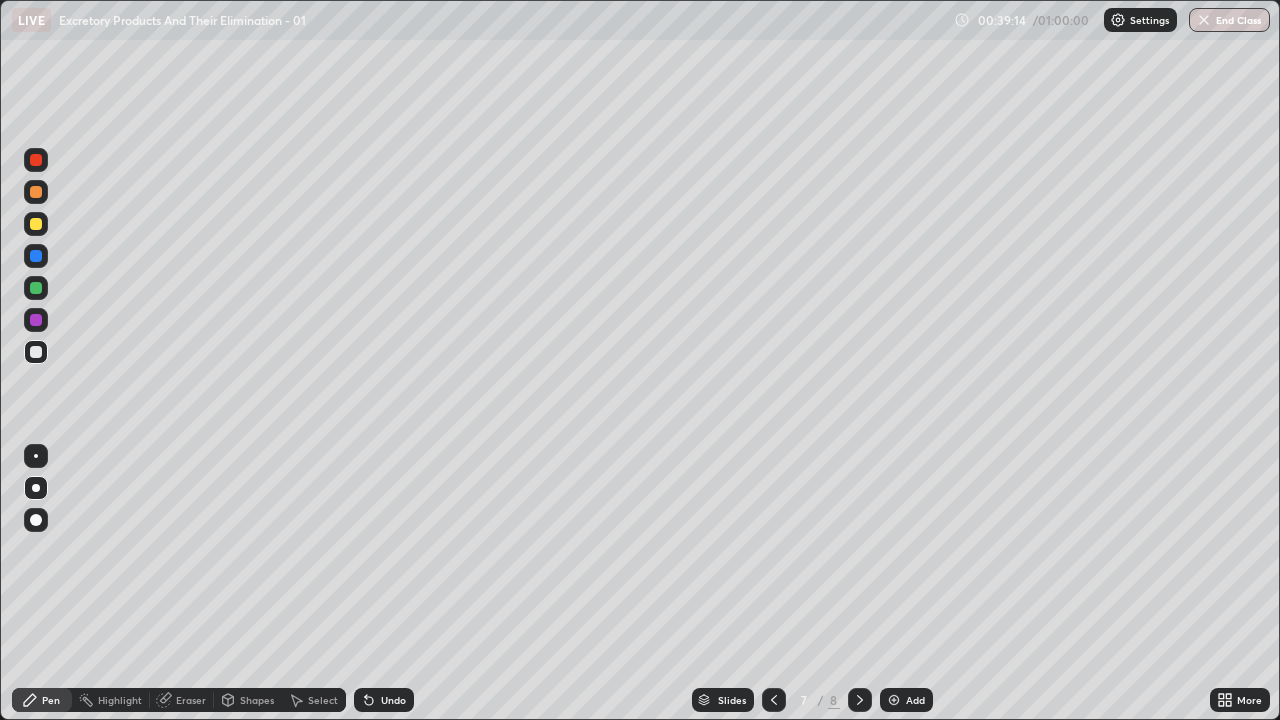 click at bounding box center (36, 352) 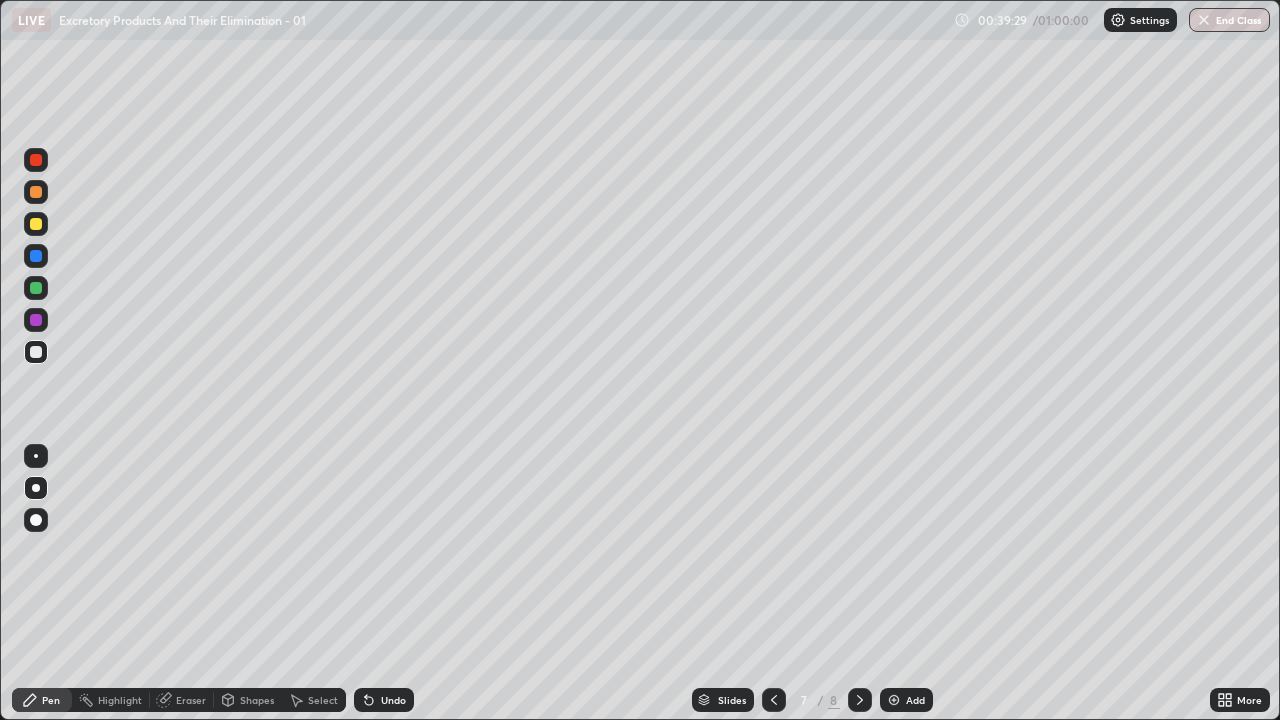 click at bounding box center [36, 352] 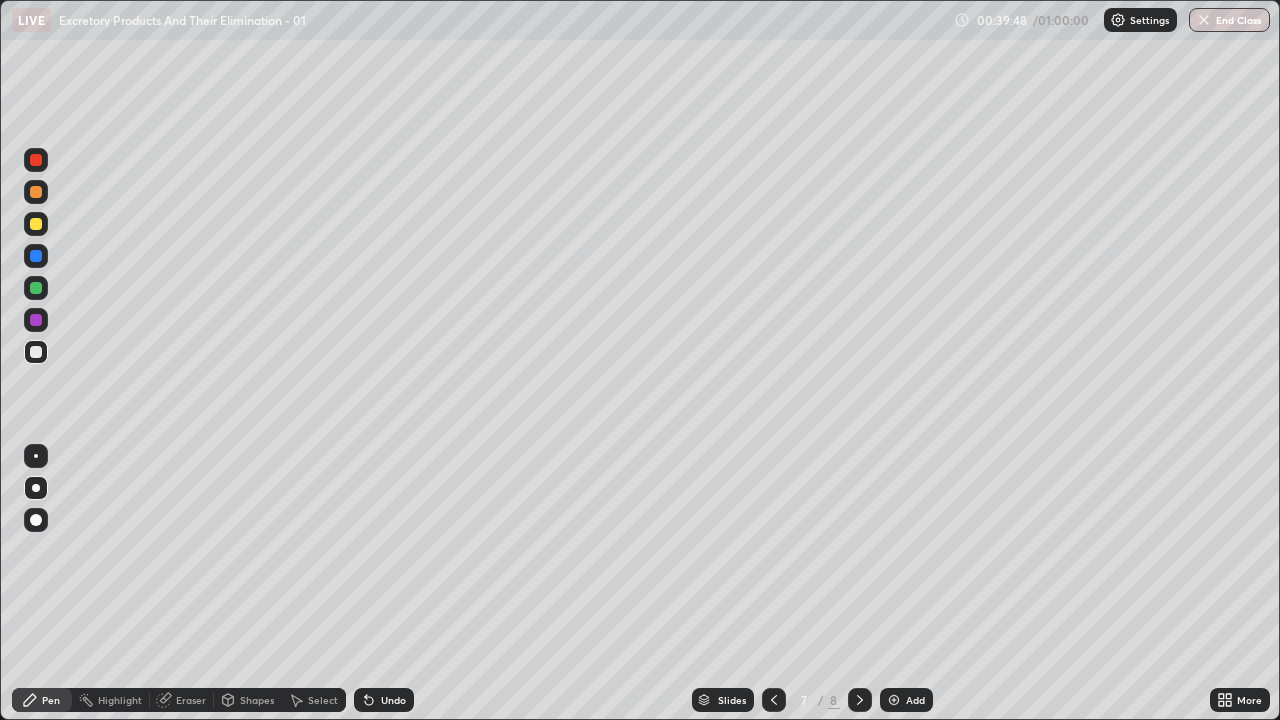 click 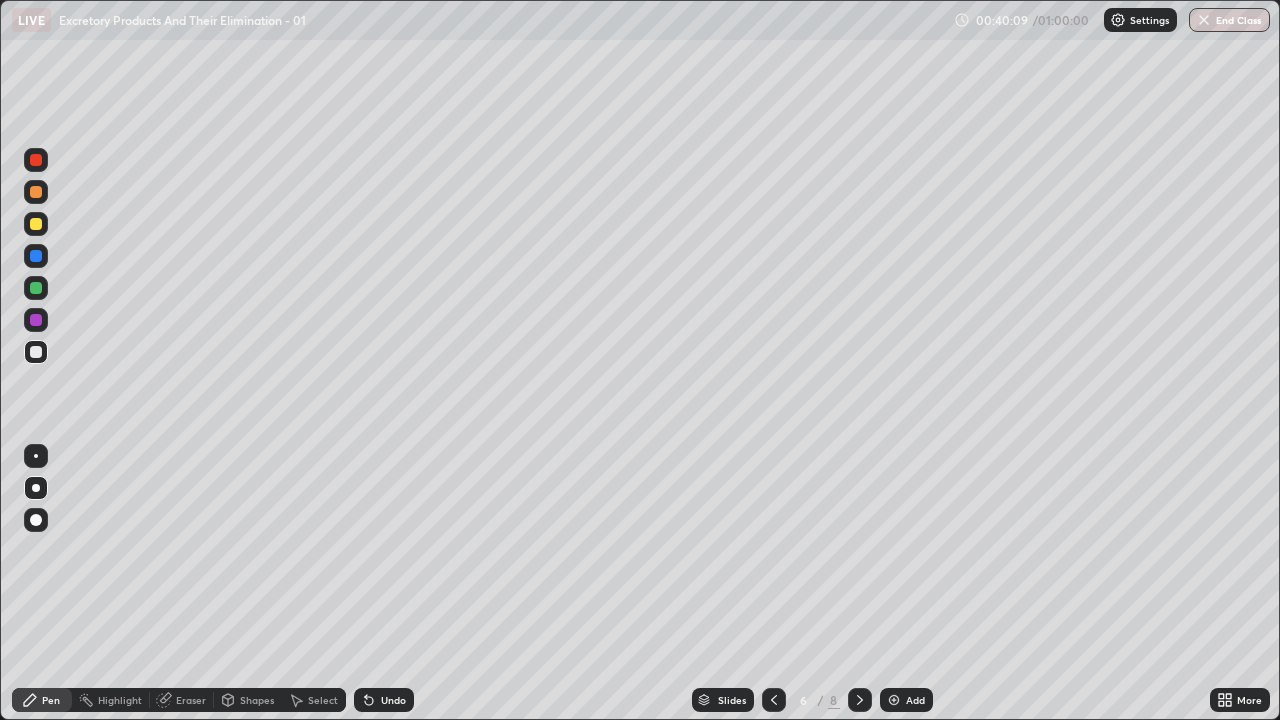 click 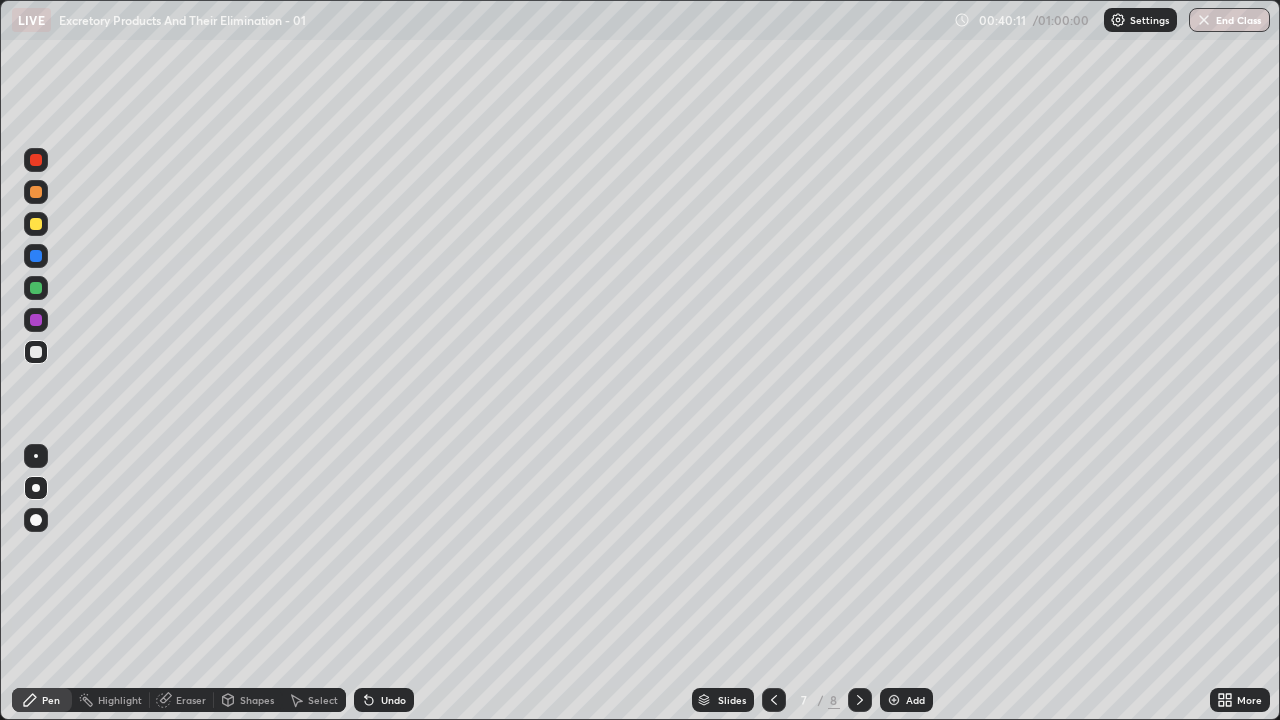 click at bounding box center (36, 256) 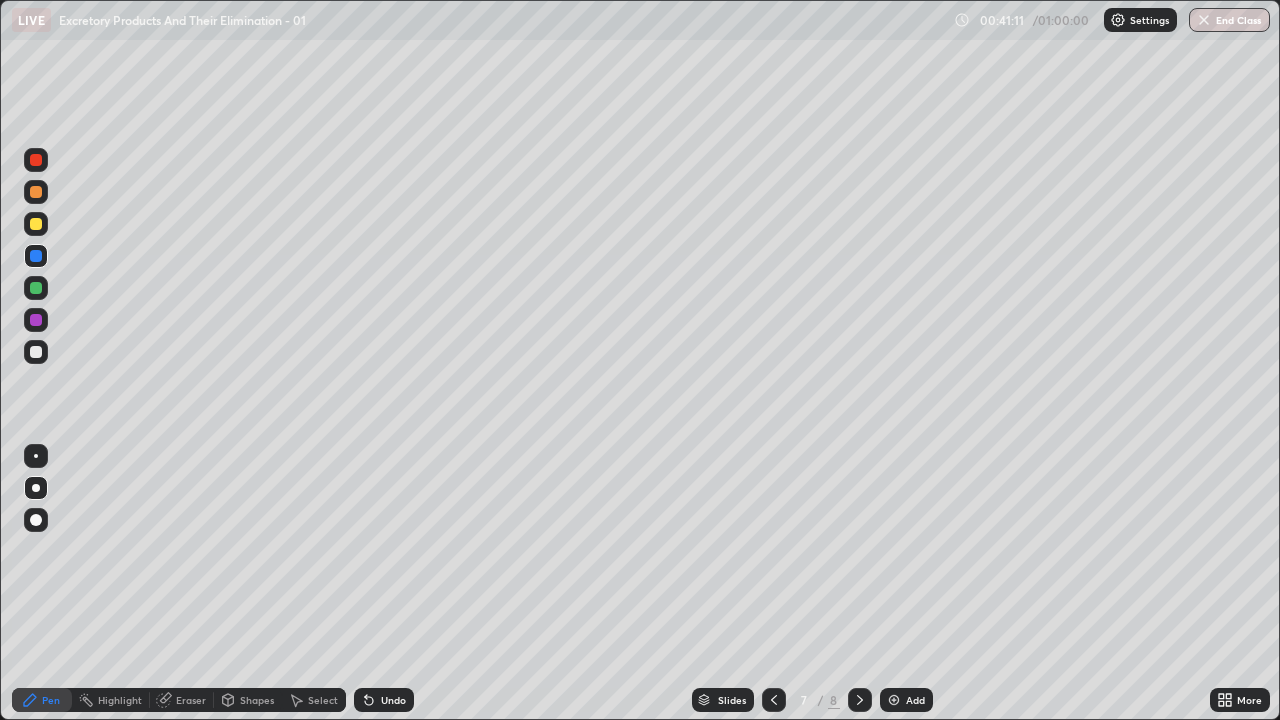 click at bounding box center [36, 352] 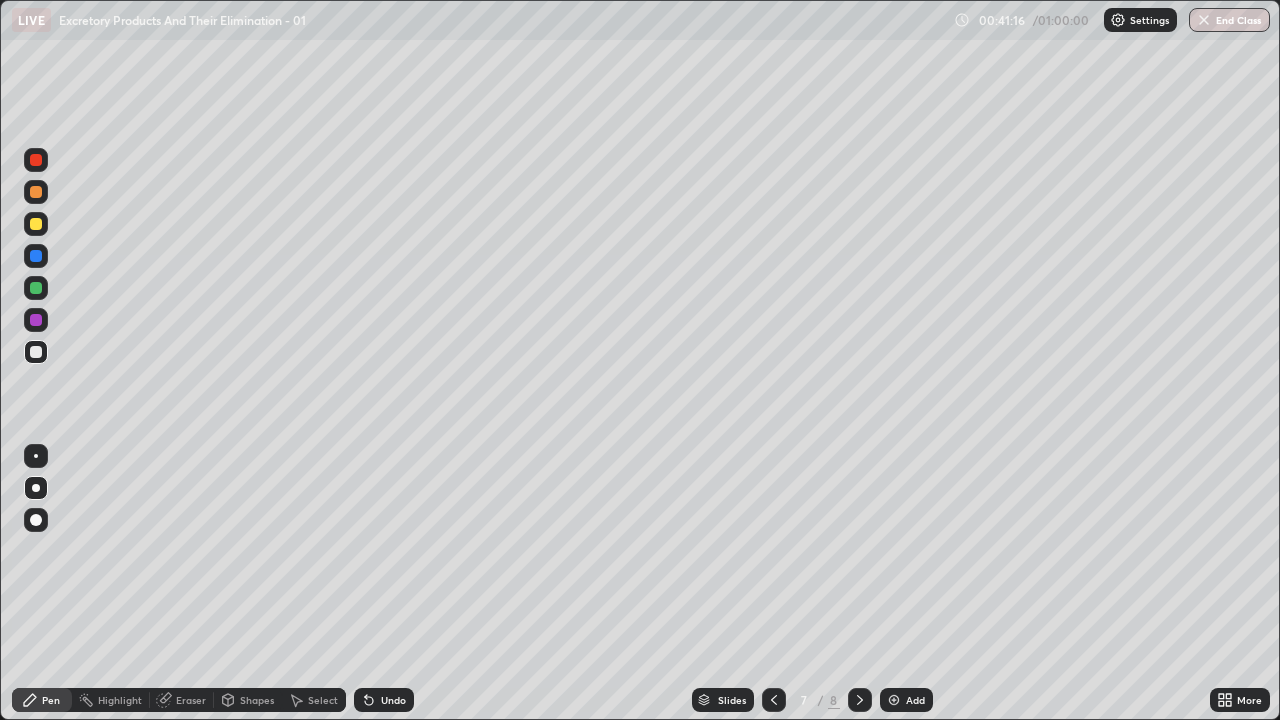 click 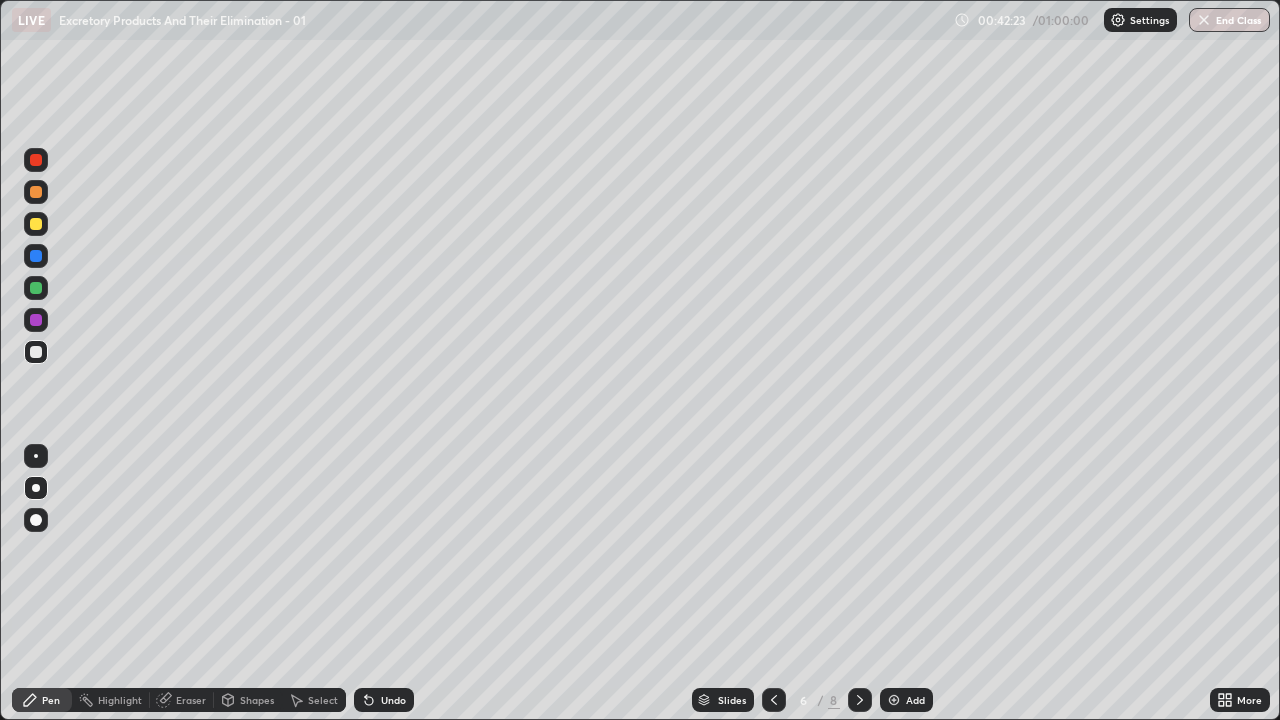 click 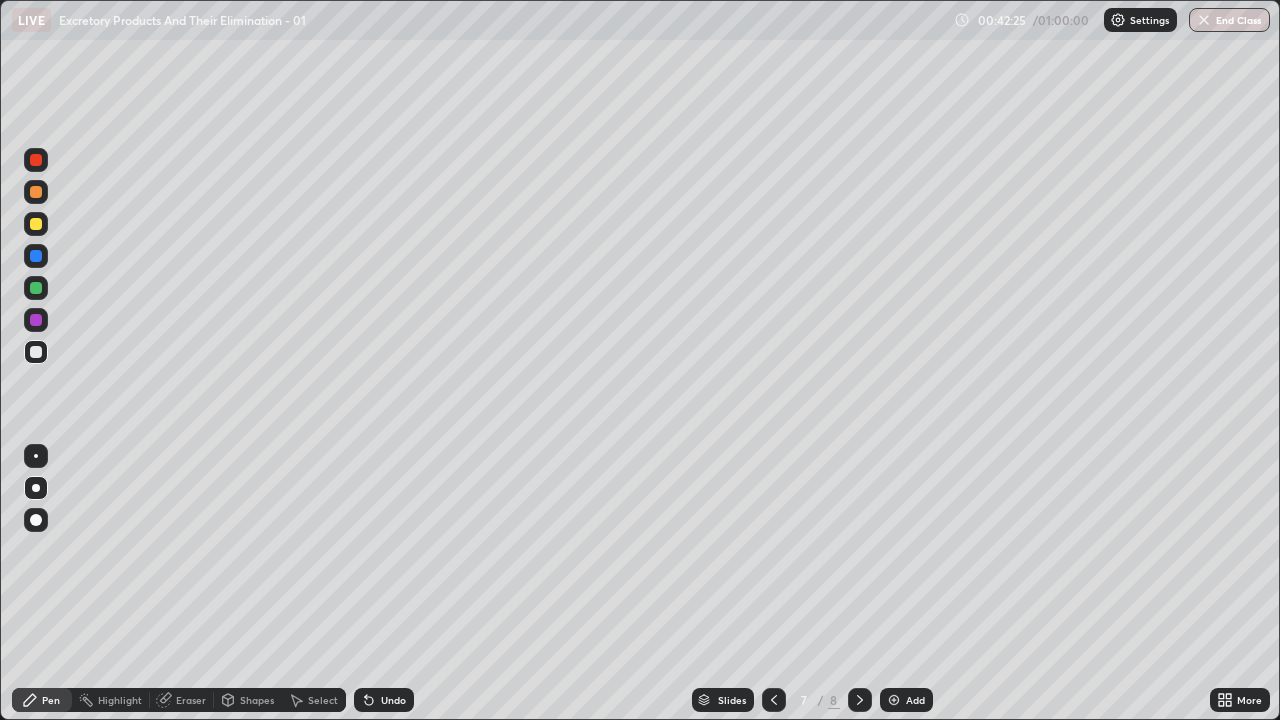 click at bounding box center [36, 352] 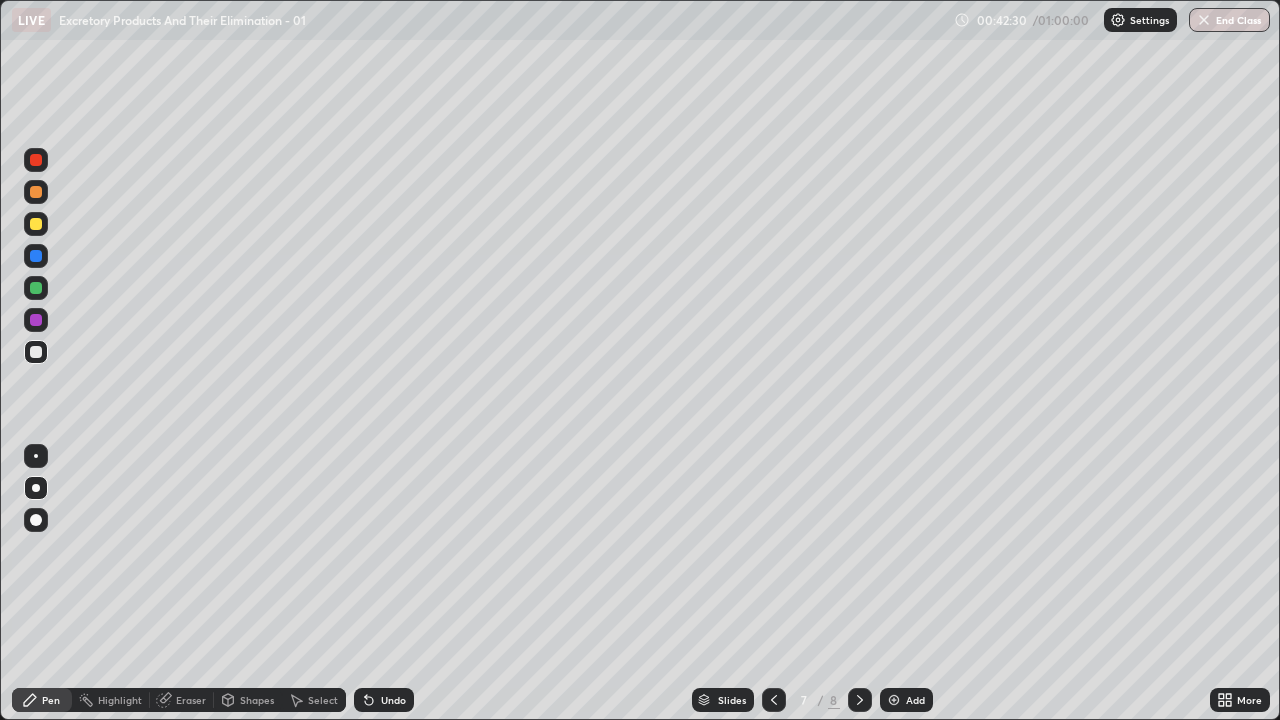 click at bounding box center [36, 352] 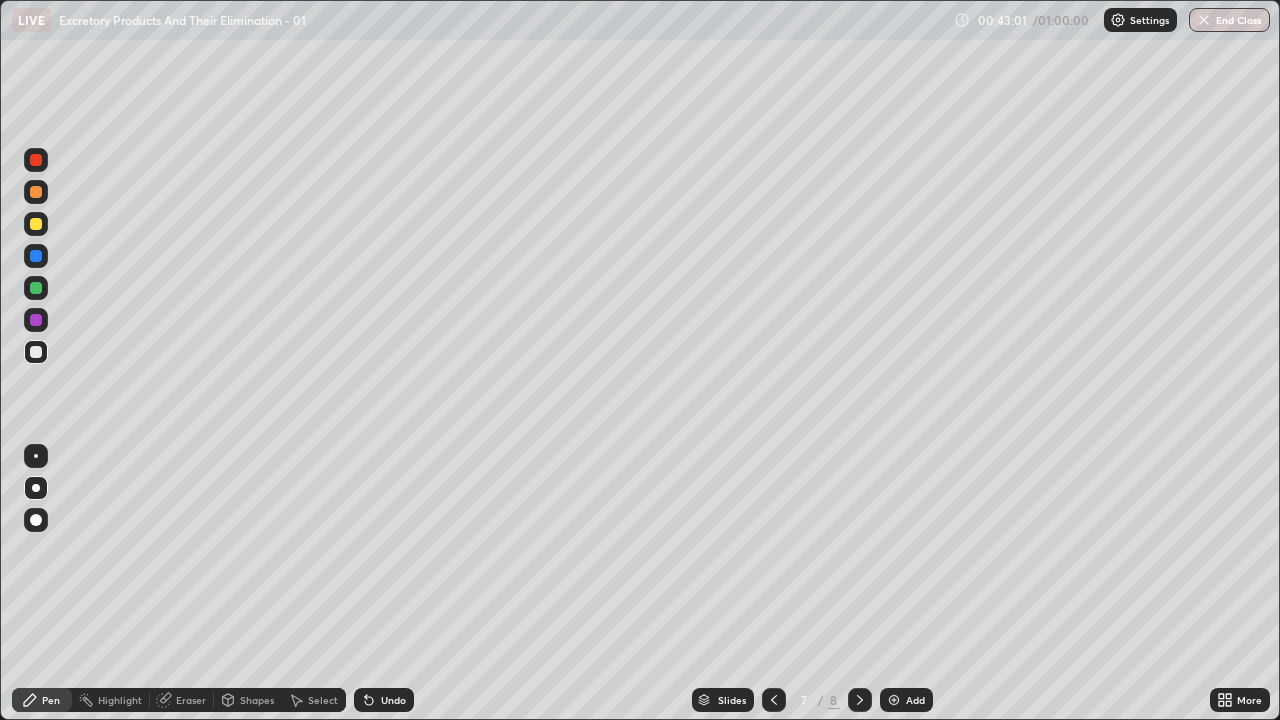 click at bounding box center (36, 352) 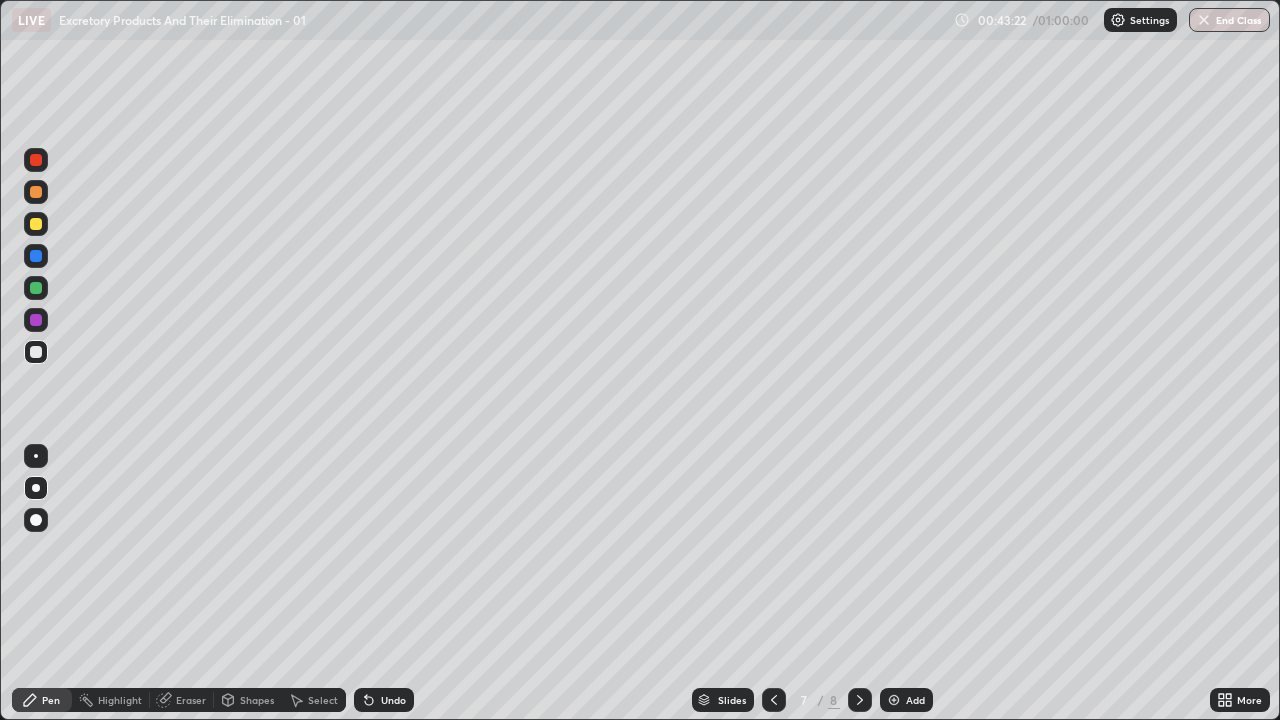 click 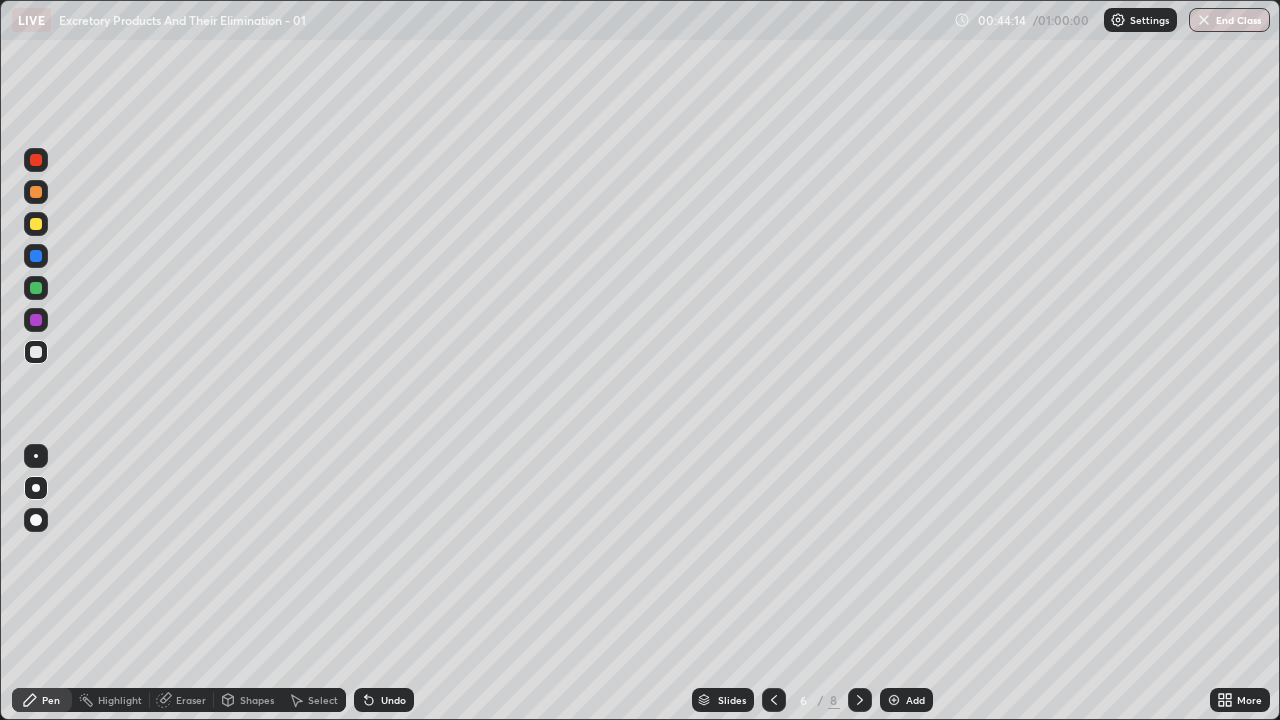 click 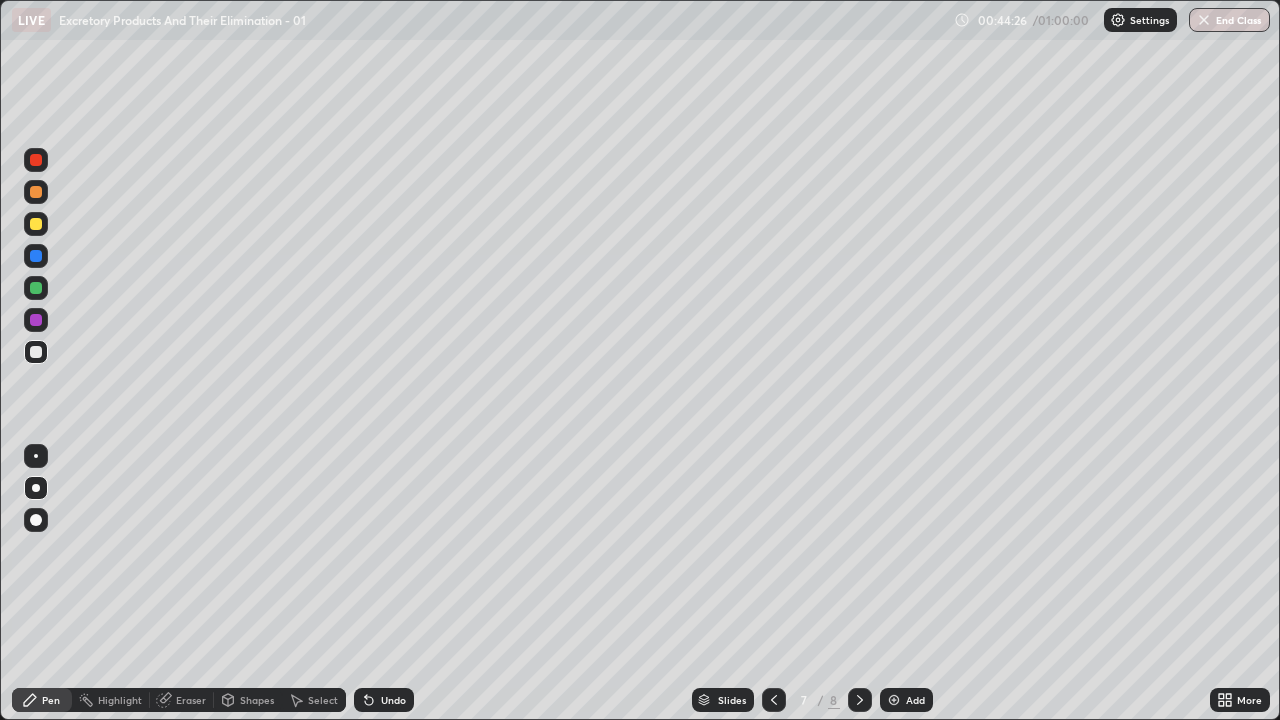 click on "Undo" at bounding box center [393, 700] 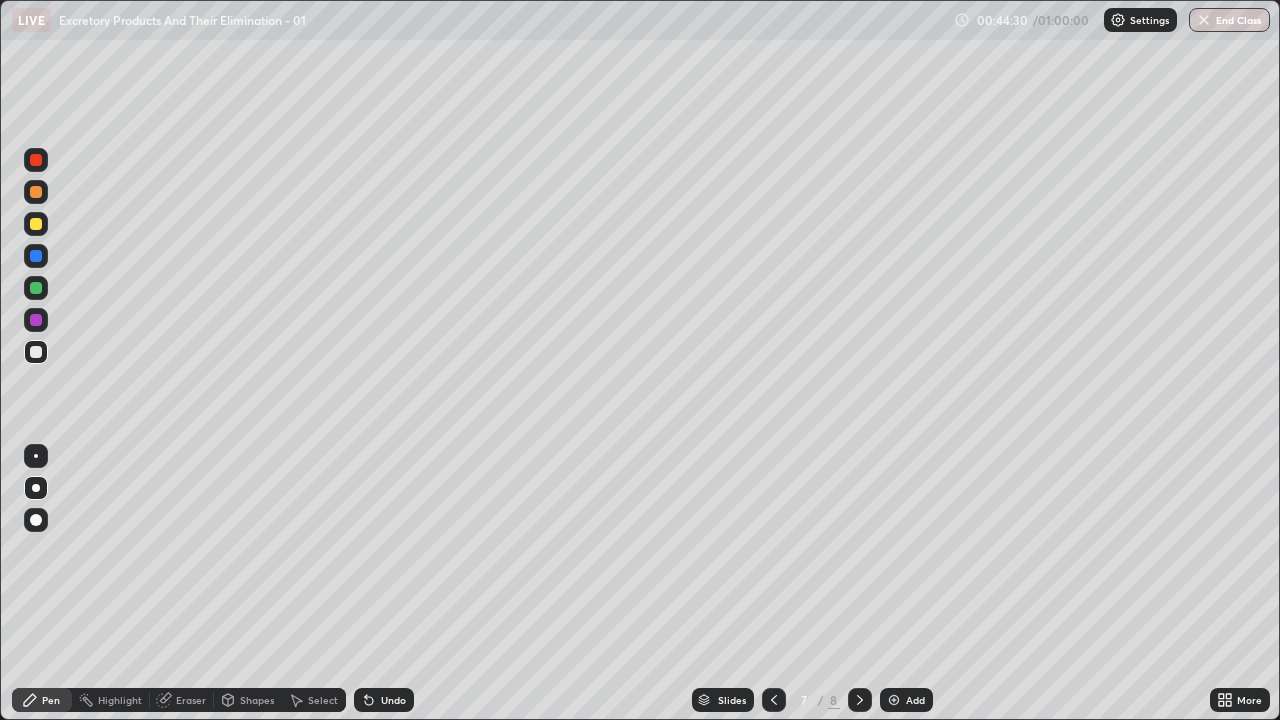 click on "Undo" at bounding box center [384, 700] 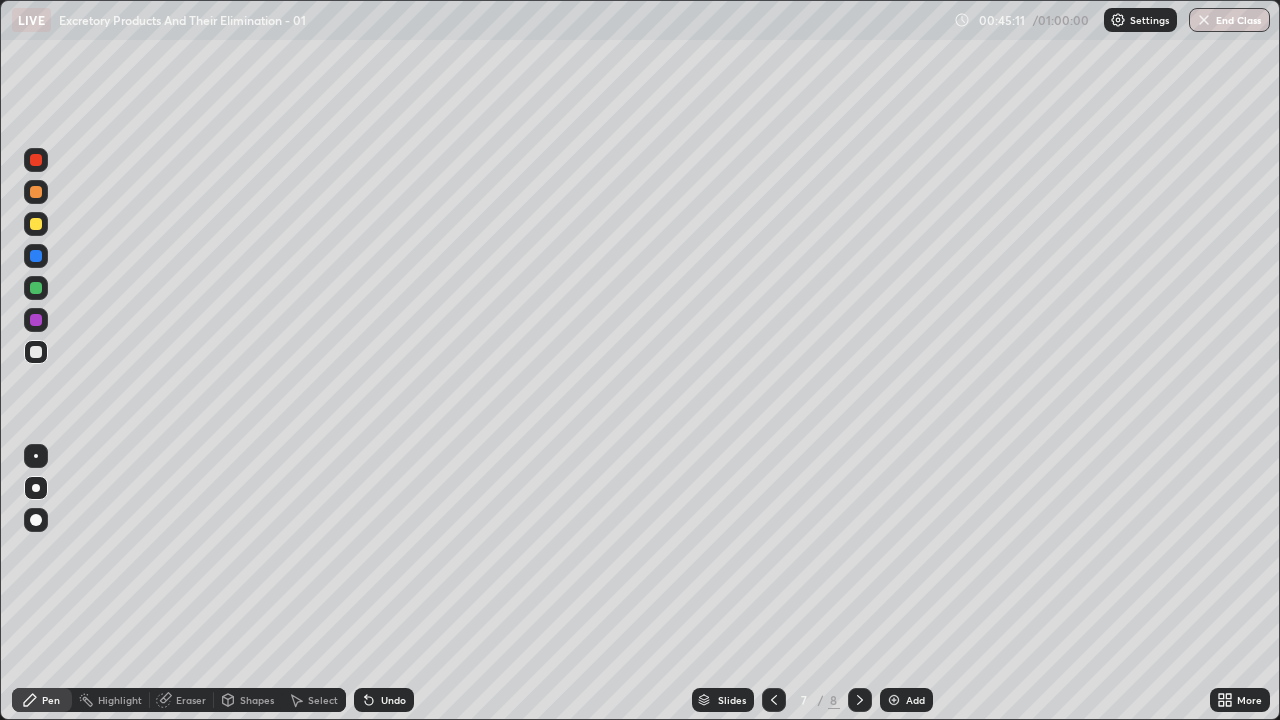 click at bounding box center (36, 352) 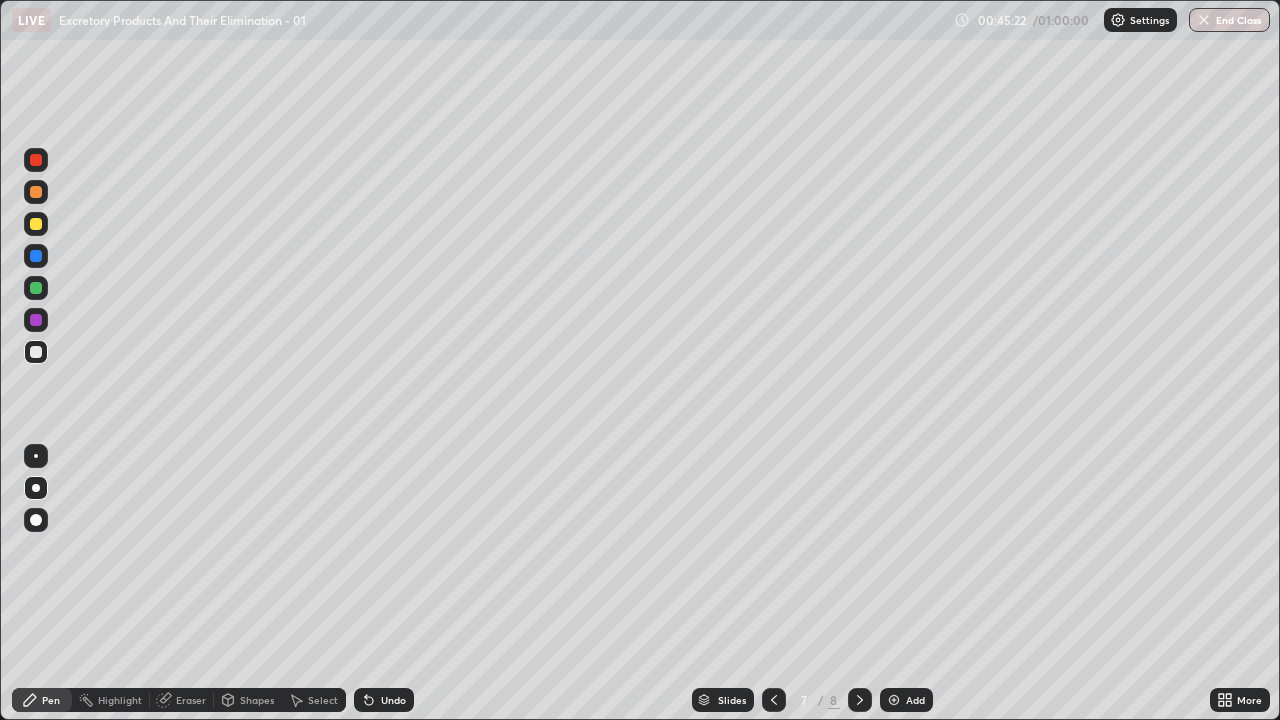 click on "Add" at bounding box center (915, 700) 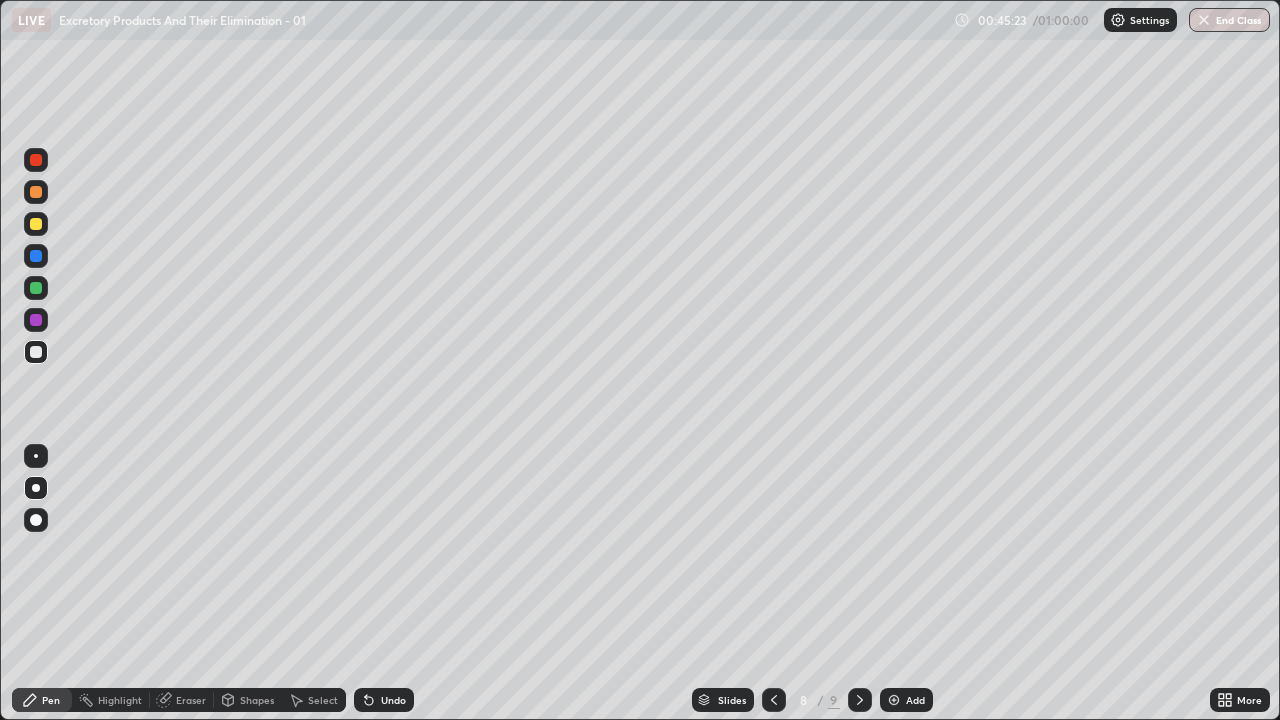 click at bounding box center (36, 256) 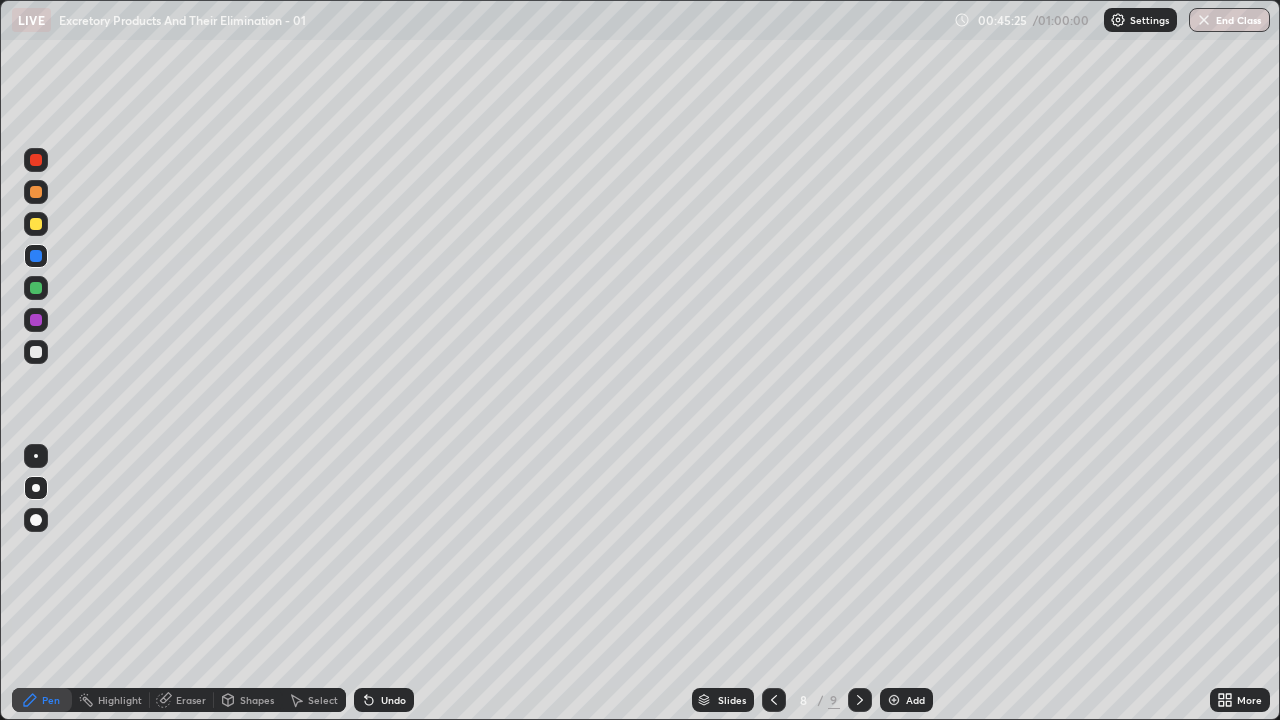 click at bounding box center [36, 256] 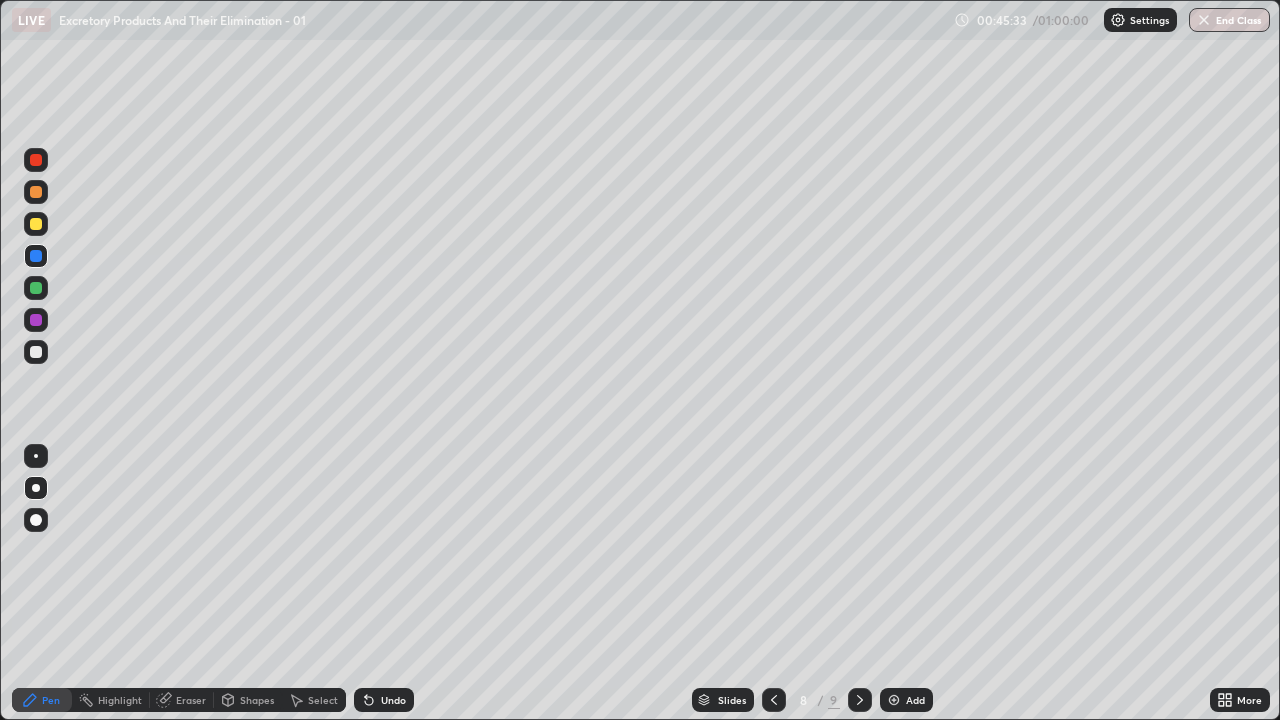 click 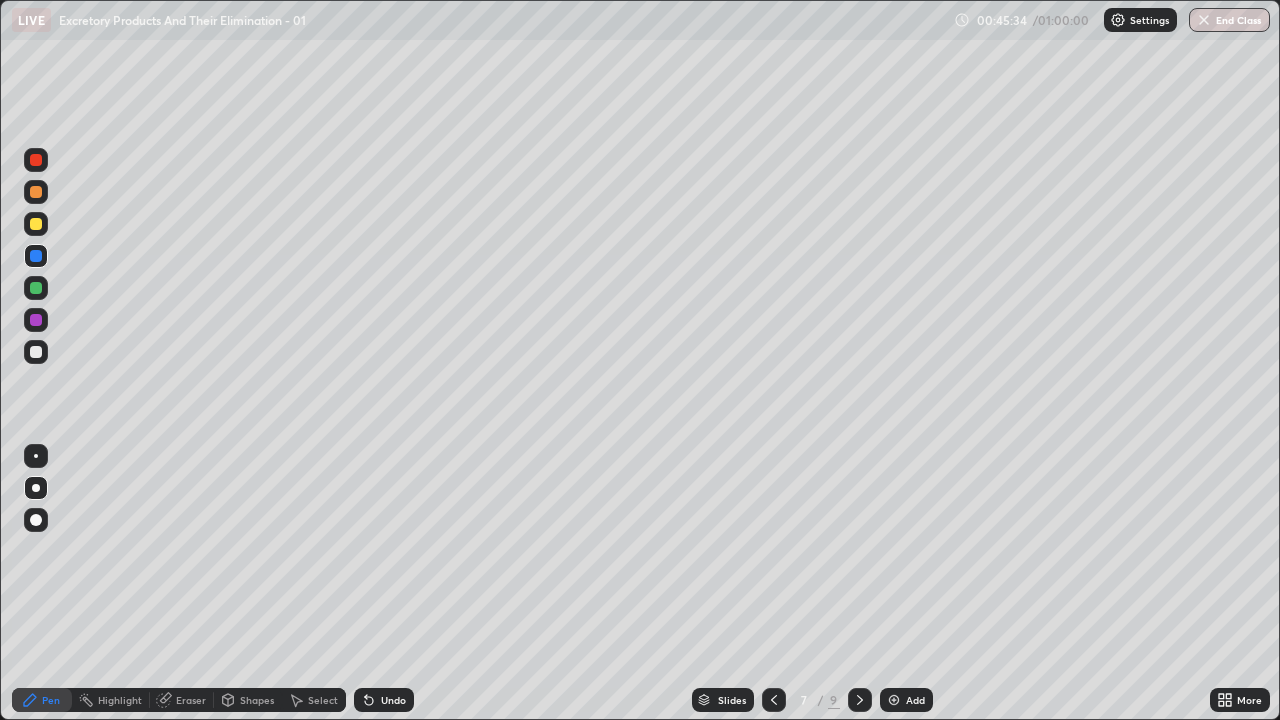 click 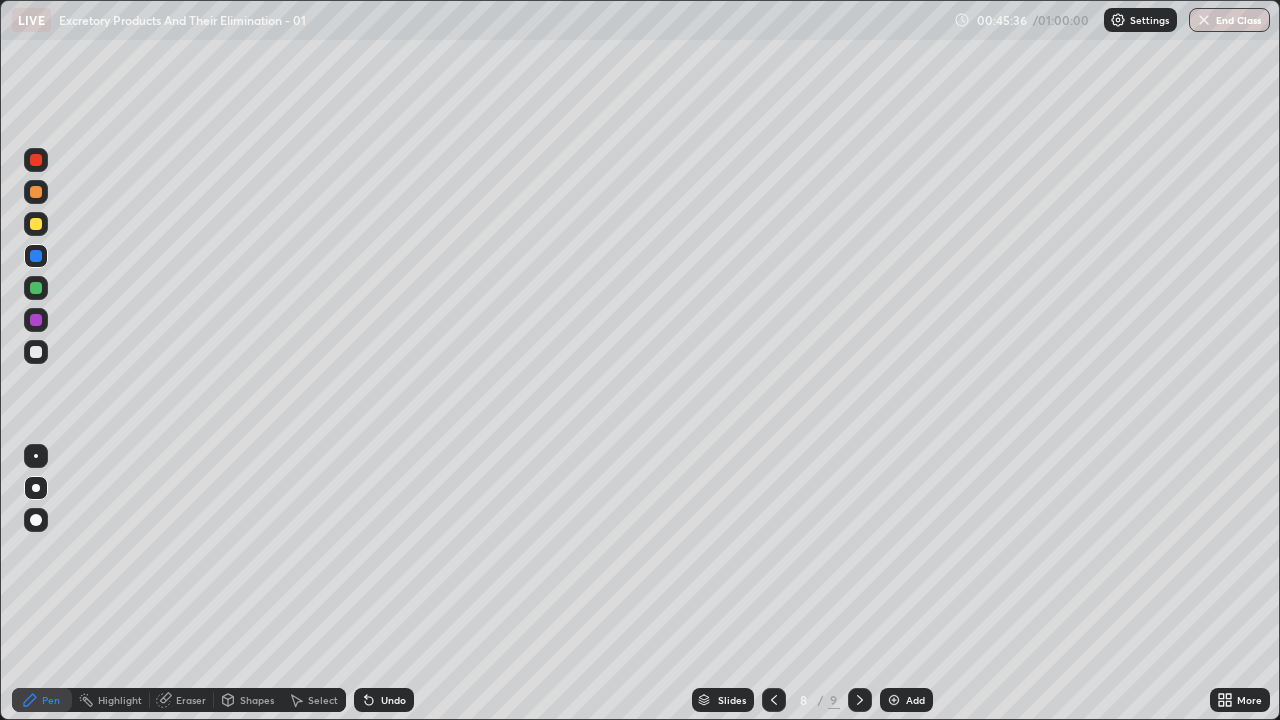 click on "Undo" at bounding box center (384, 700) 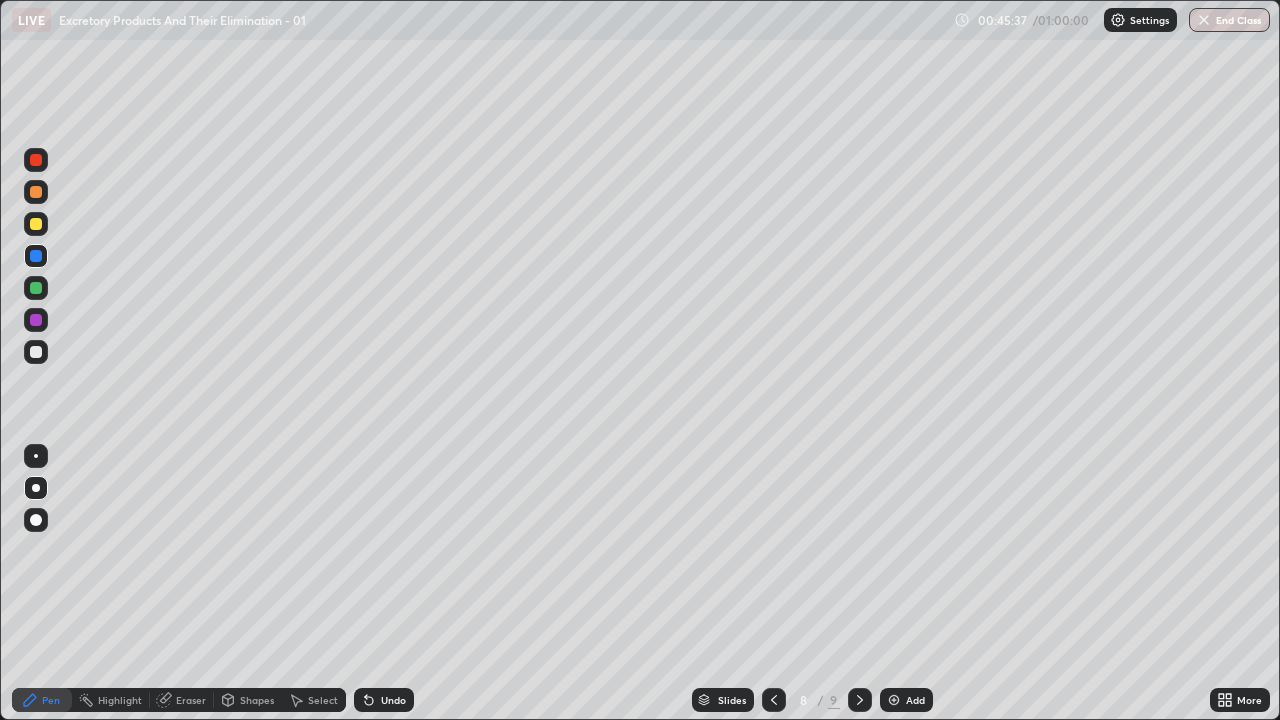 click on "Undo" at bounding box center [393, 700] 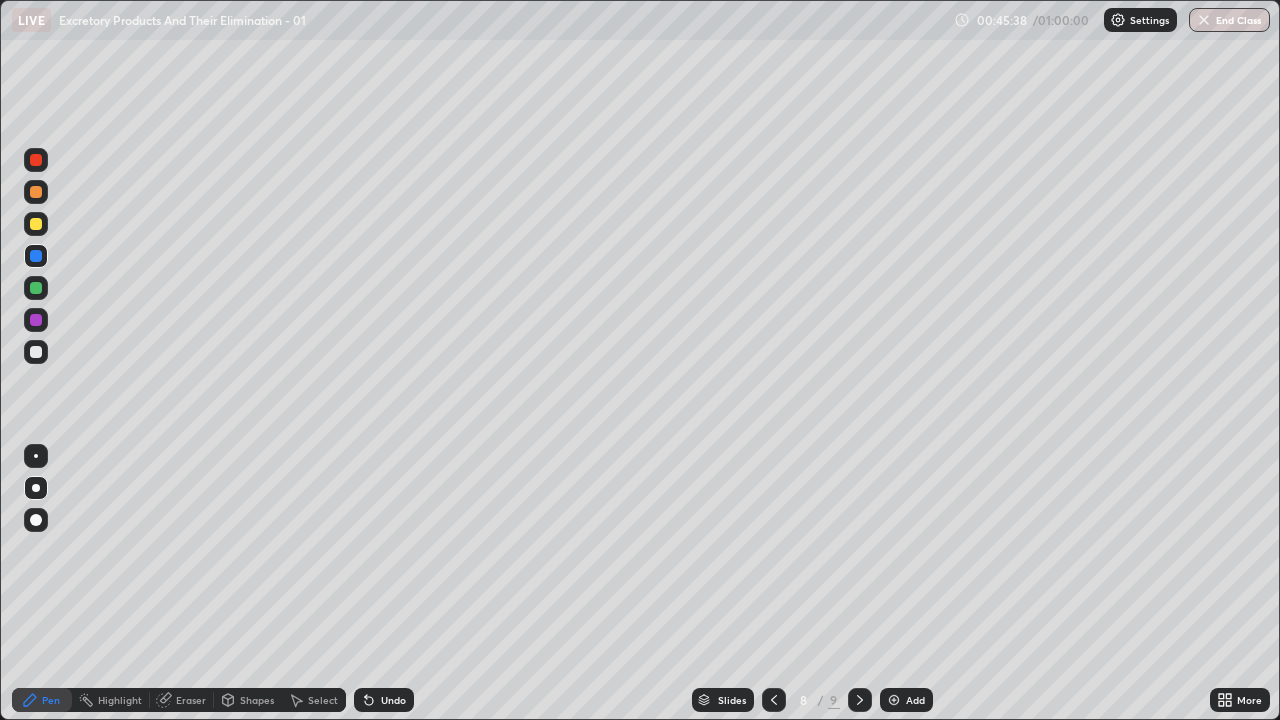 click on "Undo" at bounding box center [384, 700] 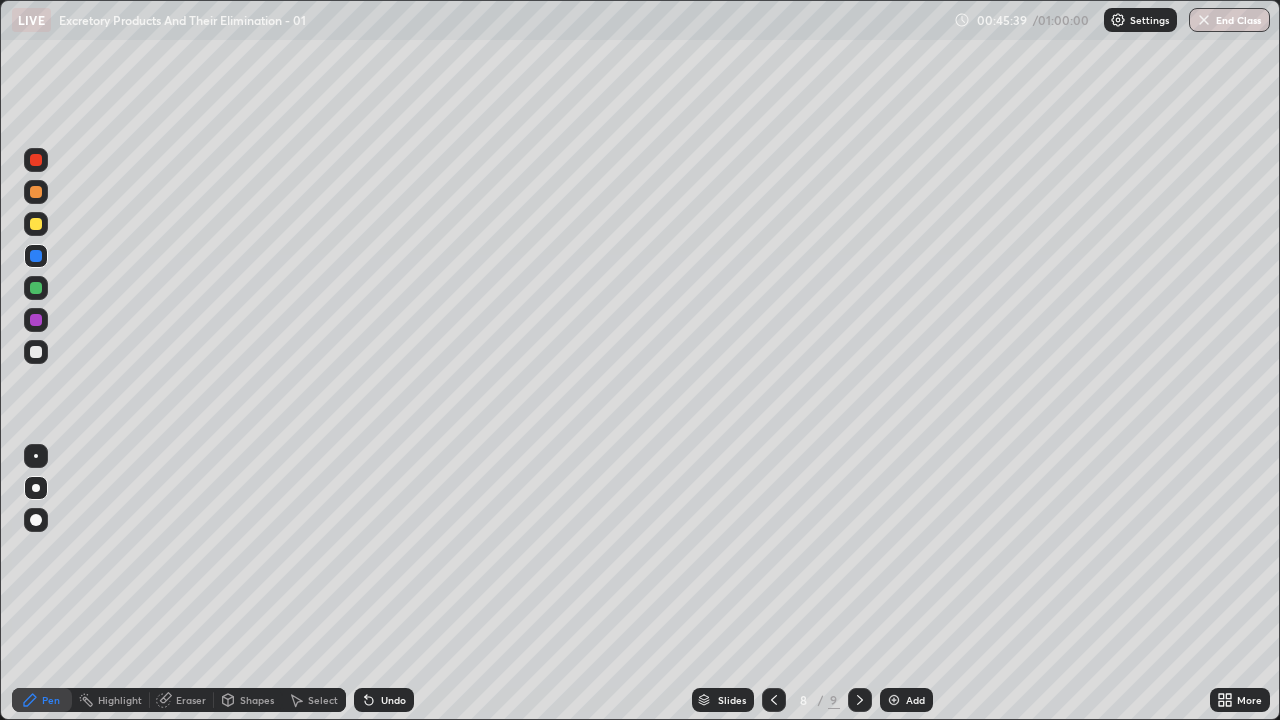click on "Undo" at bounding box center (393, 700) 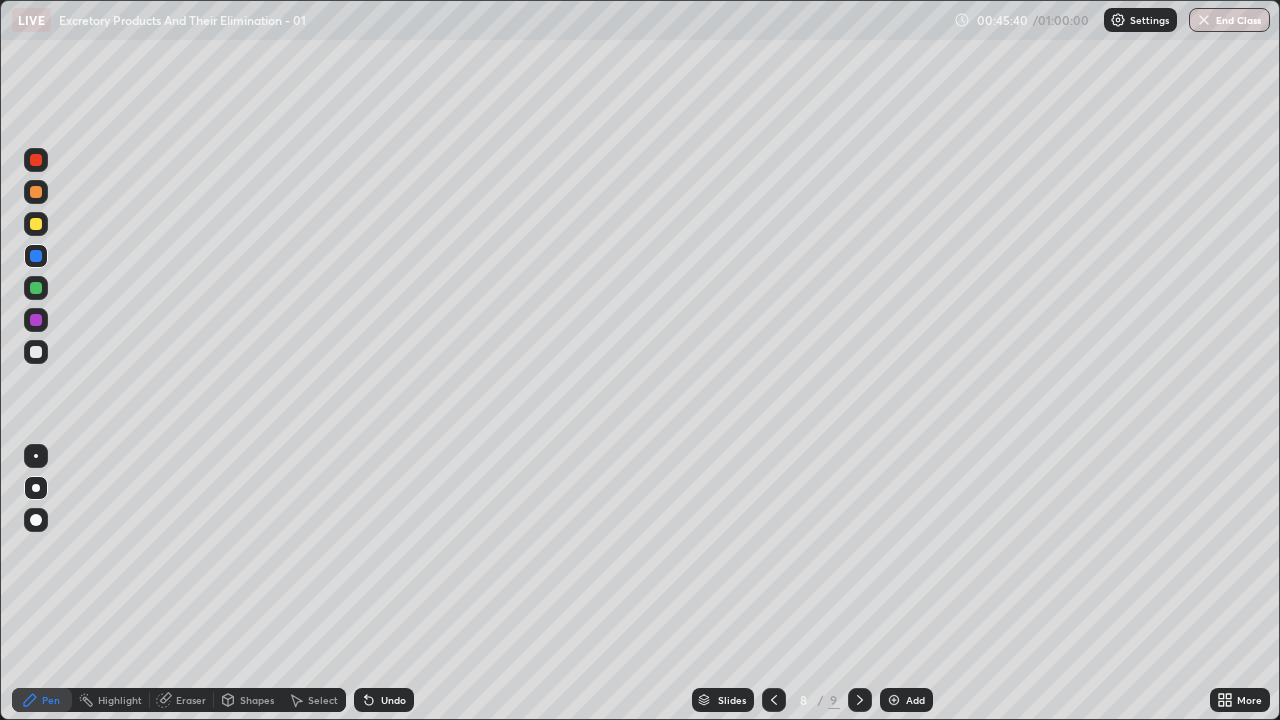 click at bounding box center [36, 352] 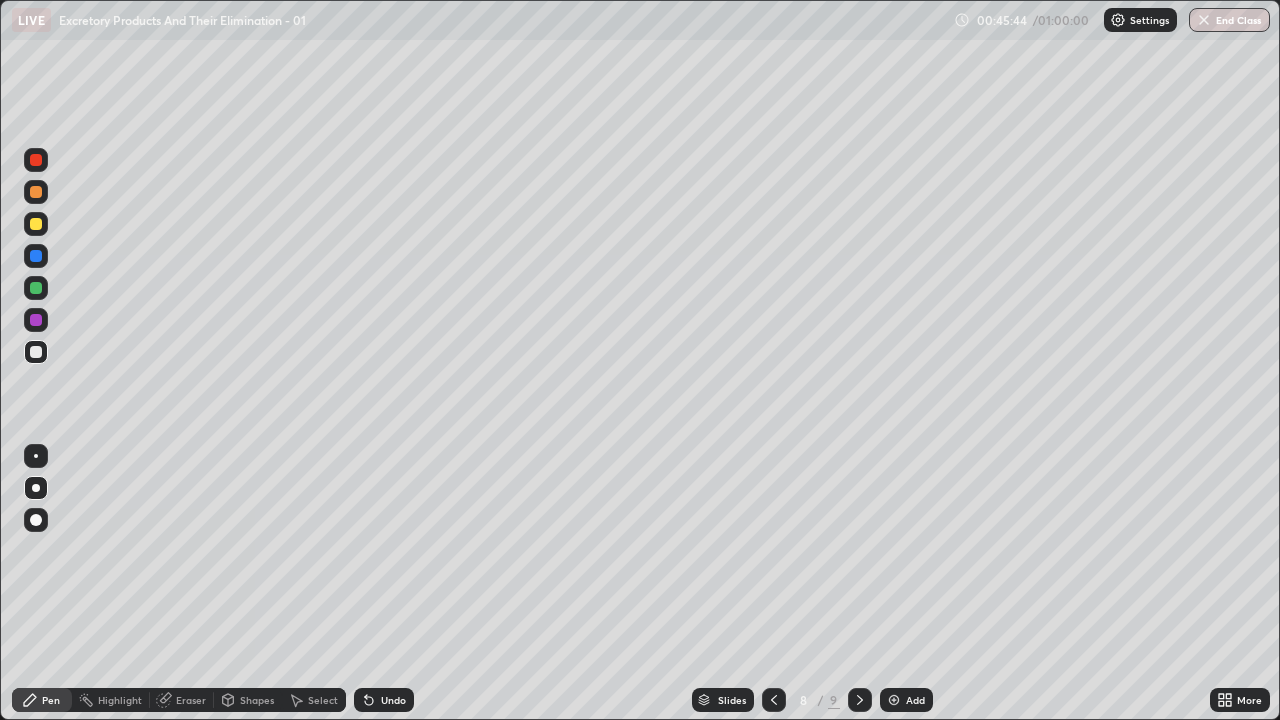 click 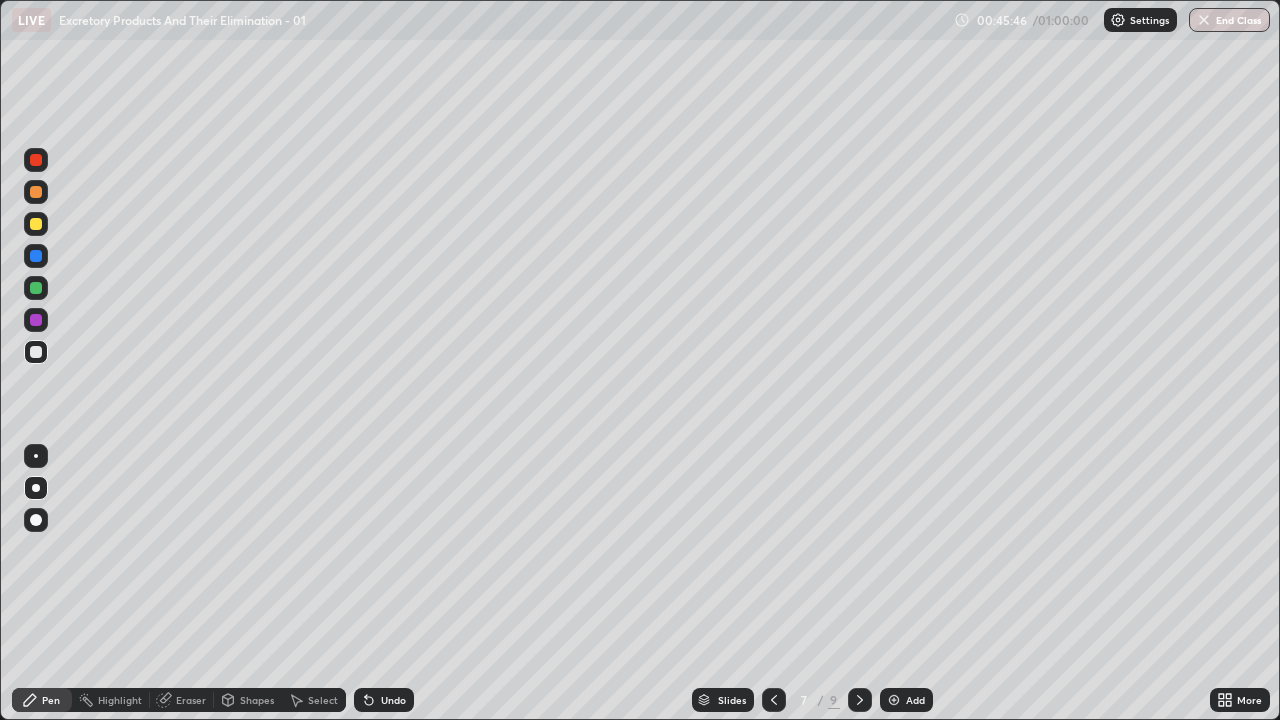 click 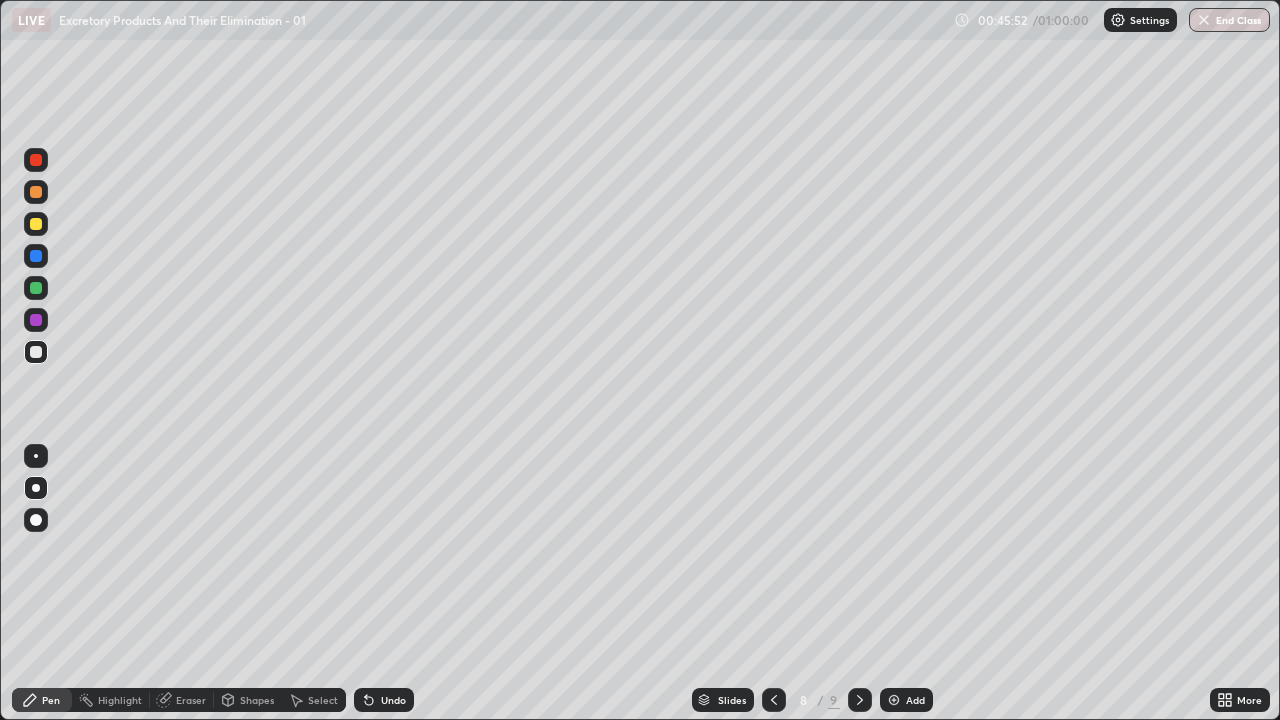 click at bounding box center [36, 352] 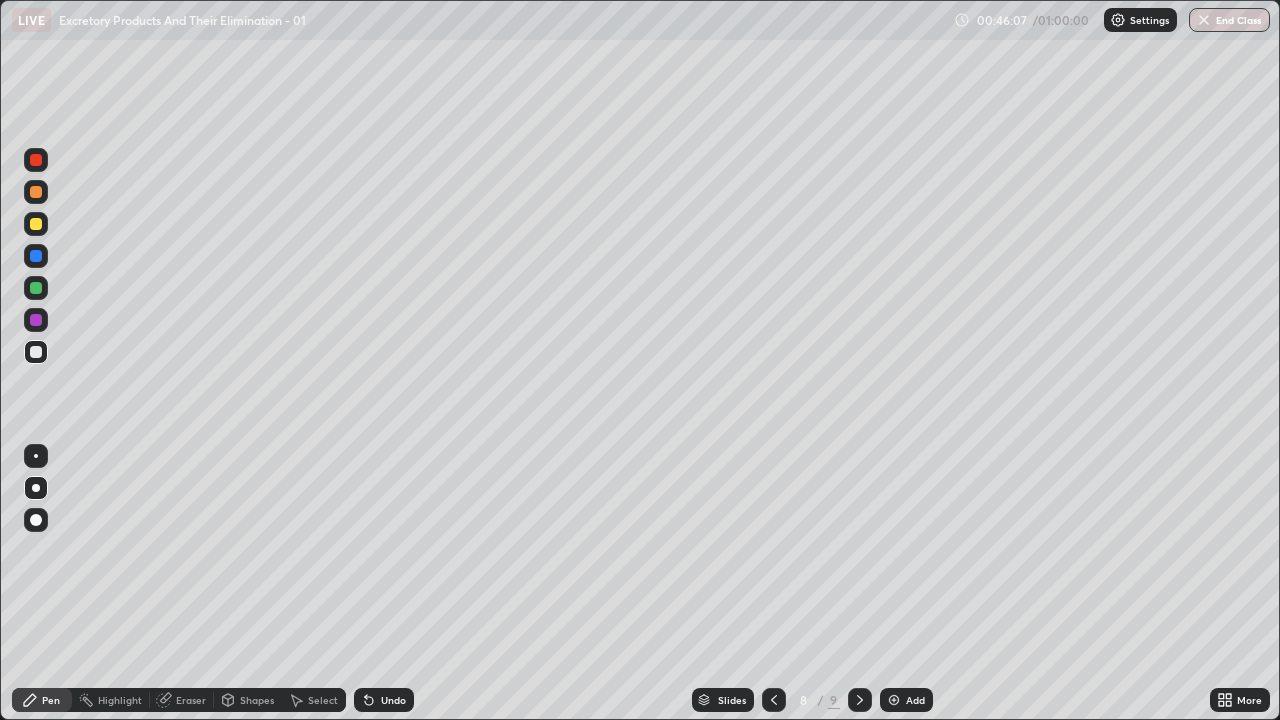 click at bounding box center [36, 352] 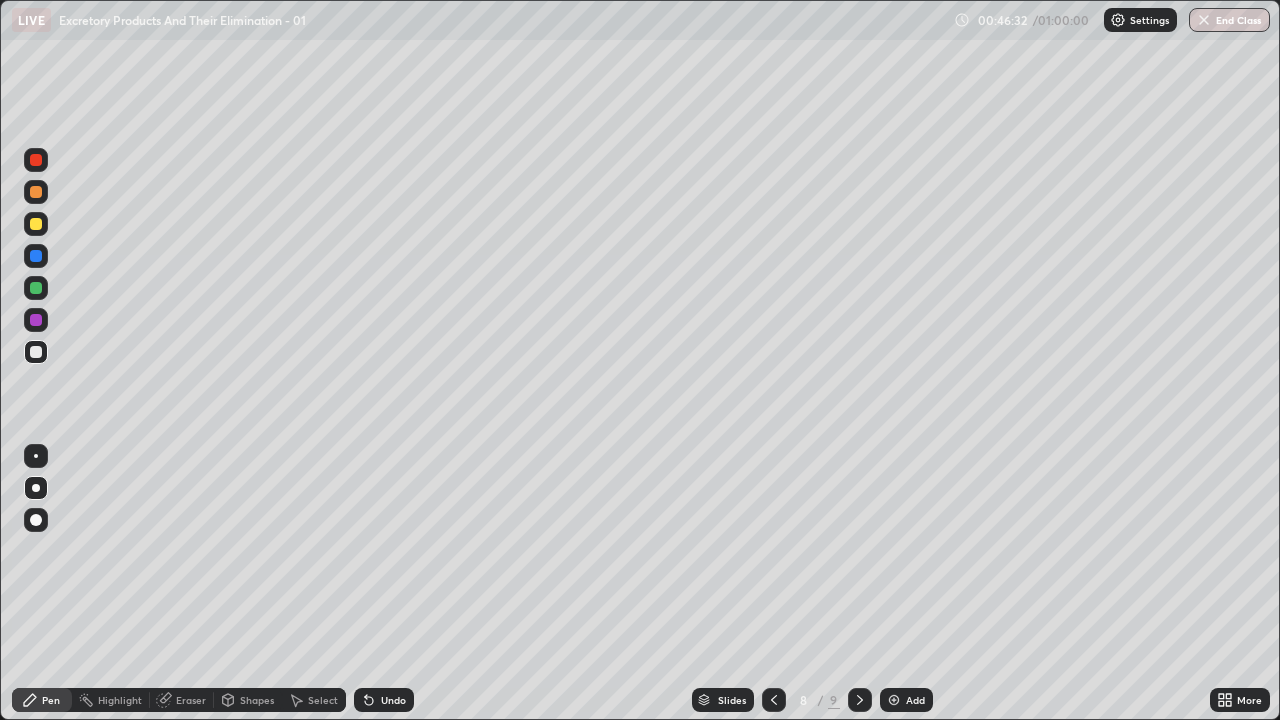 click at bounding box center (36, 352) 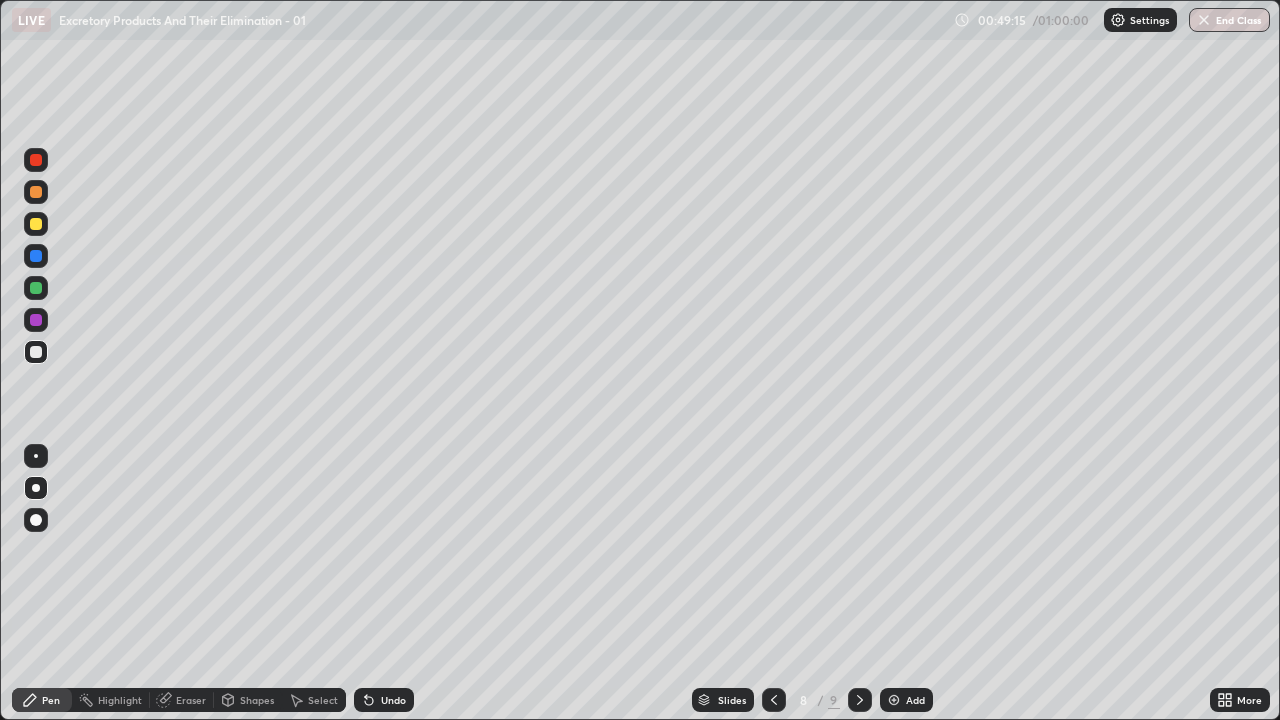 click at bounding box center (36, 352) 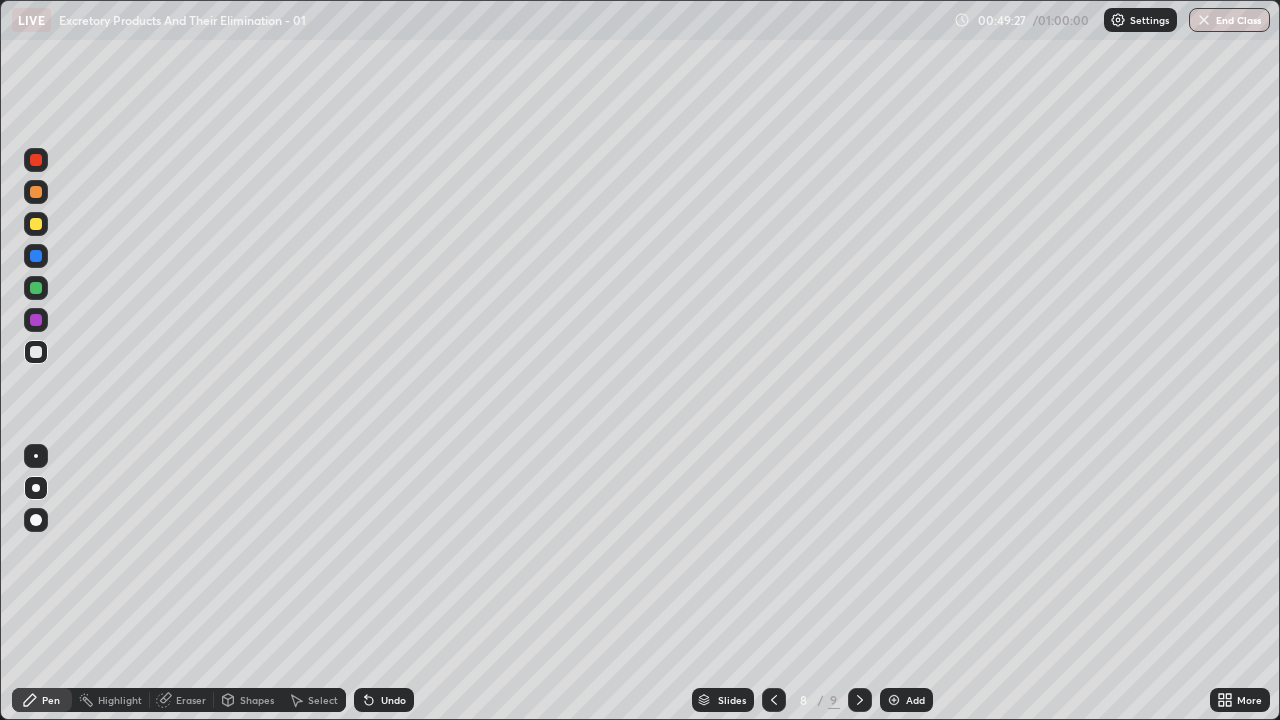 click at bounding box center [36, 352] 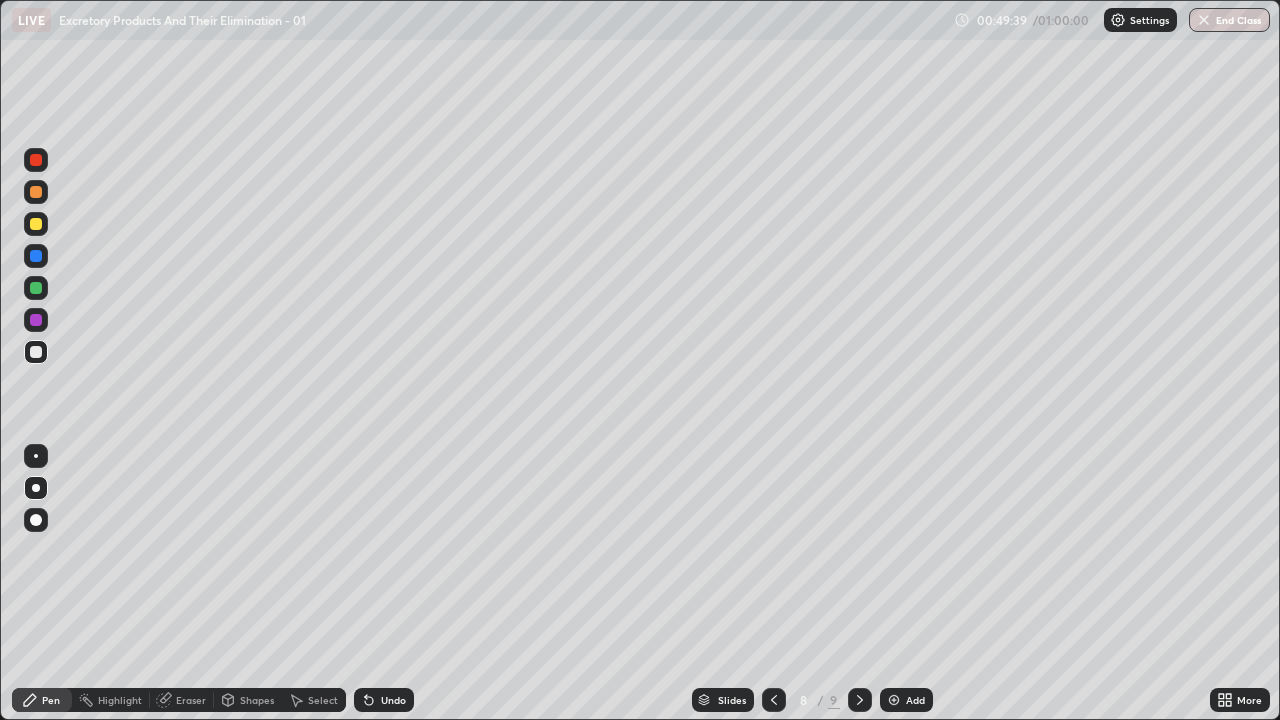 click at bounding box center (36, 352) 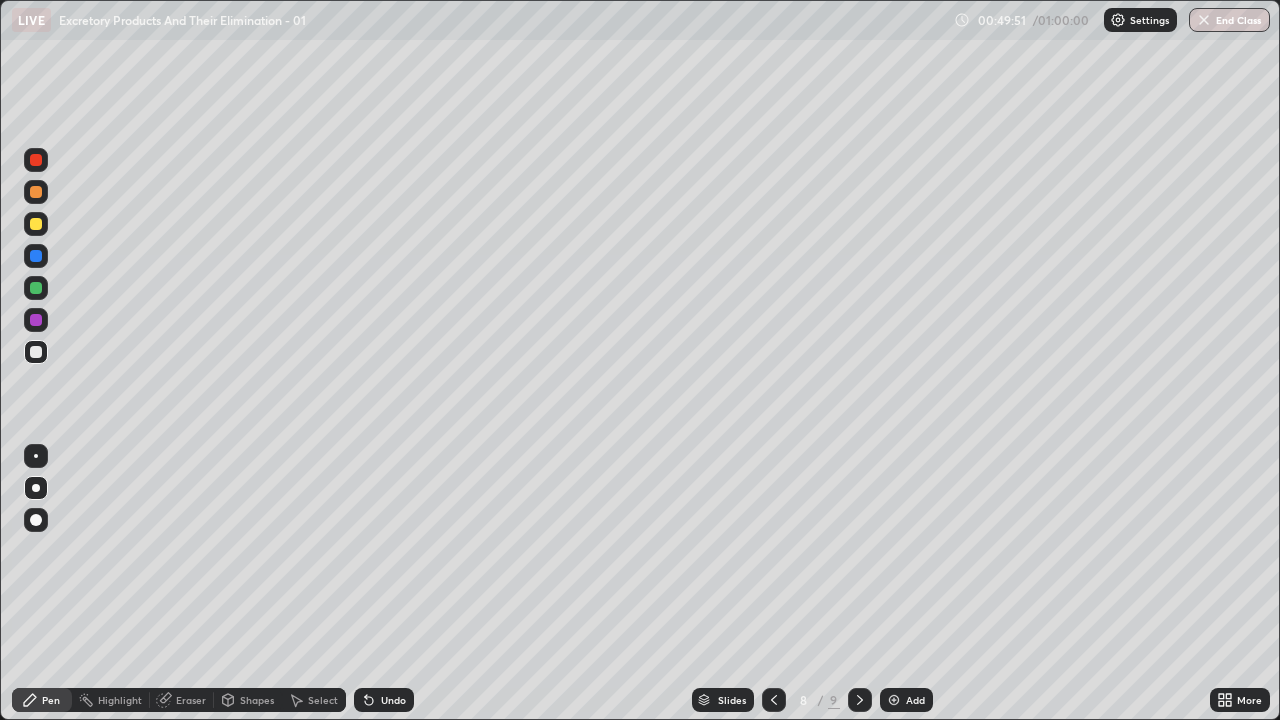 click at bounding box center (36, 352) 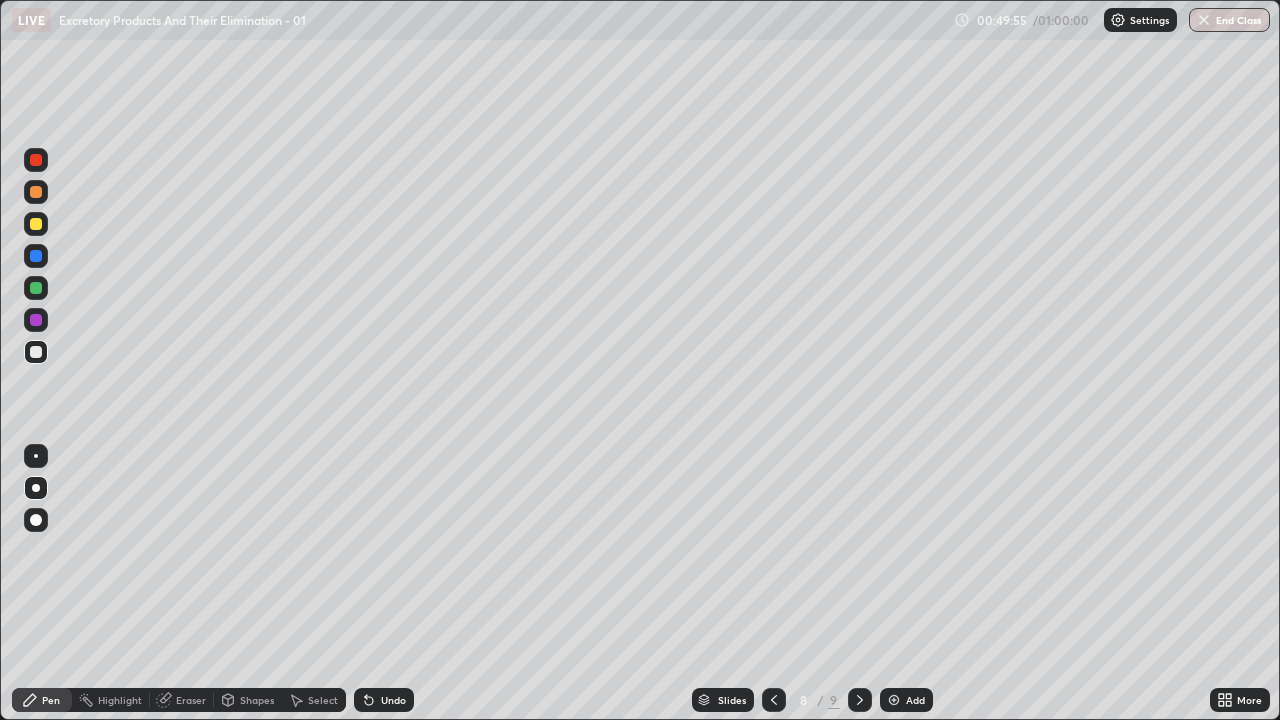 click at bounding box center (36, 352) 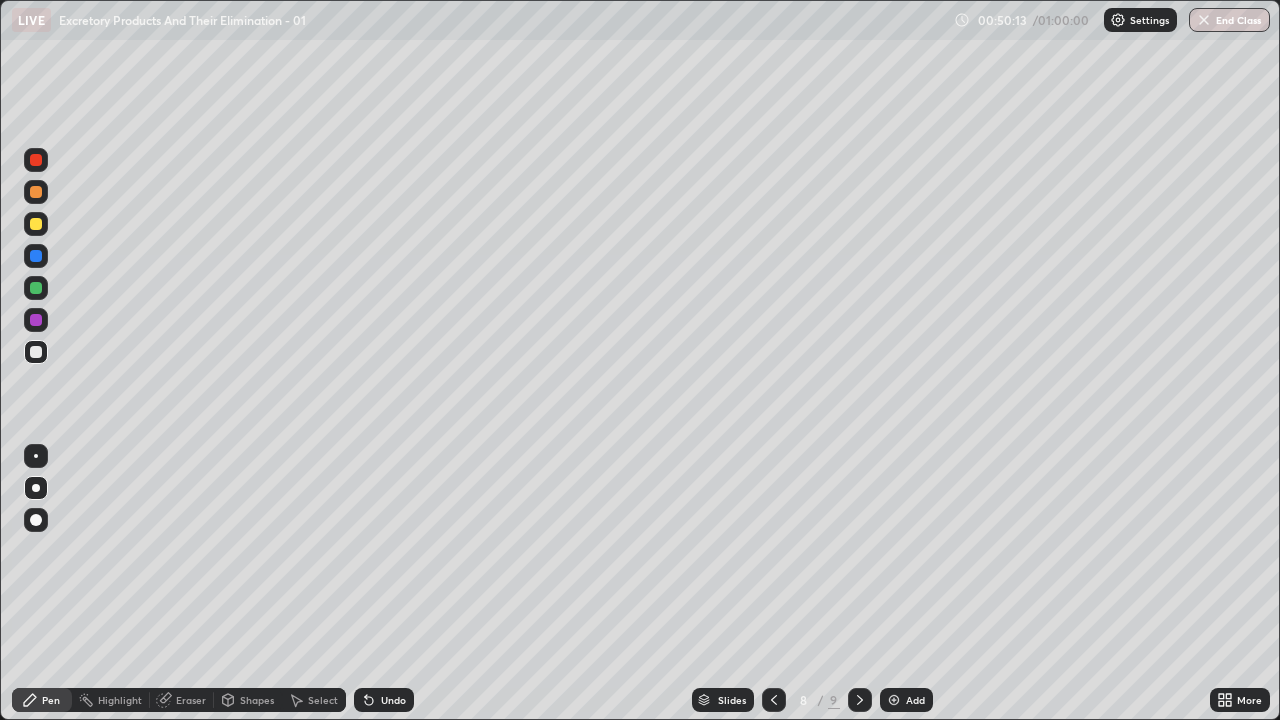 click at bounding box center [36, 352] 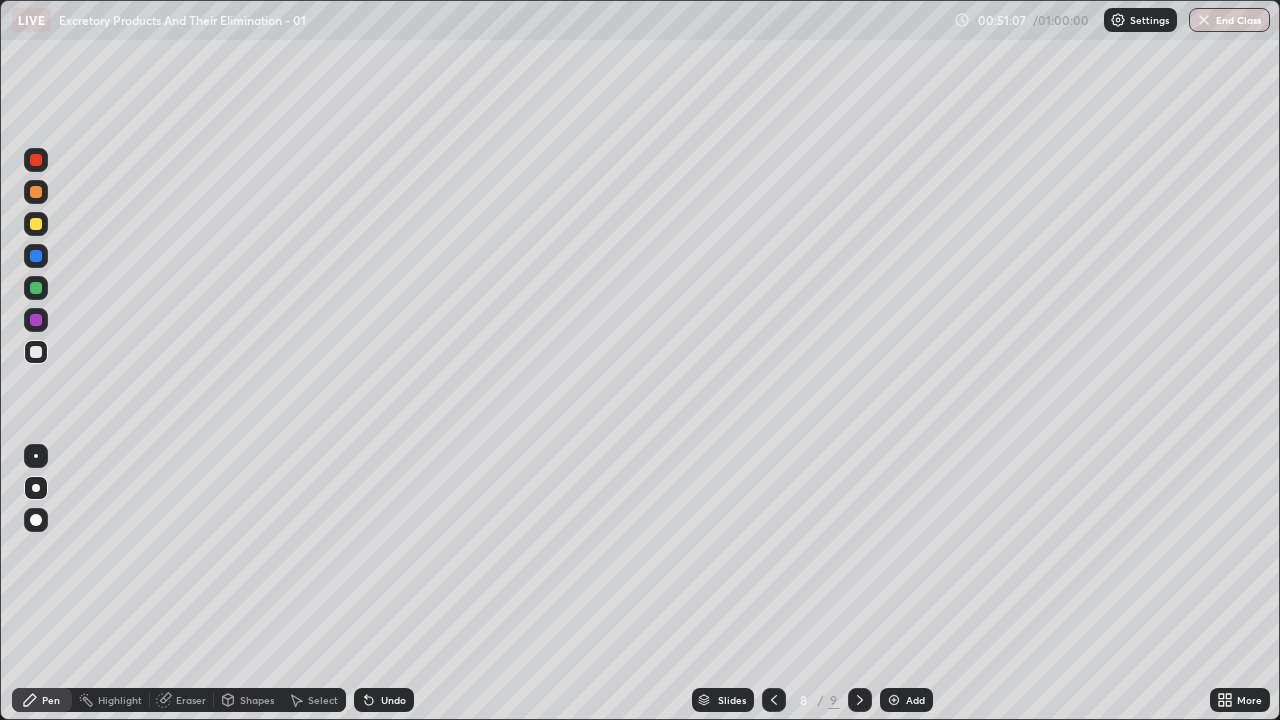 click at bounding box center [36, 352] 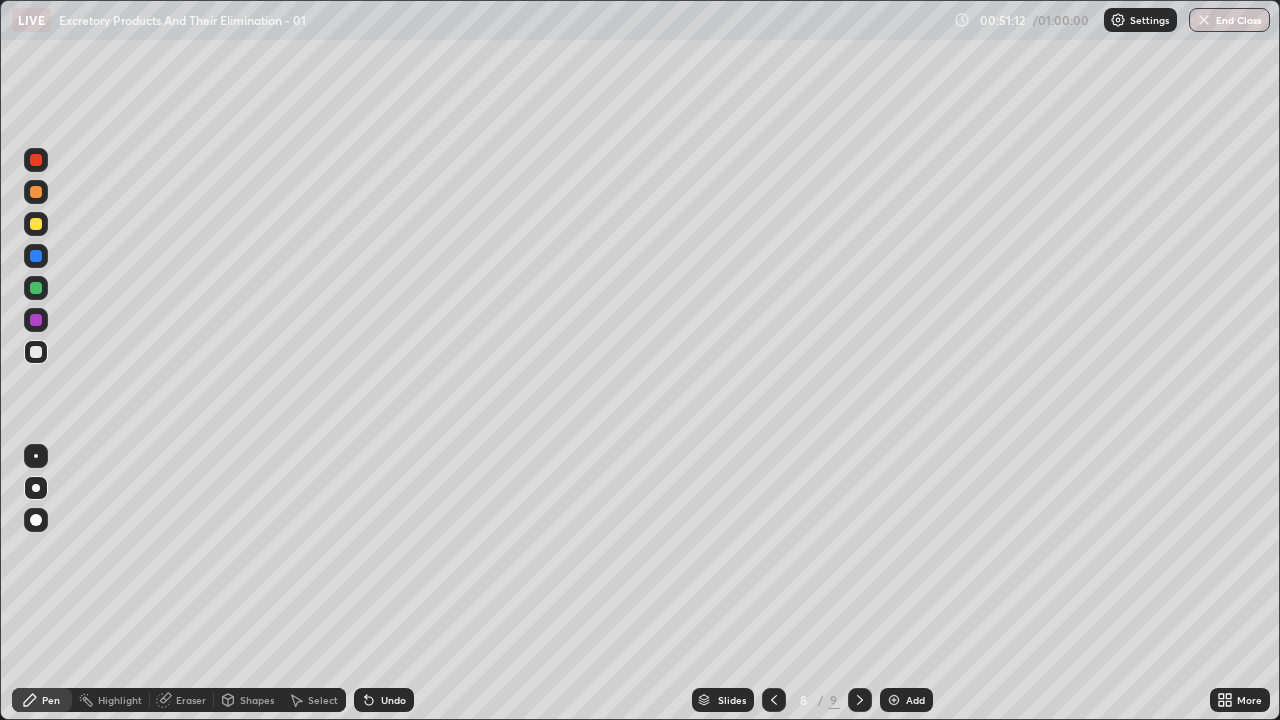 click on "Add" at bounding box center [906, 700] 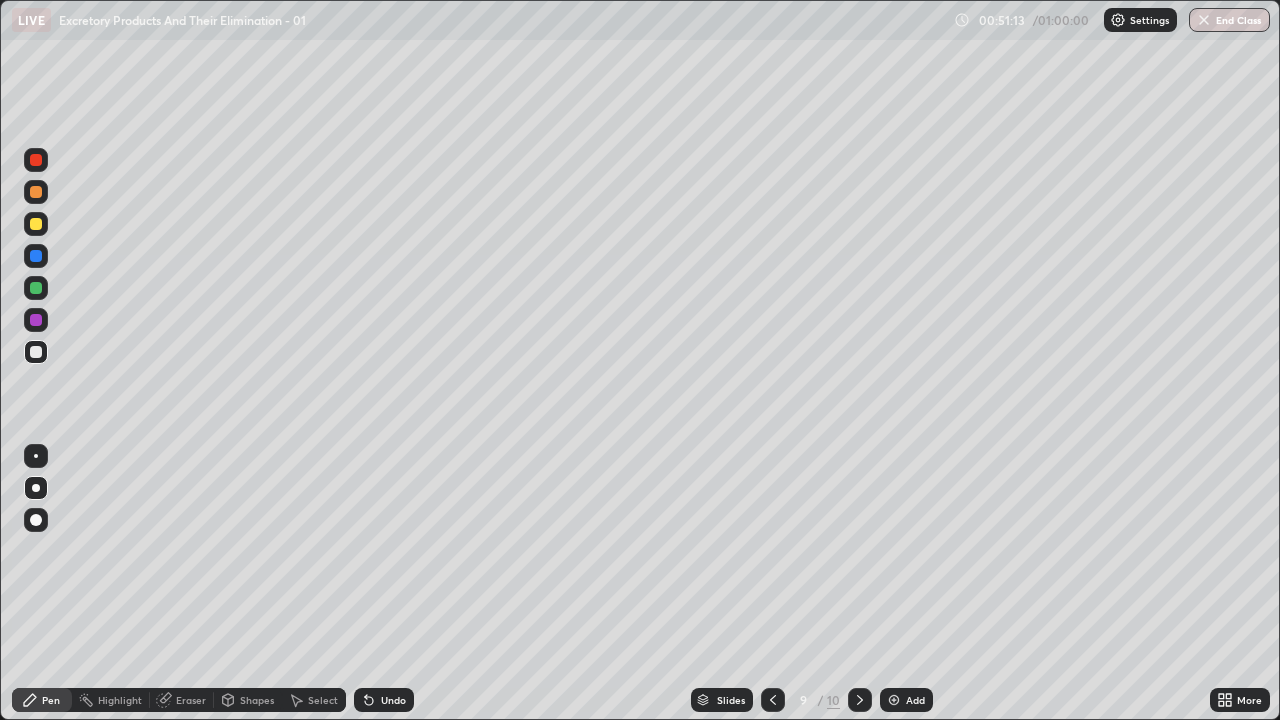 click at bounding box center (36, 352) 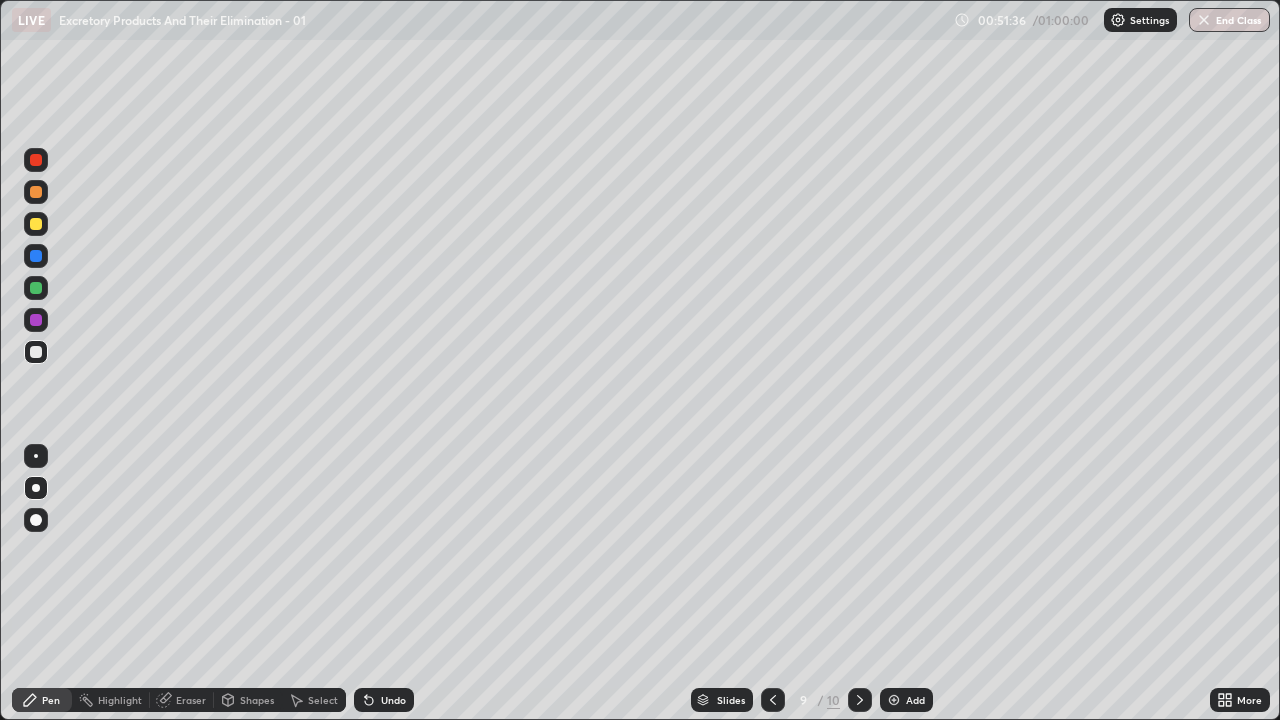 click at bounding box center (36, 256) 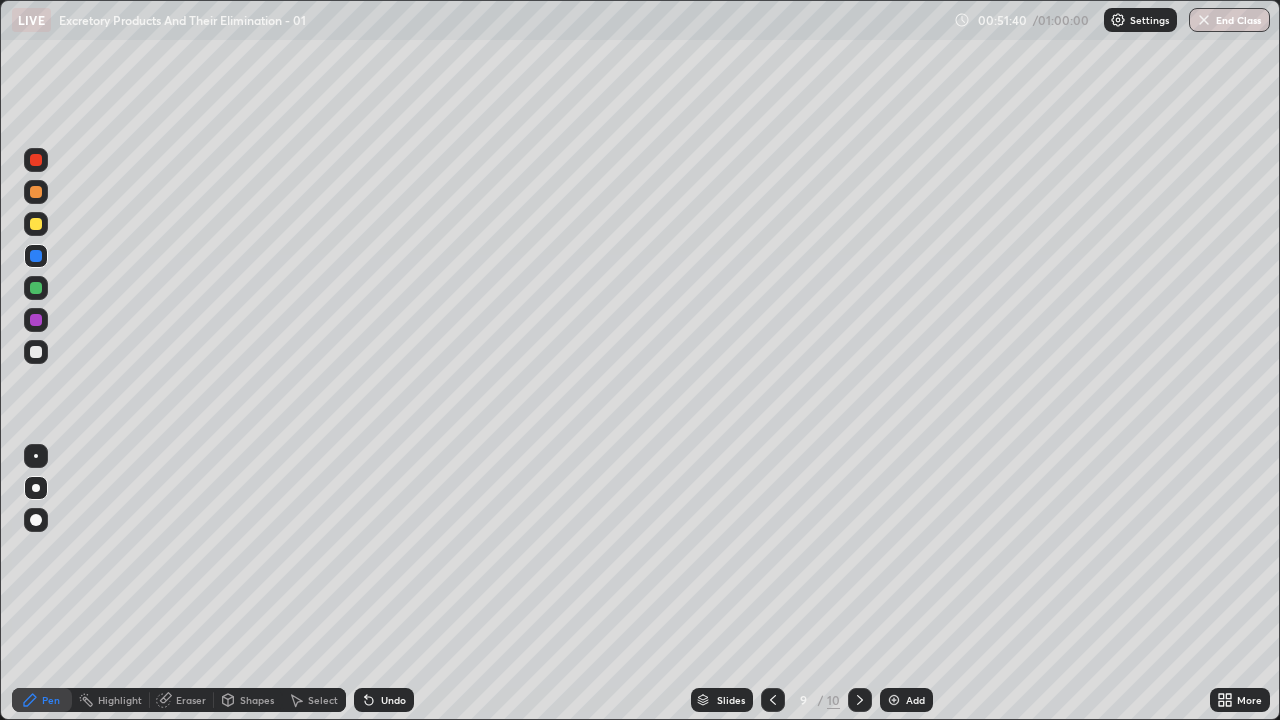click at bounding box center [36, 352] 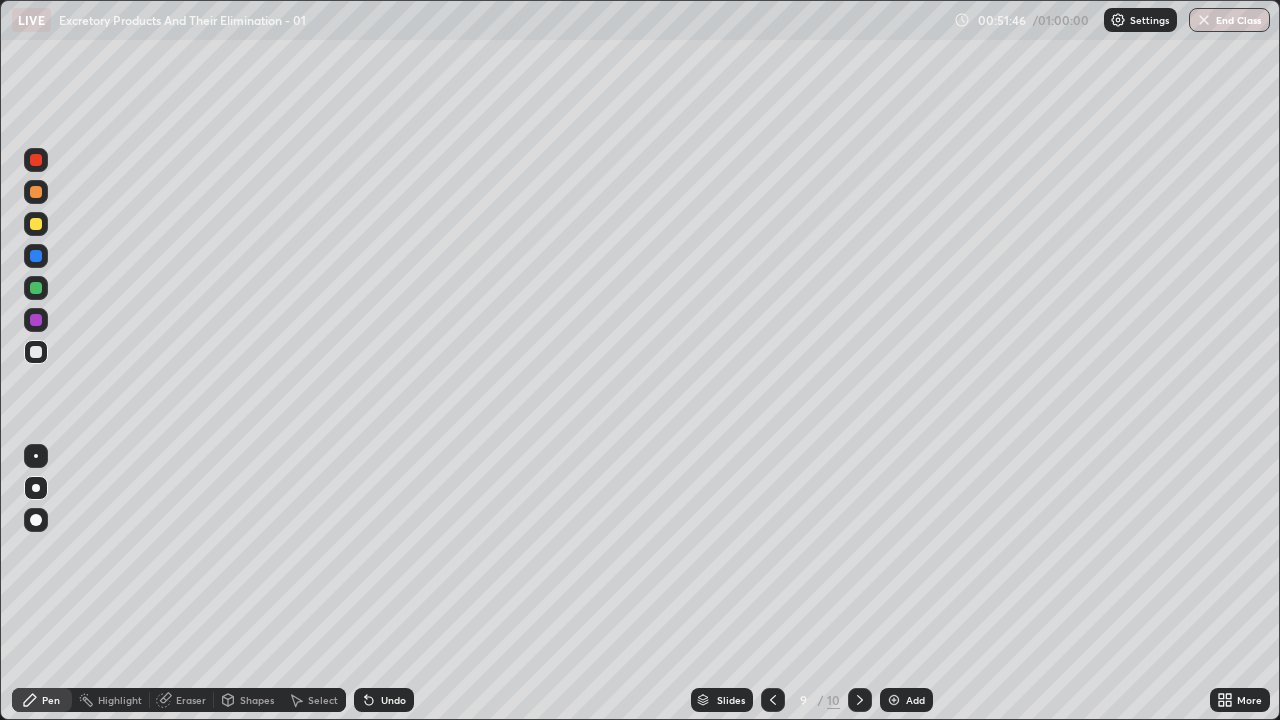 click at bounding box center (36, 352) 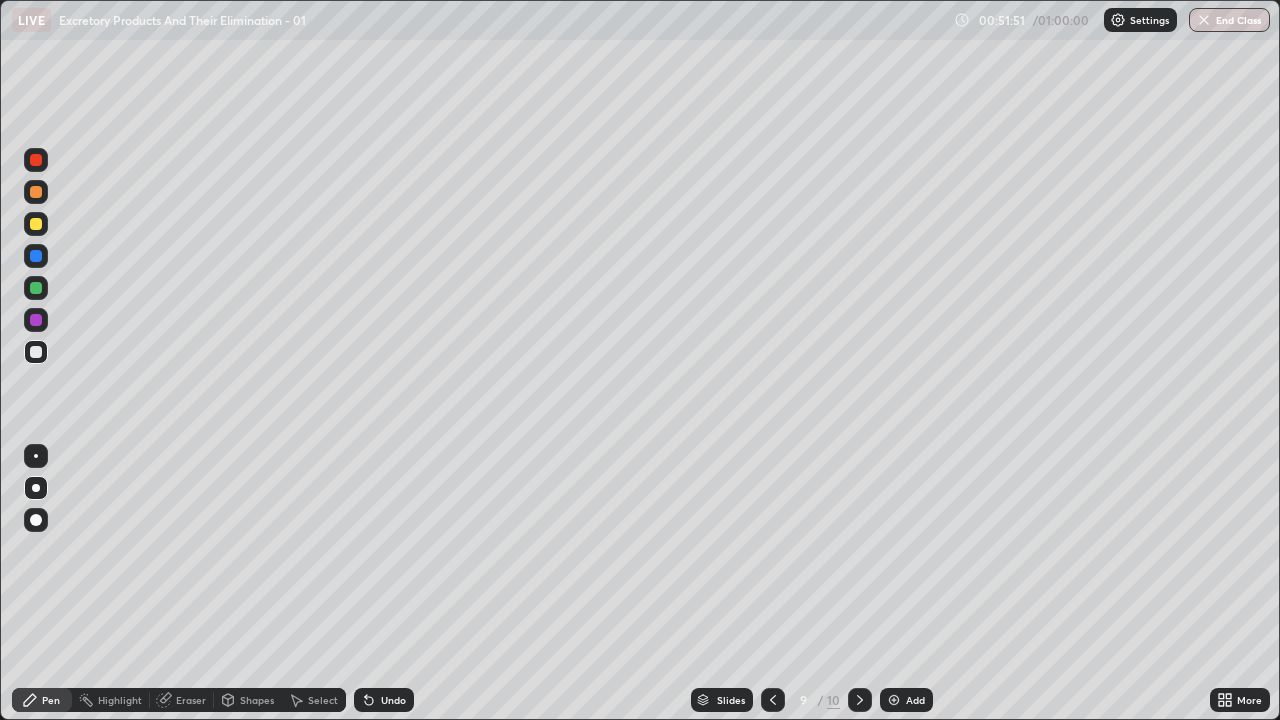 click at bounding box center [36, 352] 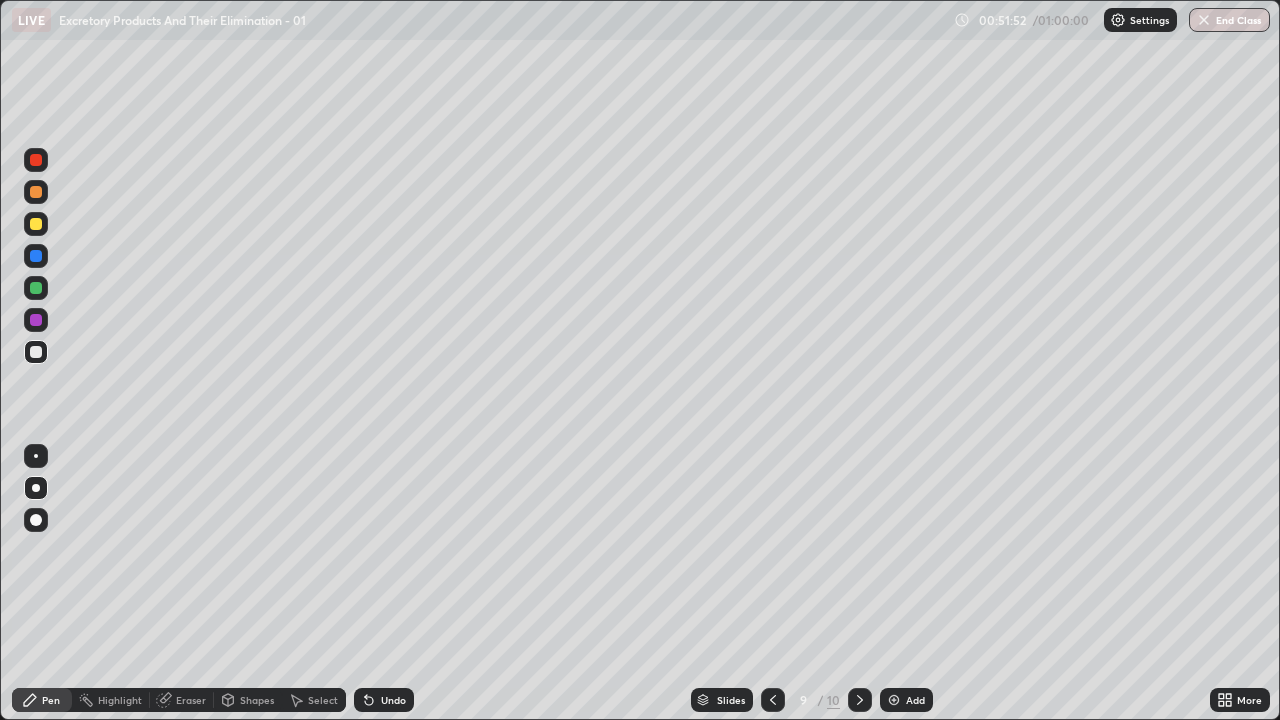 click at bounding box center (36, 224) 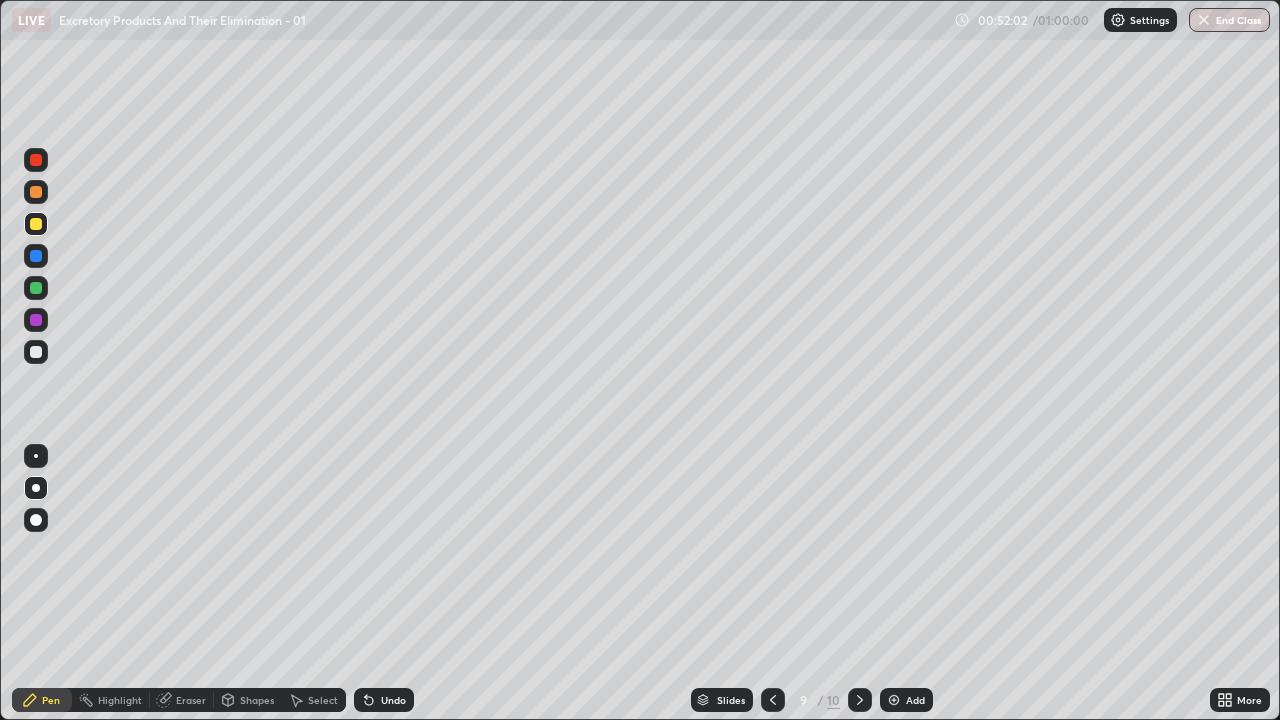 click at bounding box center [36, 288] 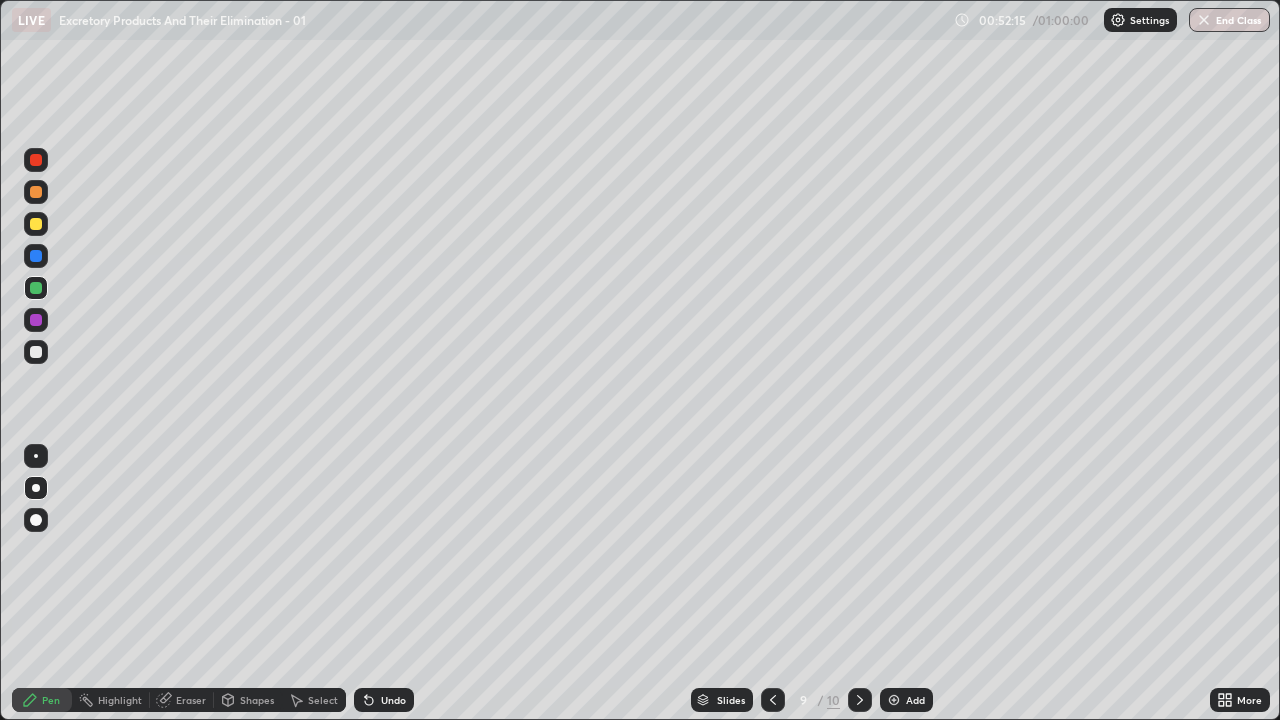 click at bounding box center (36, 352) 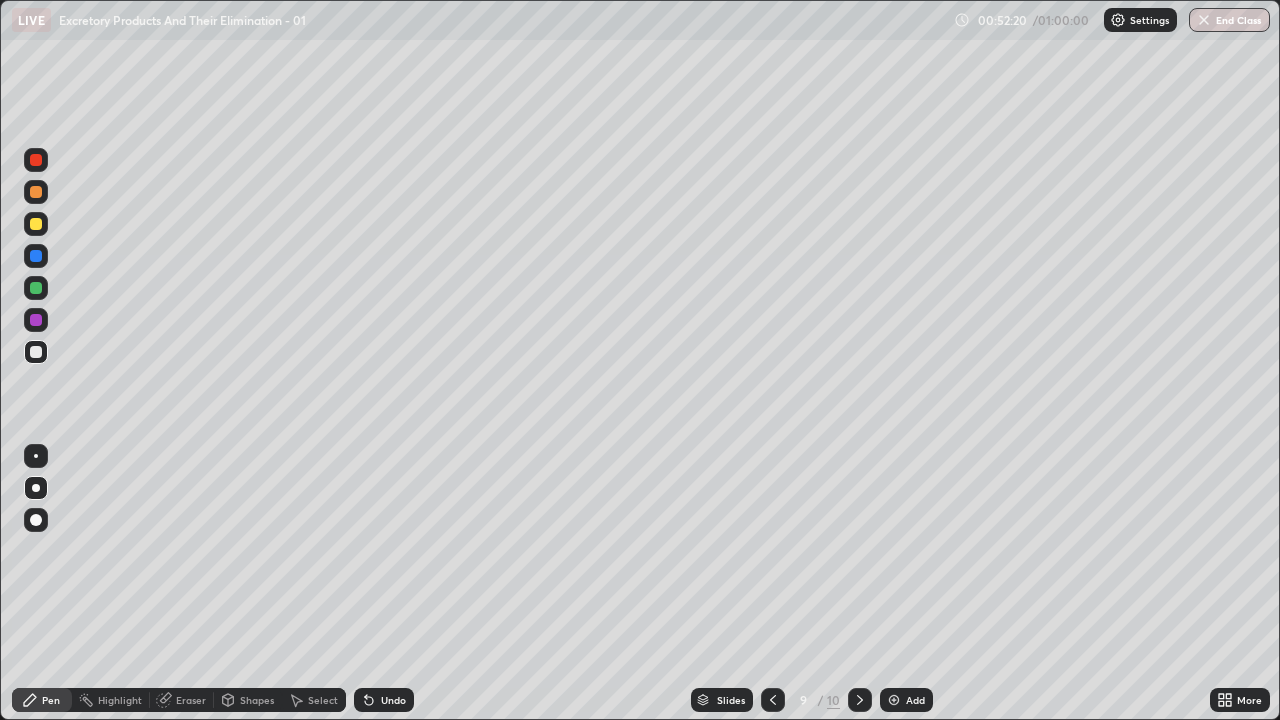 click at bounding box center (36, 256) 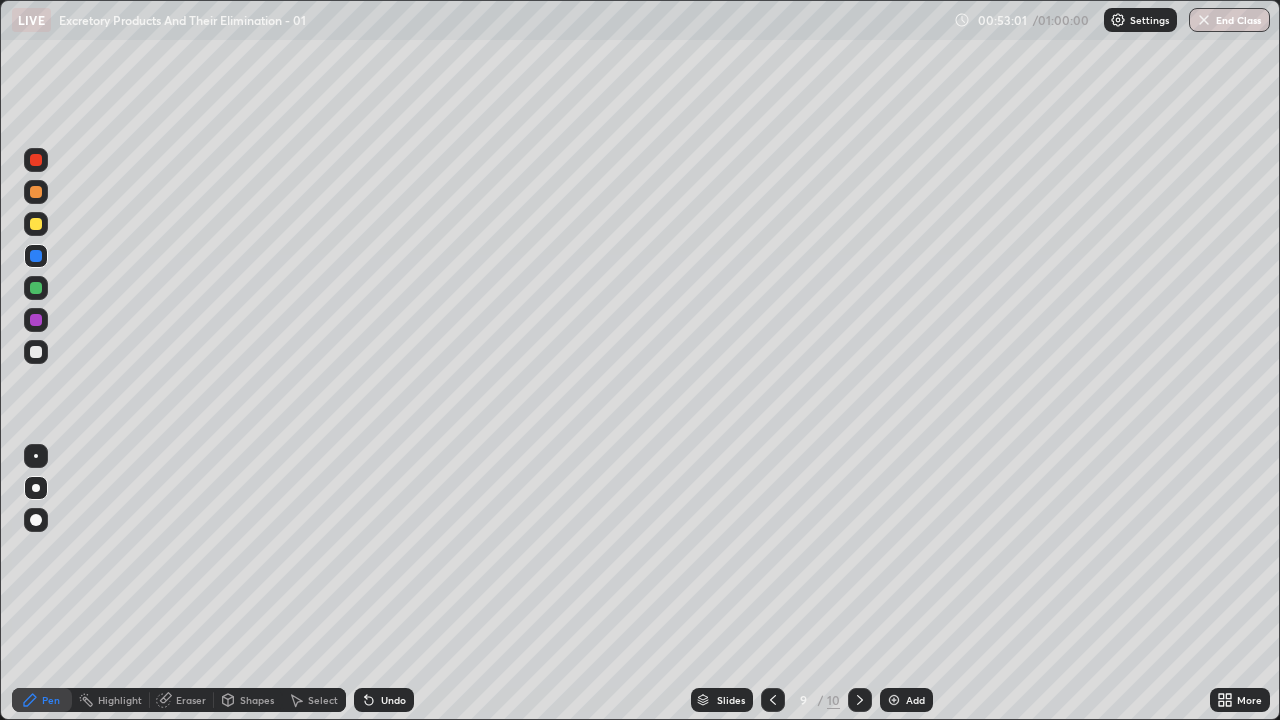 click 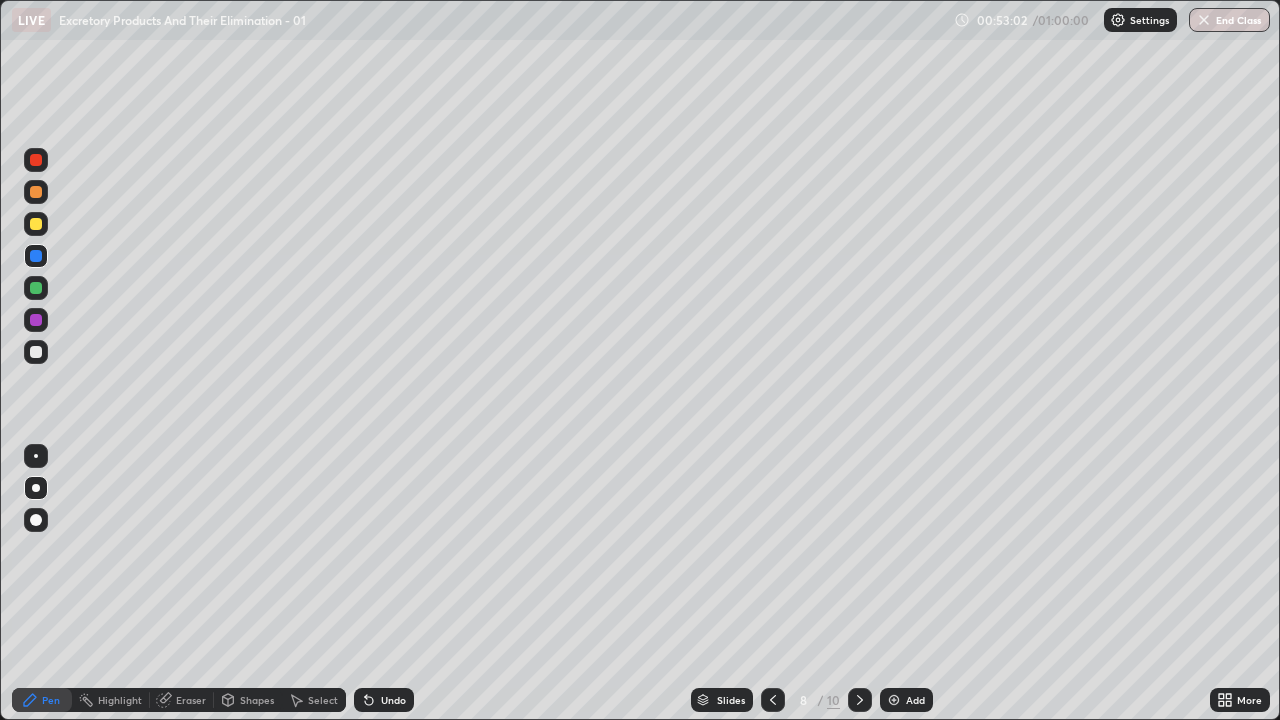 click 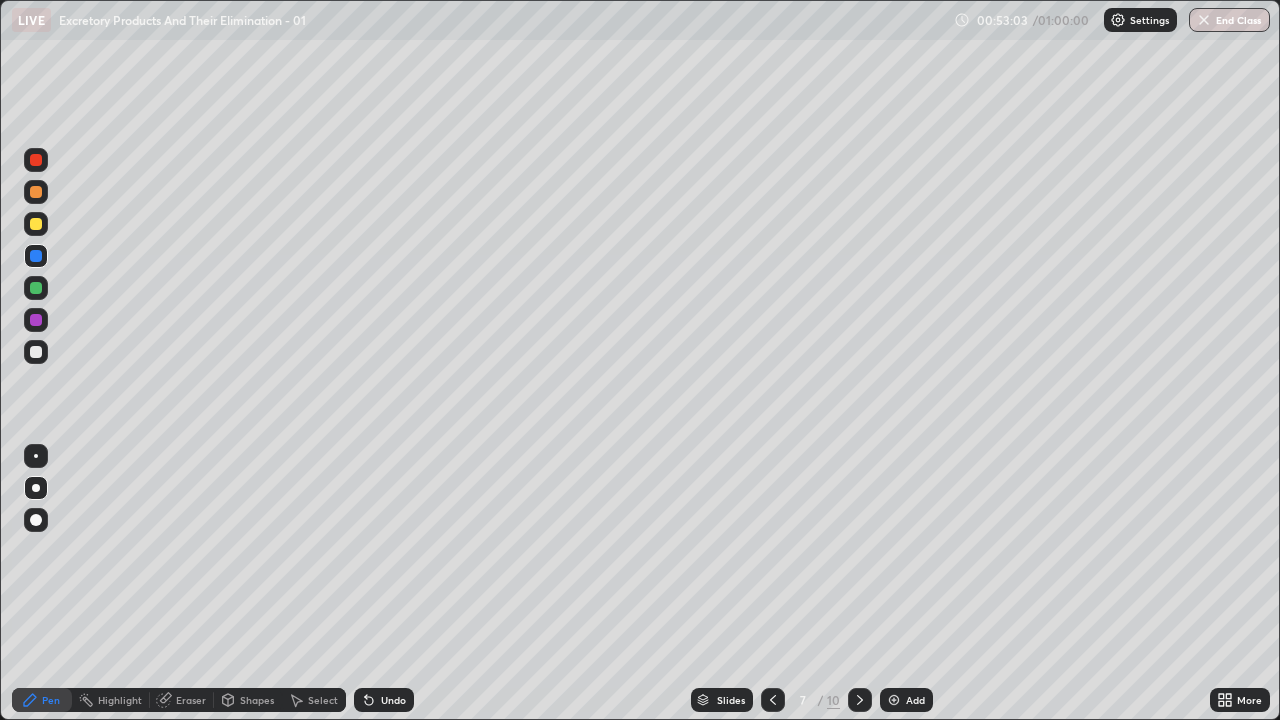 click at bounding box center [773, 700] 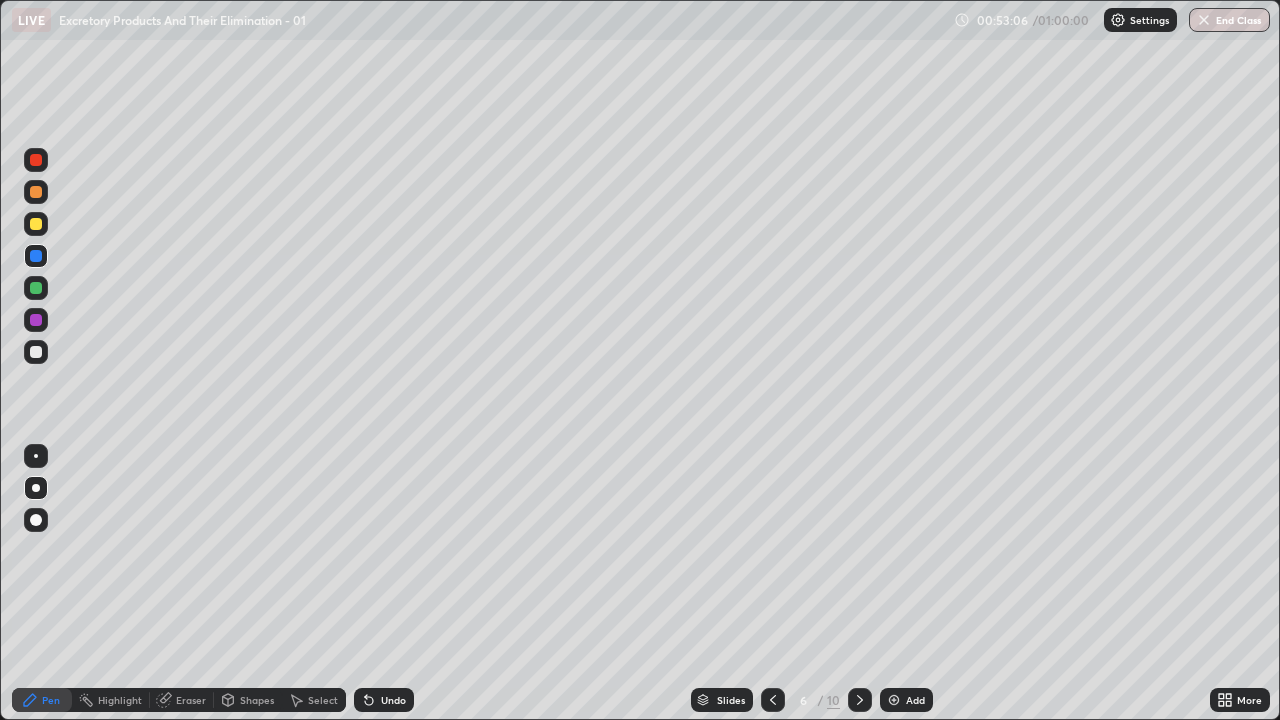 click 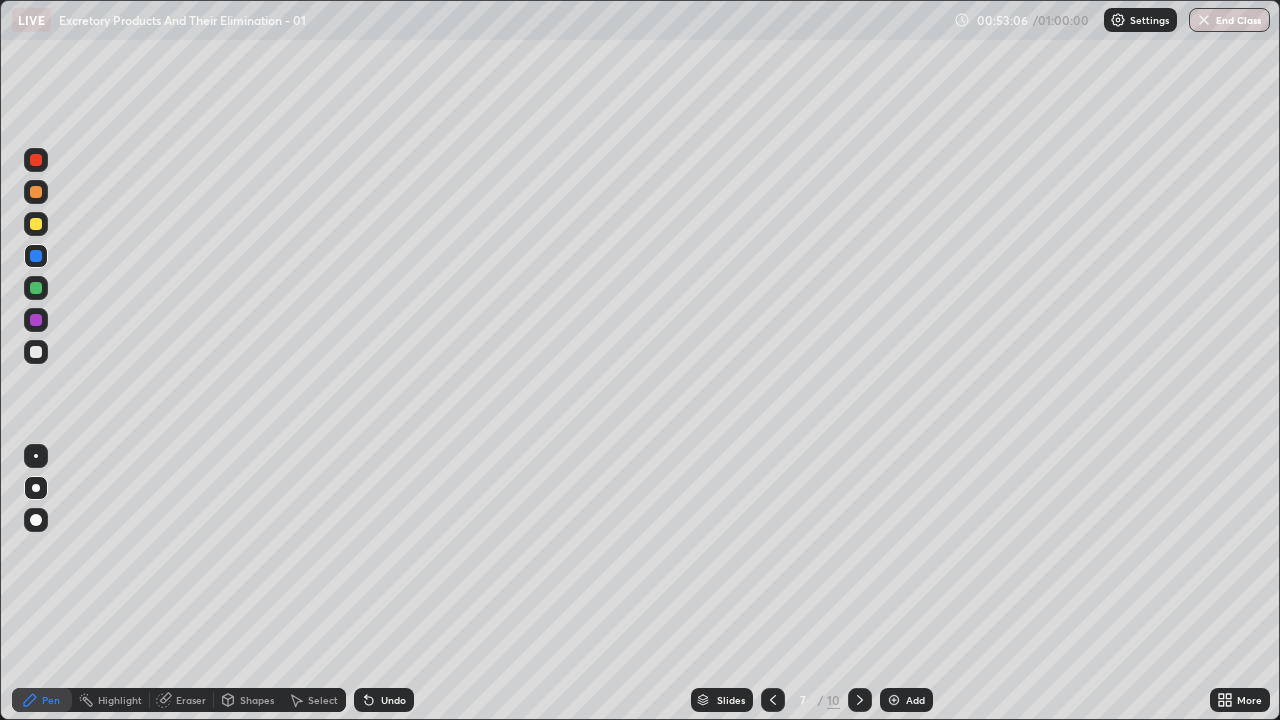 click 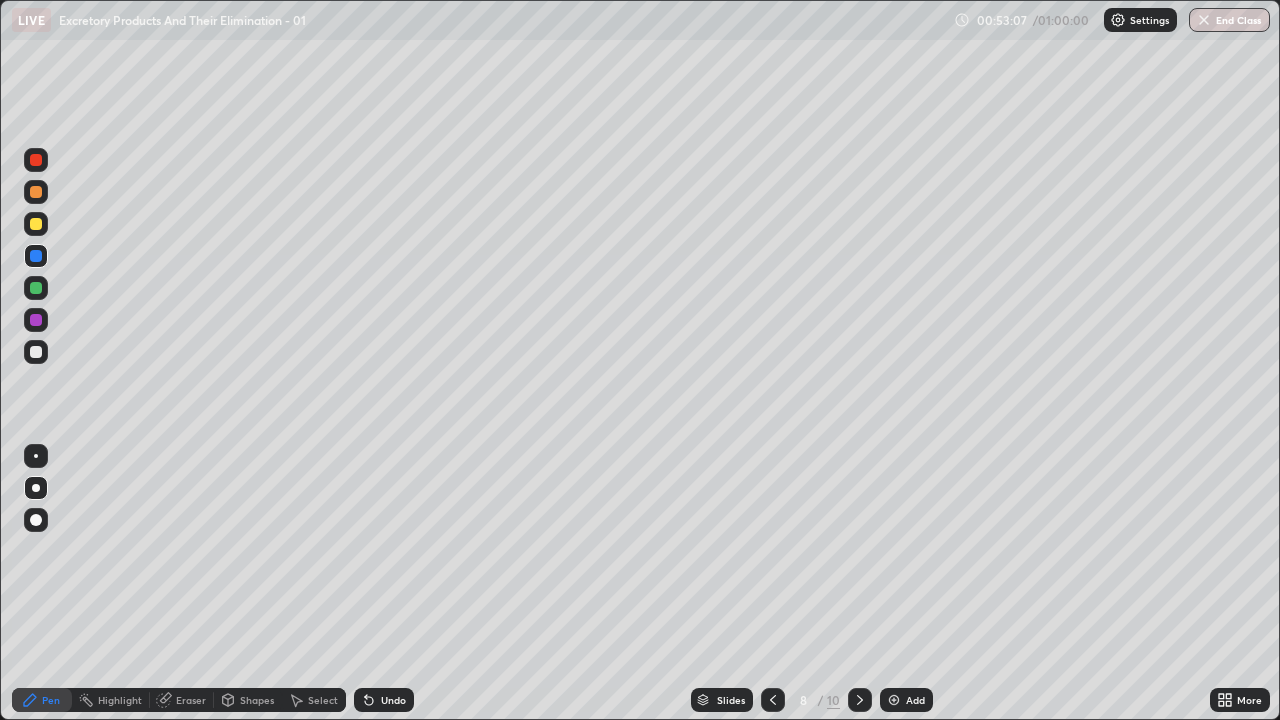 click 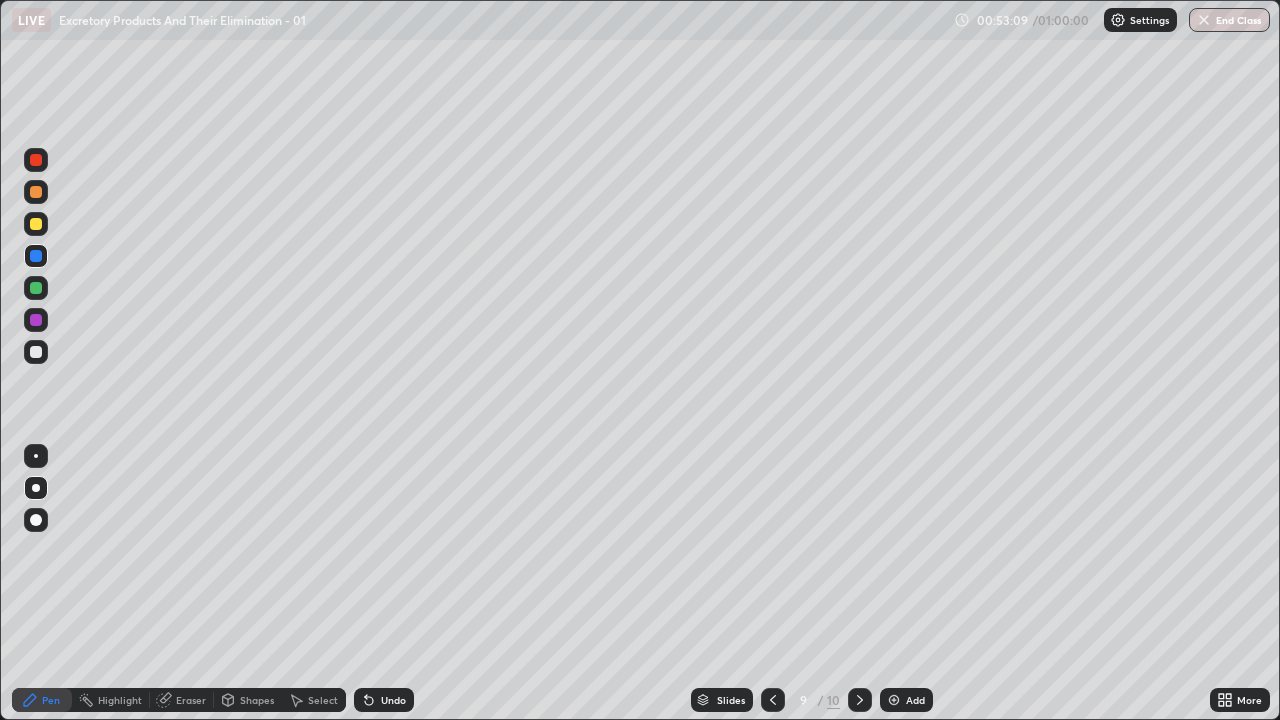 click at bounding box center [36, 520] 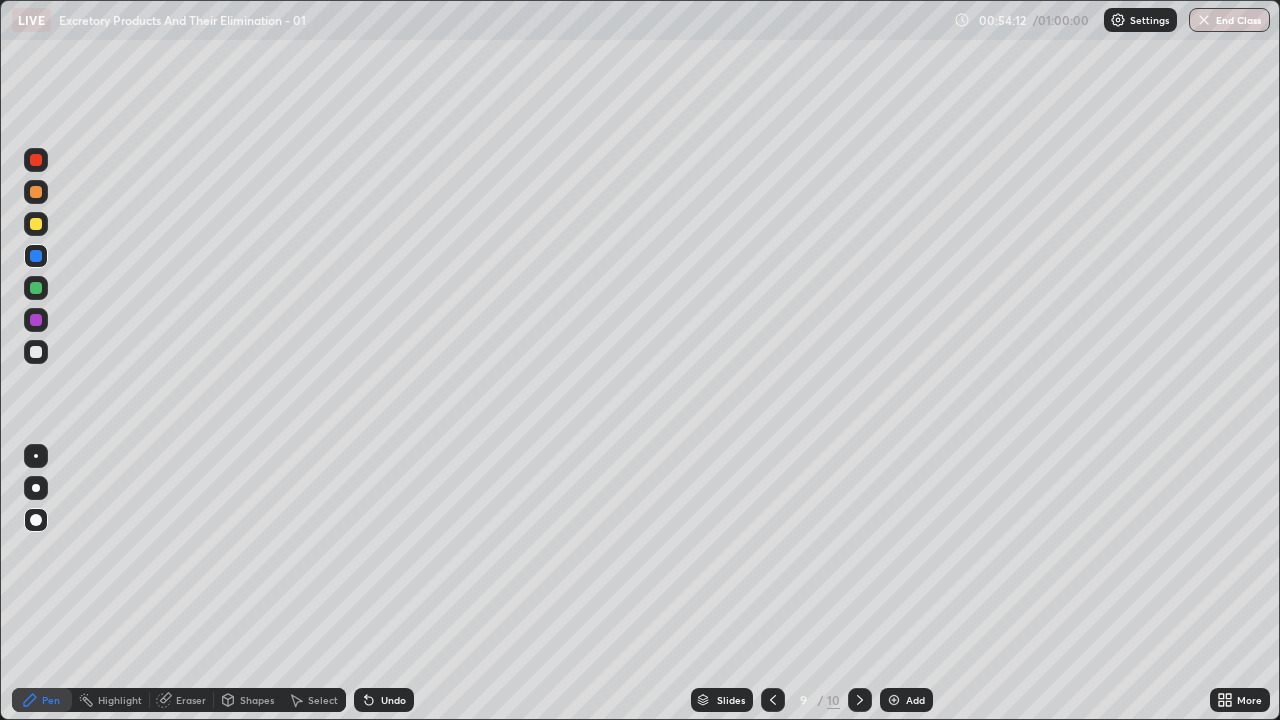 click at bounding box center (36, 352) 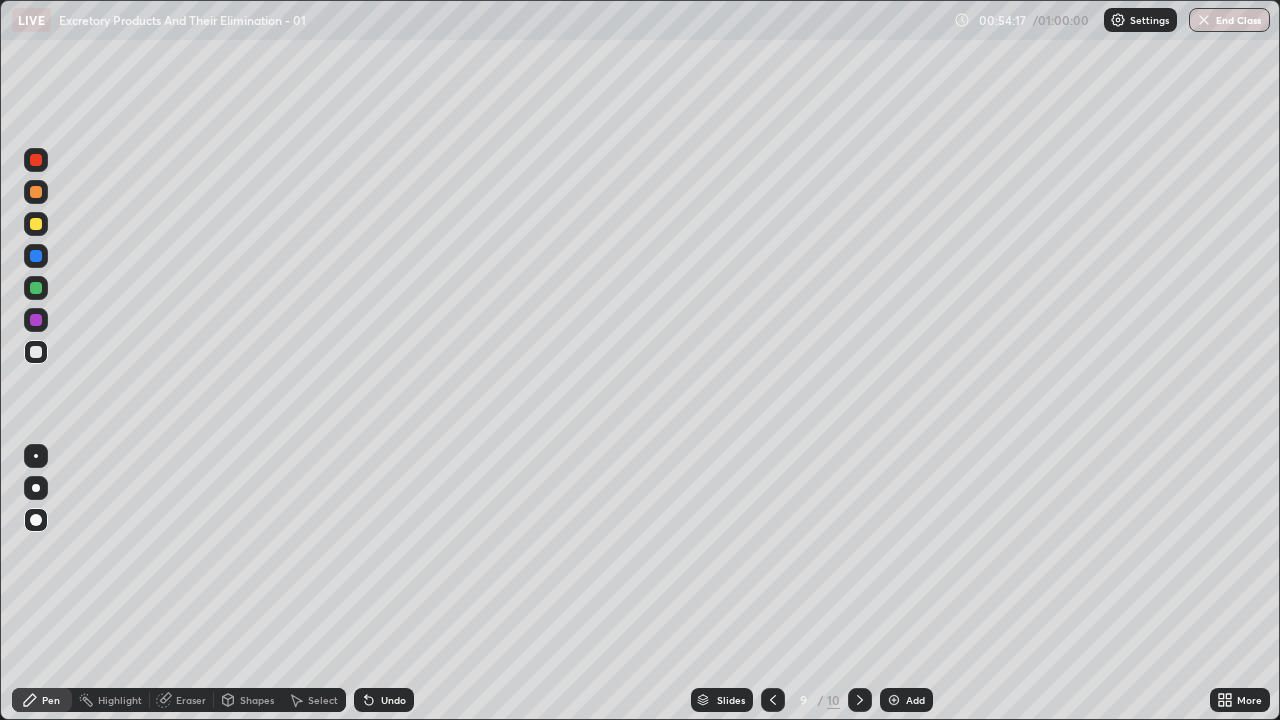 click at bounding box center [36, 352] 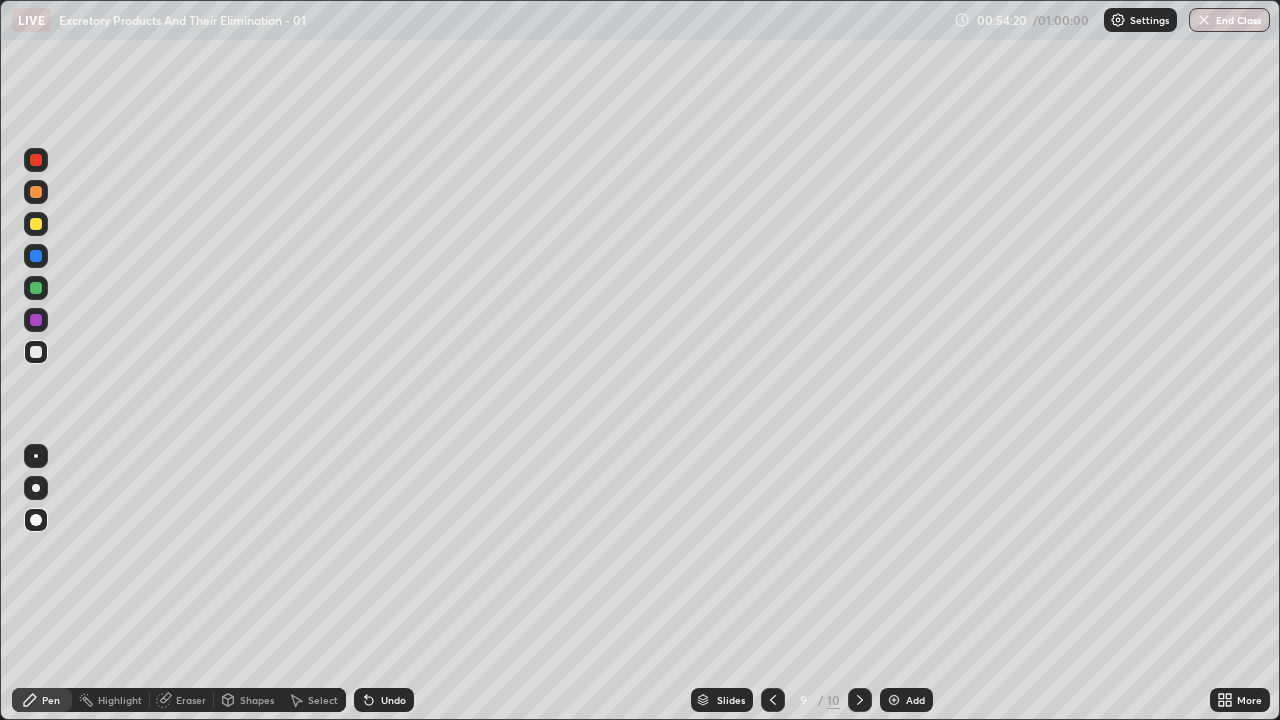 click at bounding box center [36, 352] 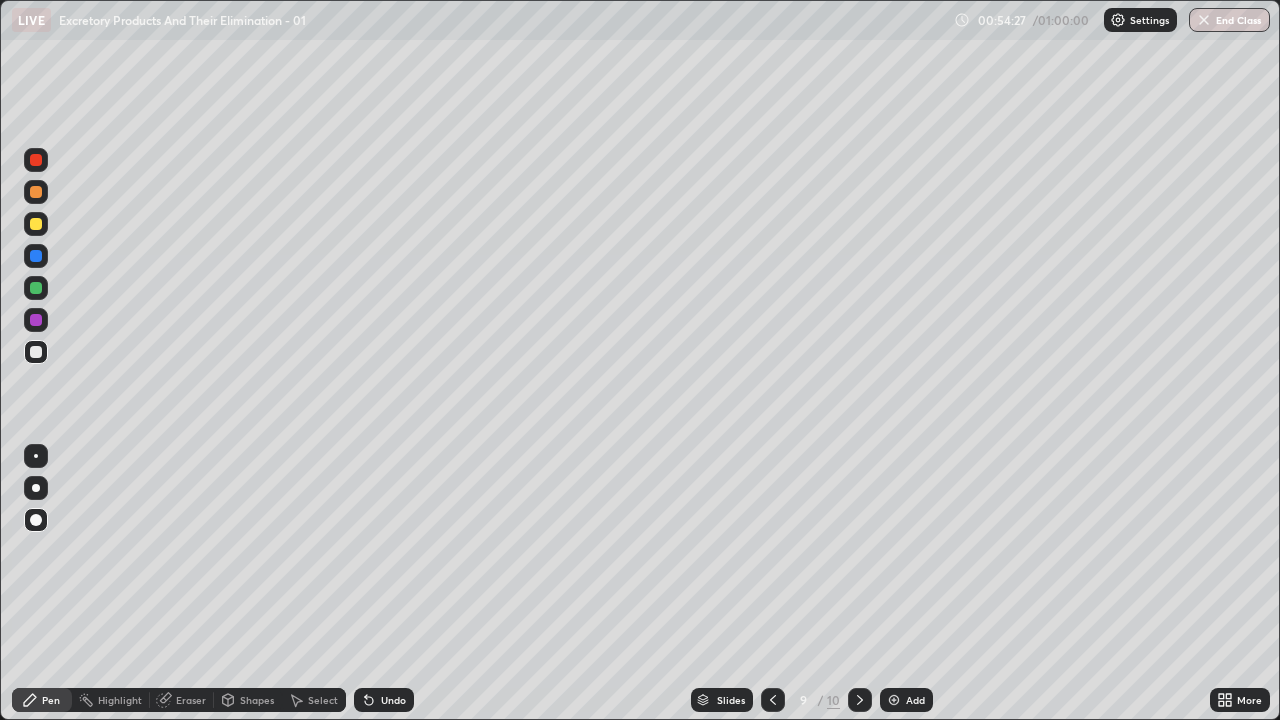 click at bounding box center [36, 488] 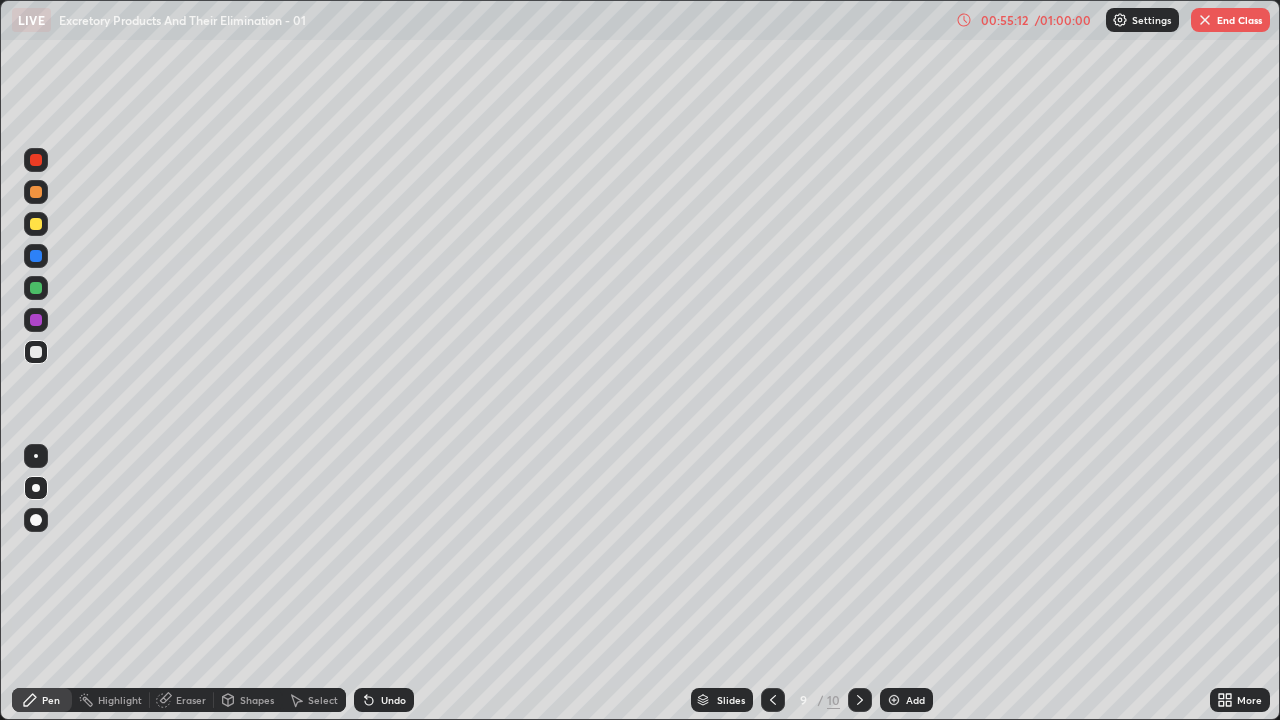 click at bounding box center (36, 352) 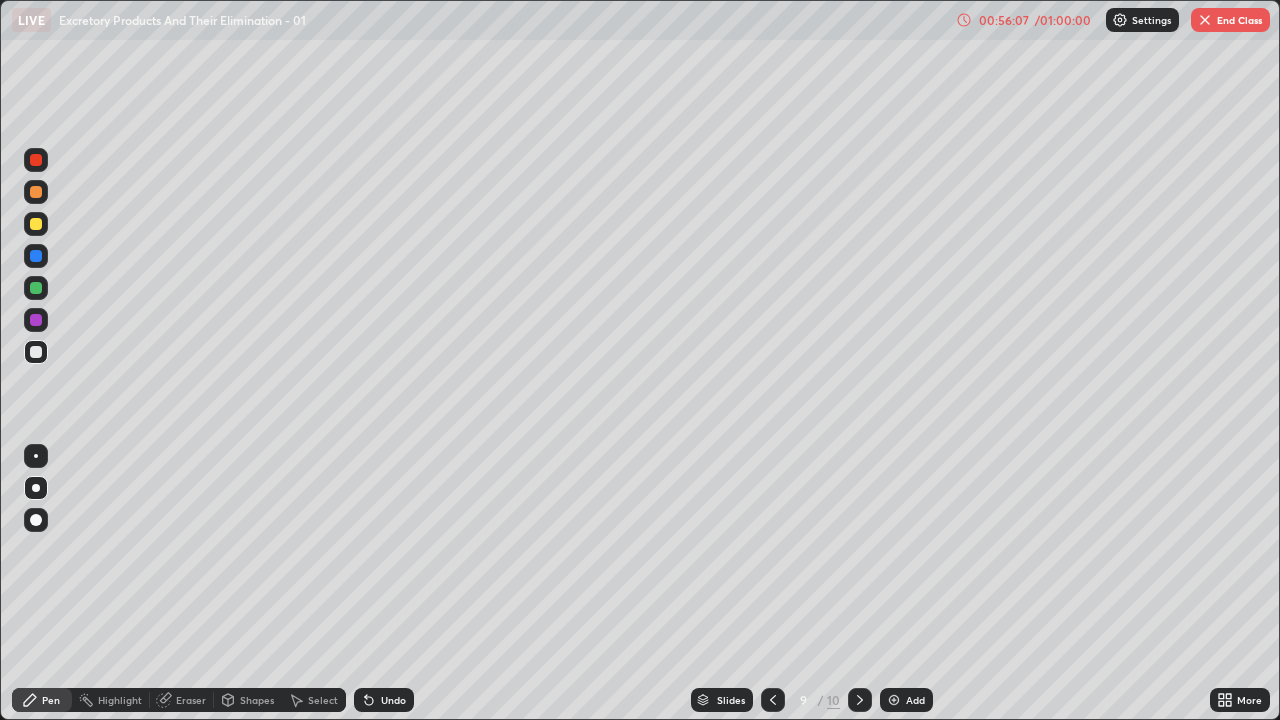 click on "Add" at bounding box center [915, 700] 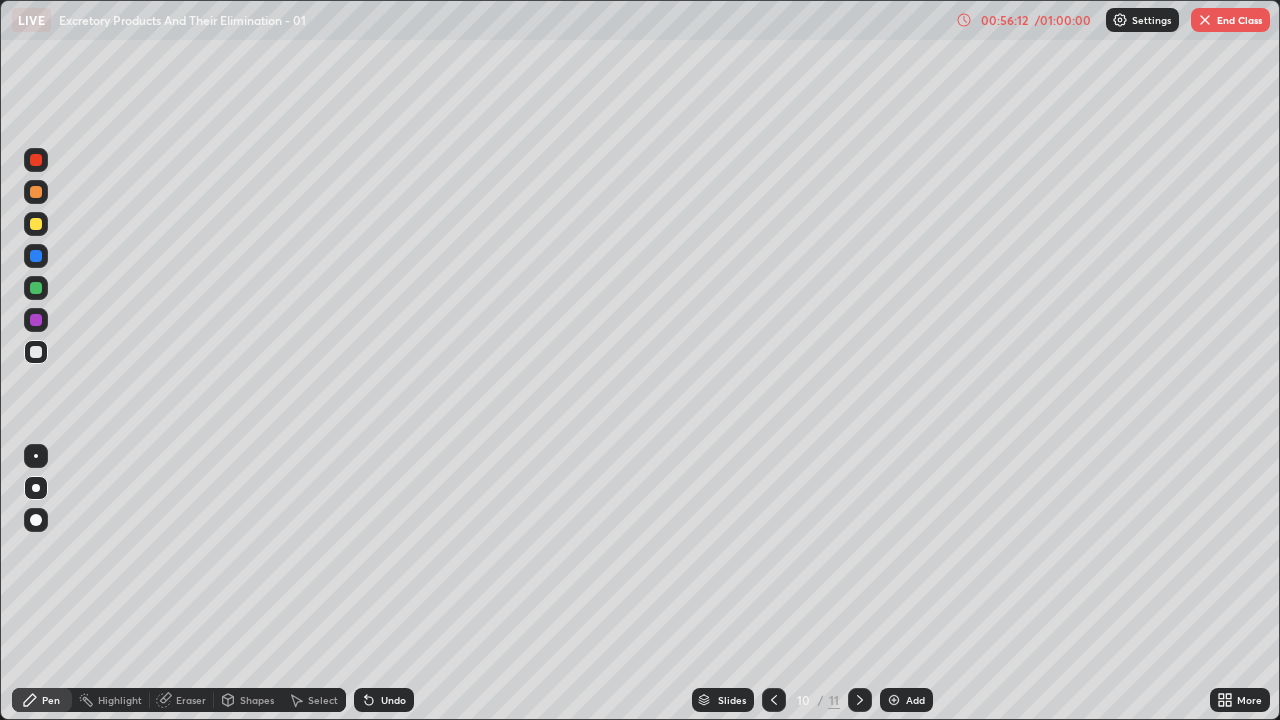 click at bounding box center [36, 352] 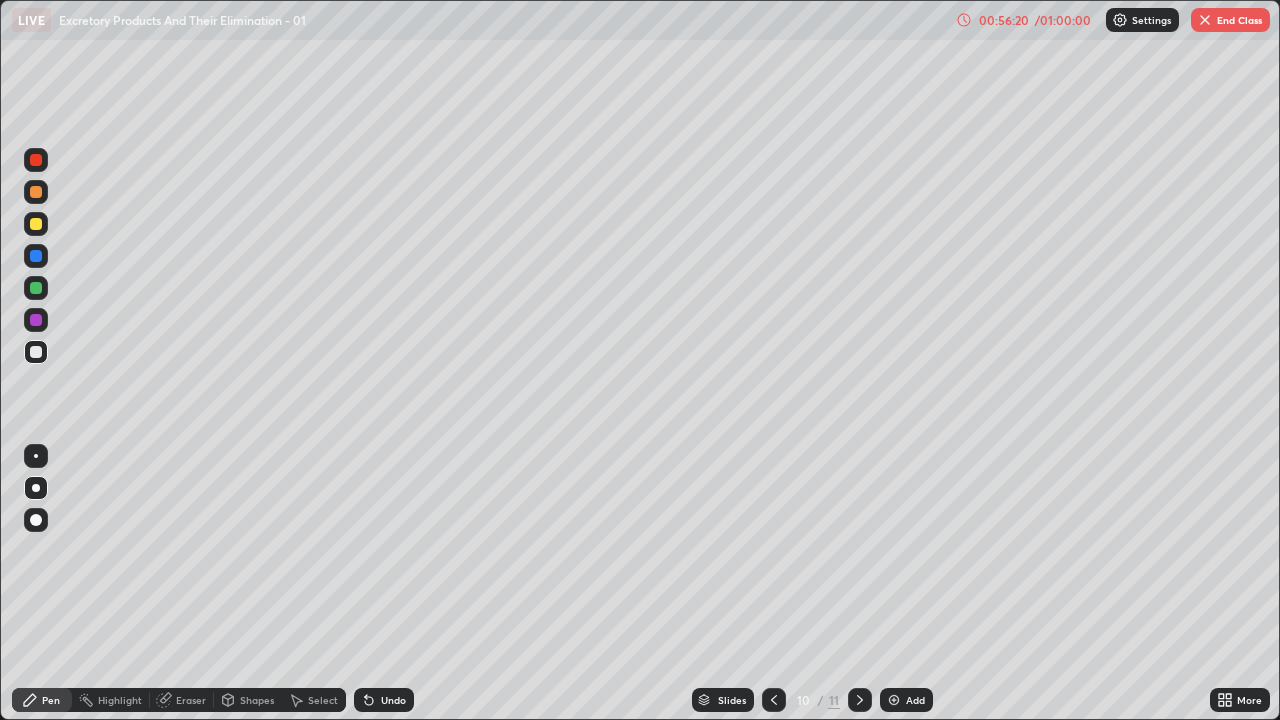 click at bounding box center (36, 352) 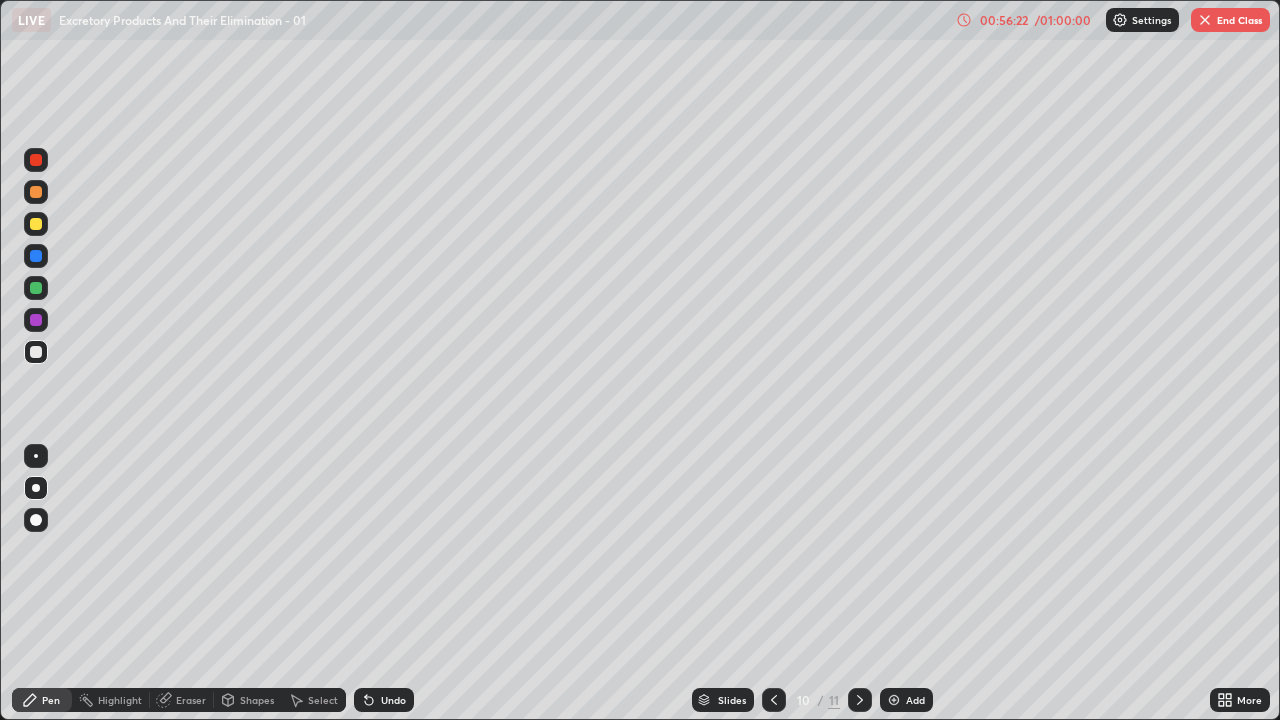 click at bounding box center (36, 288) 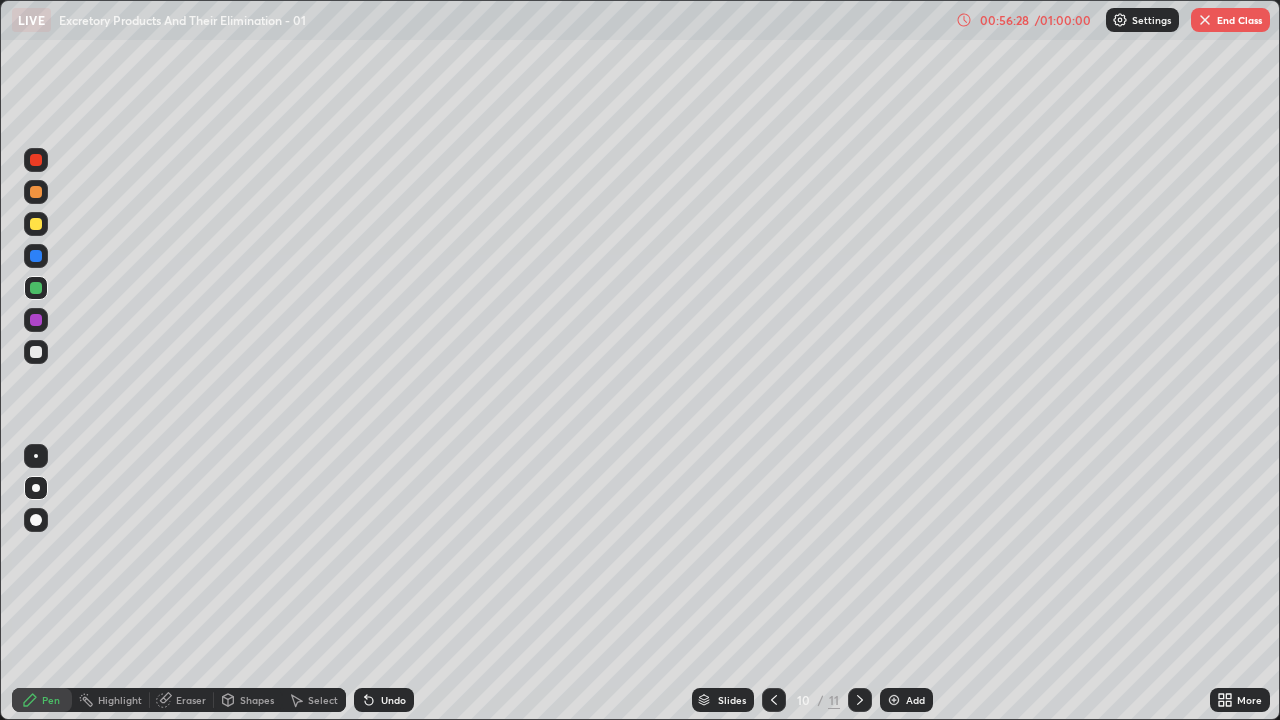 click at bounding box center (36, 352) 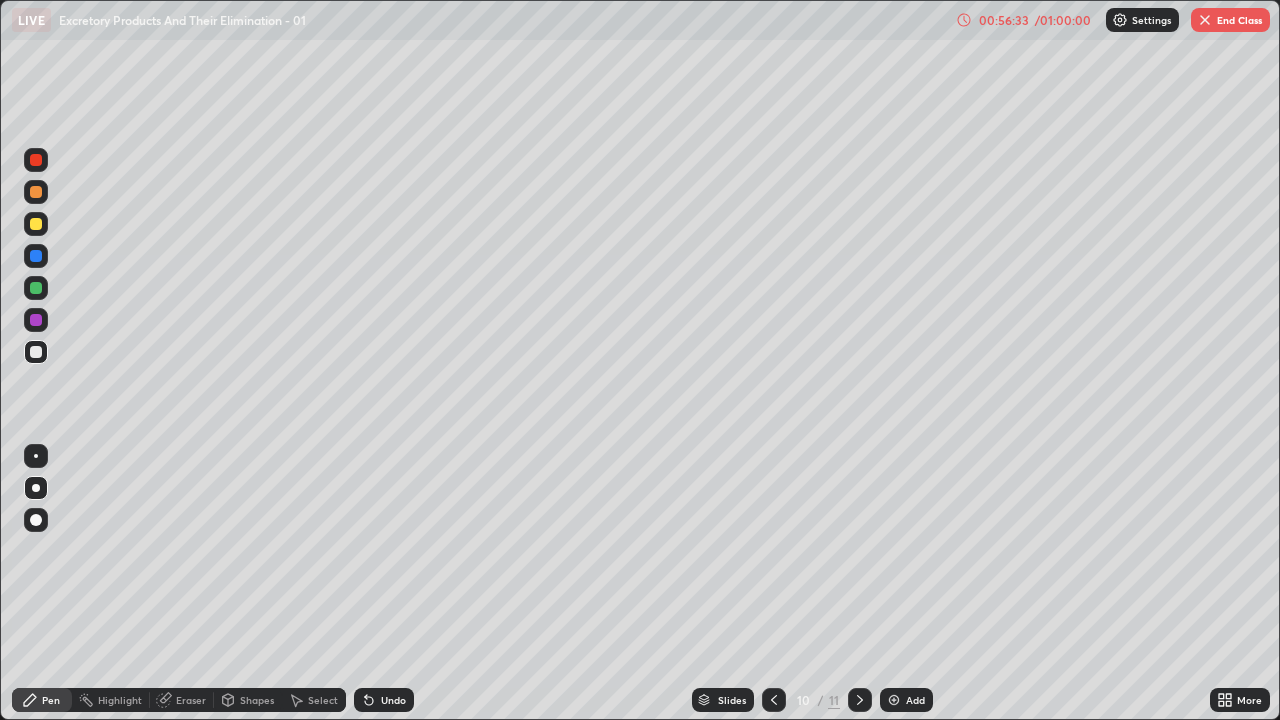 click at bounding box center (36, 288) 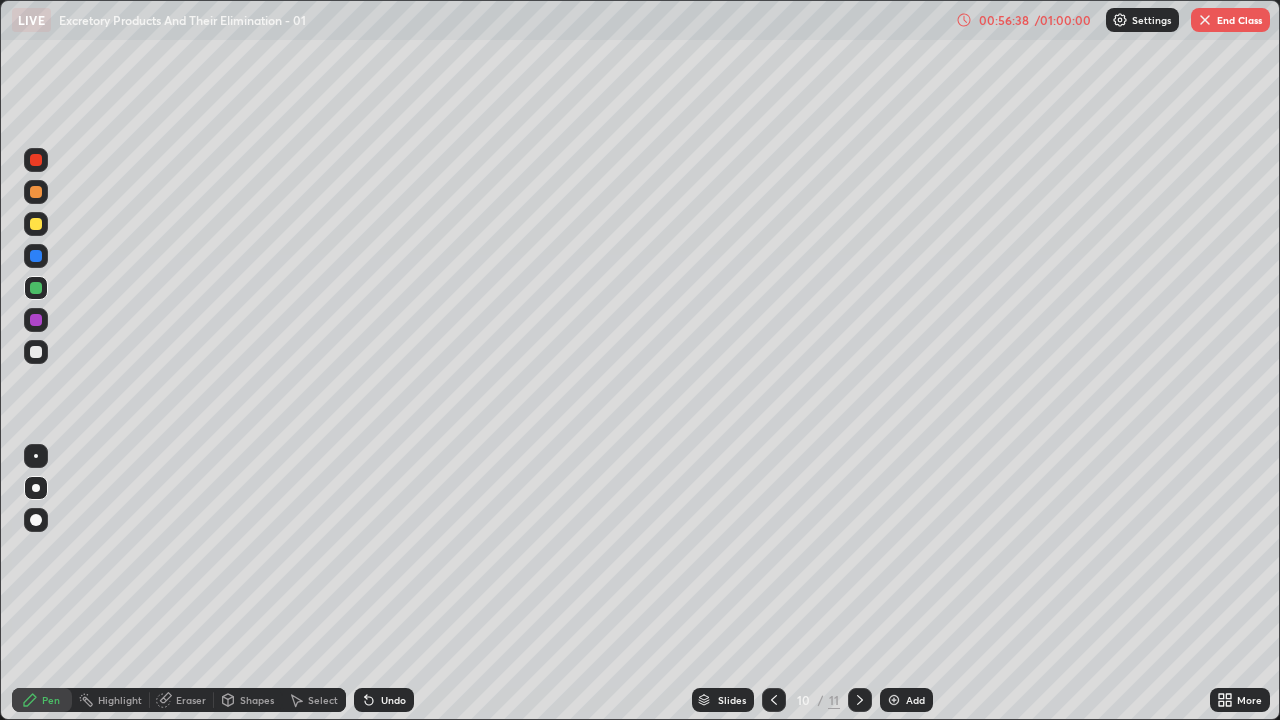 click at bounding box center (36, 352) 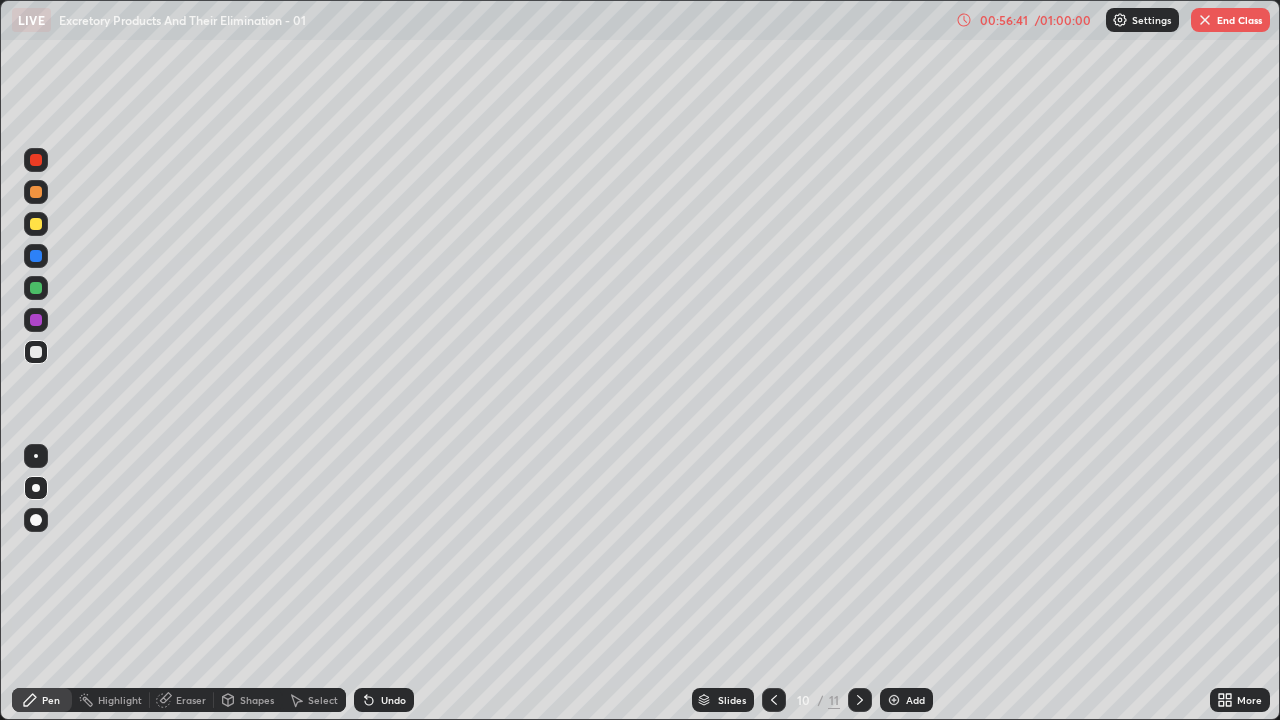 click at bounding box center [36, 352] 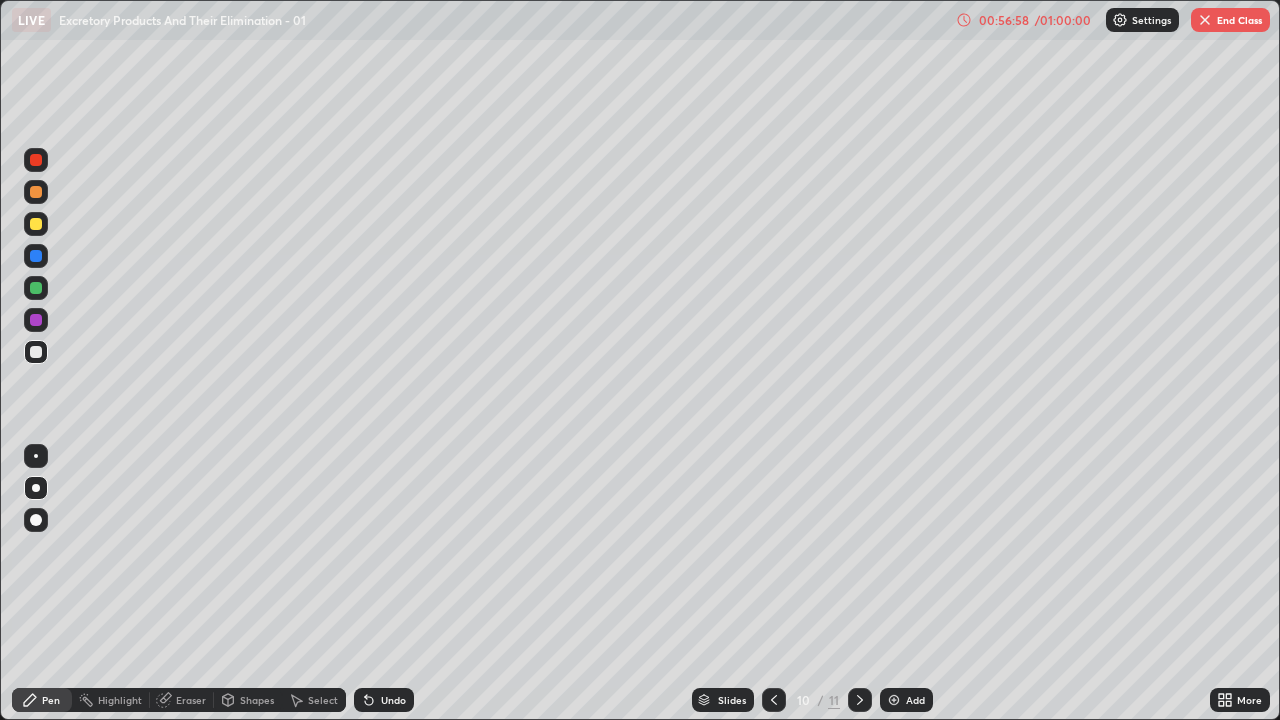 click at bounding box center [36, 352] 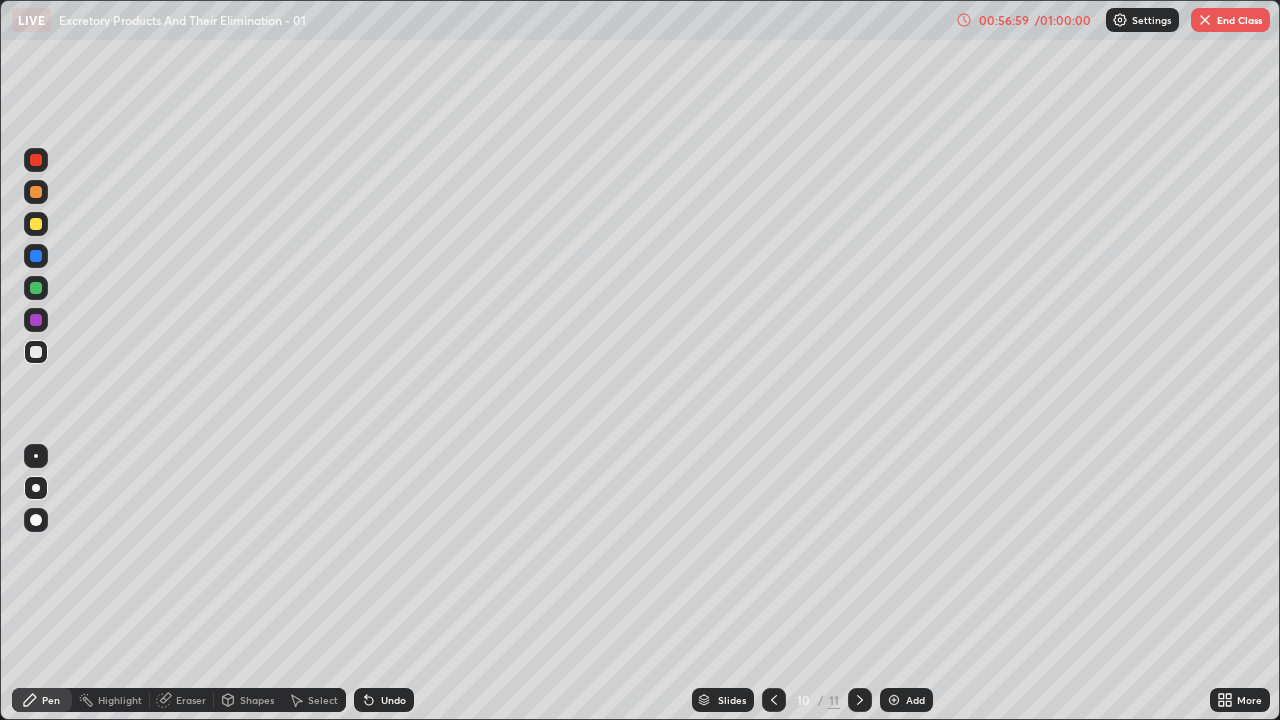 click at bounding box center [36, 352] 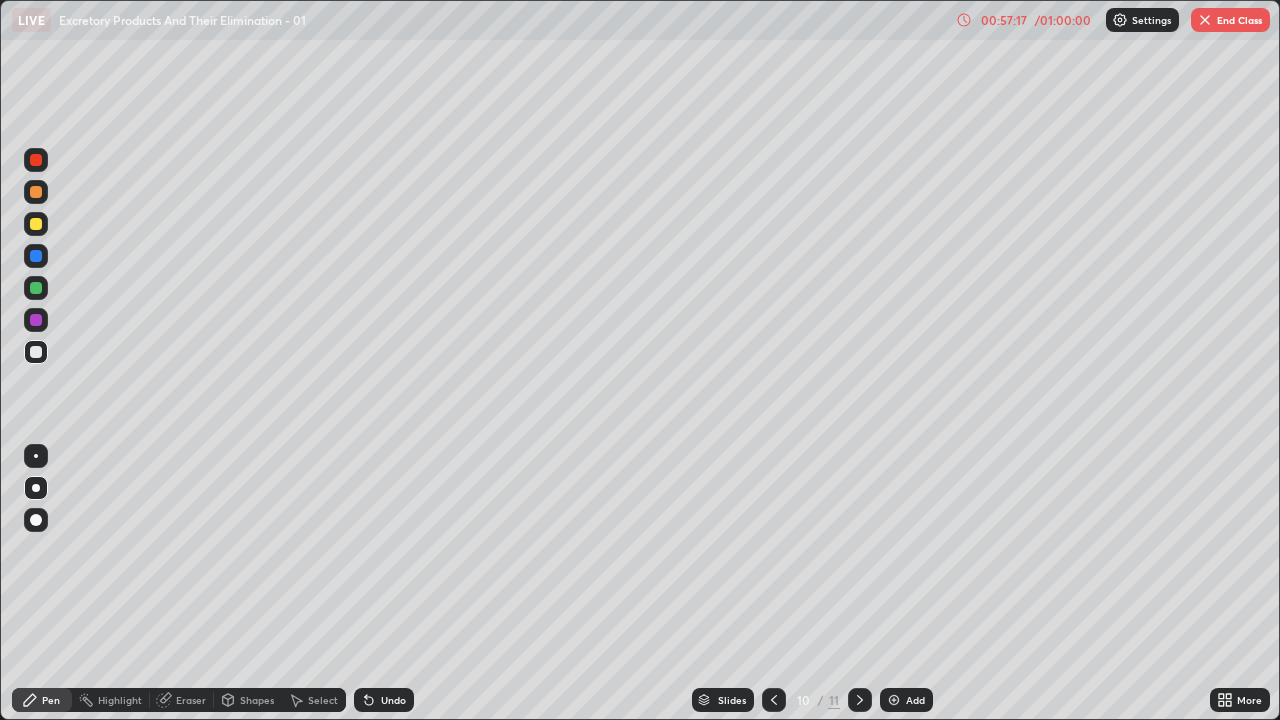 click at bounding box center [36, 320] 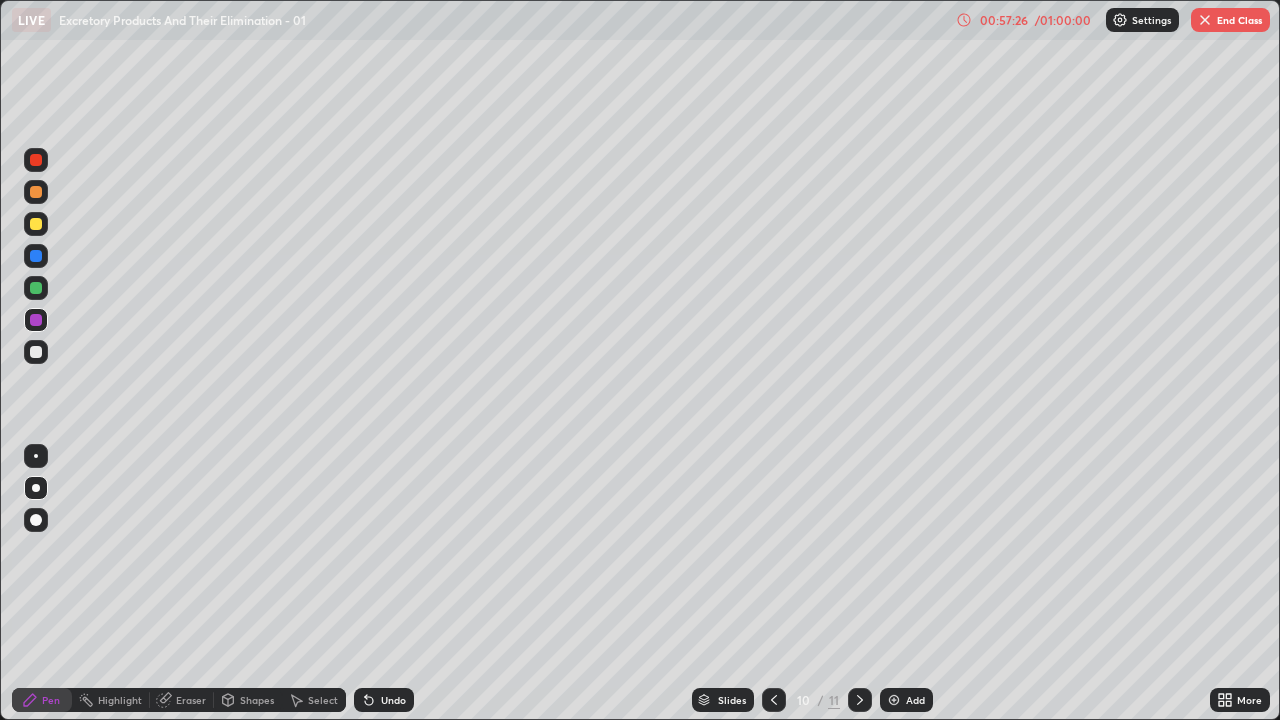 click 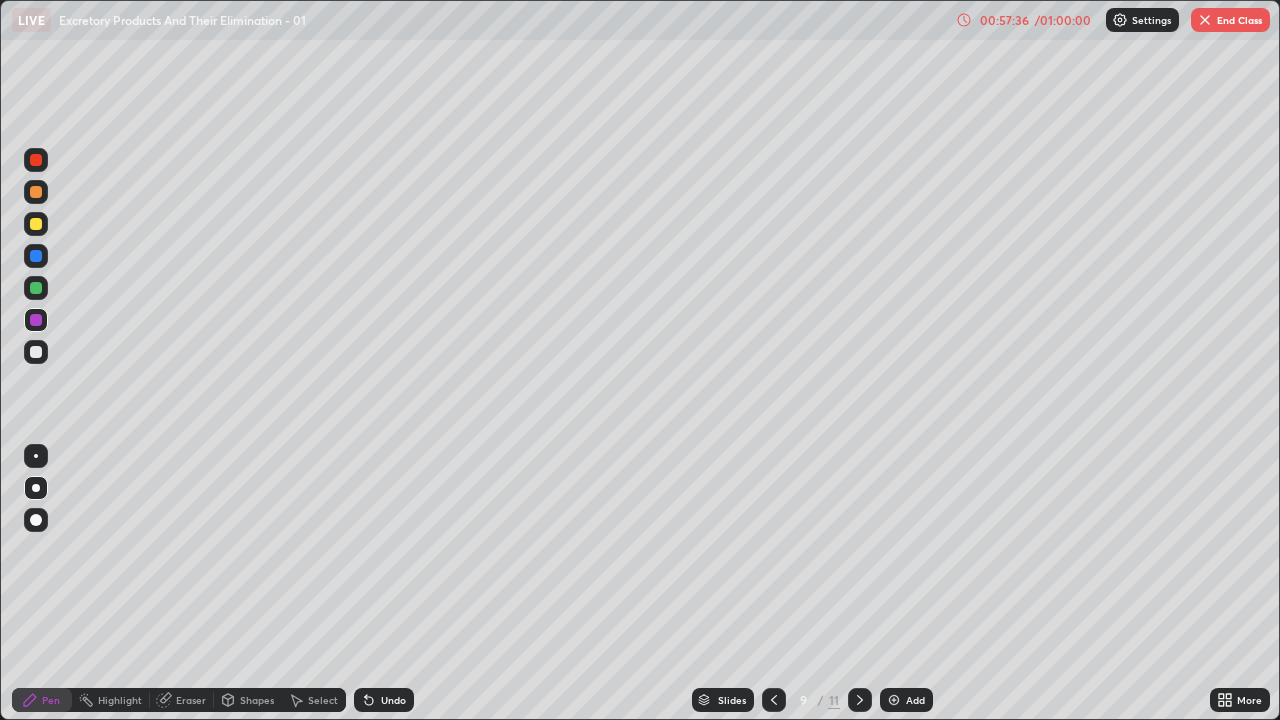 click 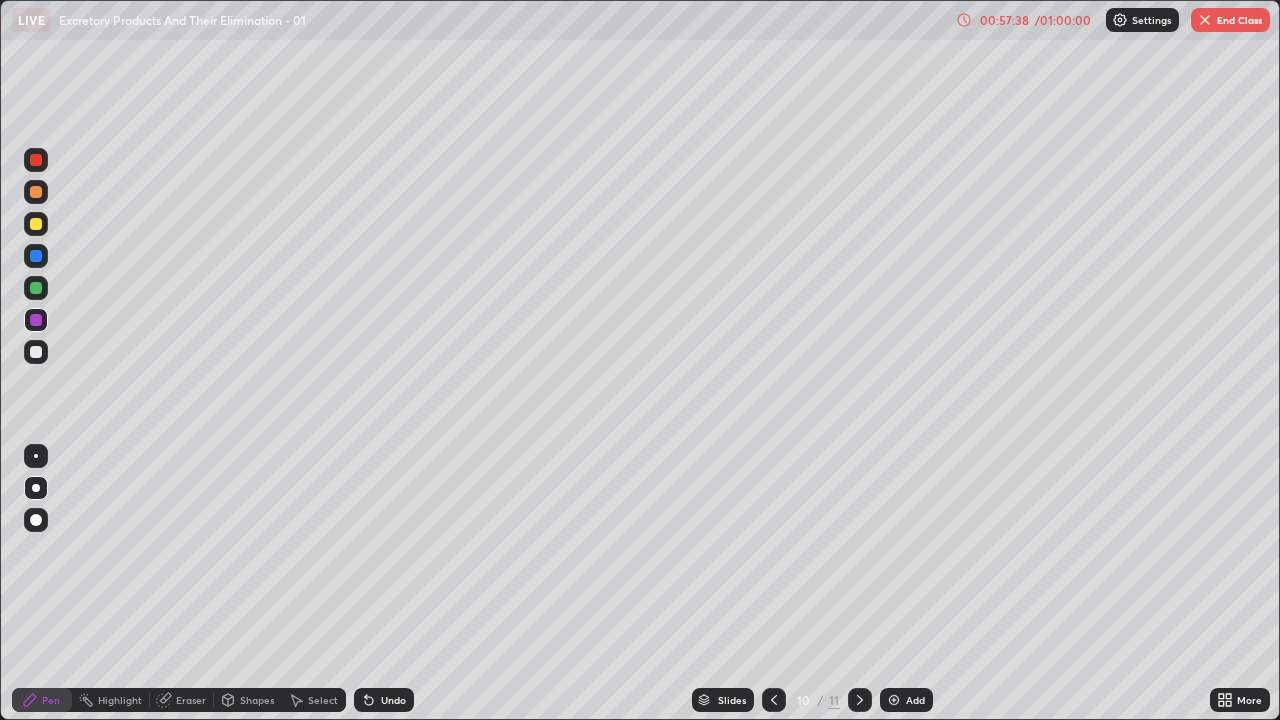 click at bounding box center [36, 352] 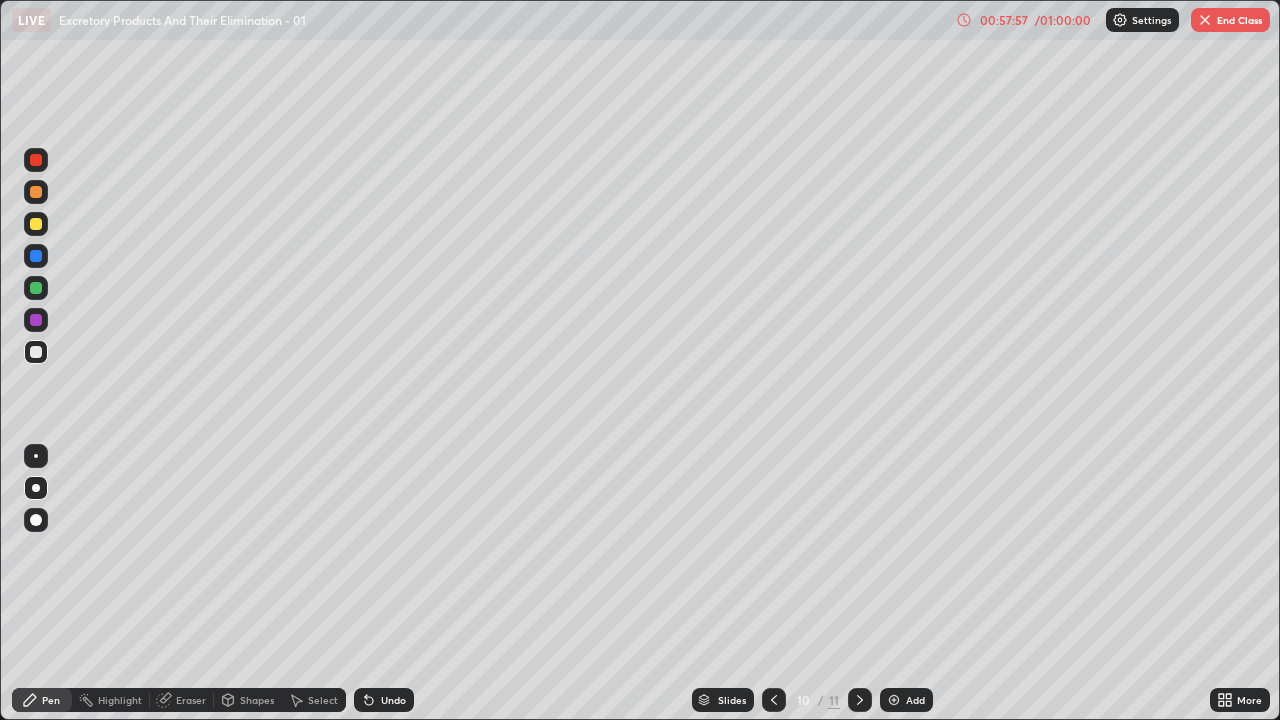 click at bounding box center [36, 352] 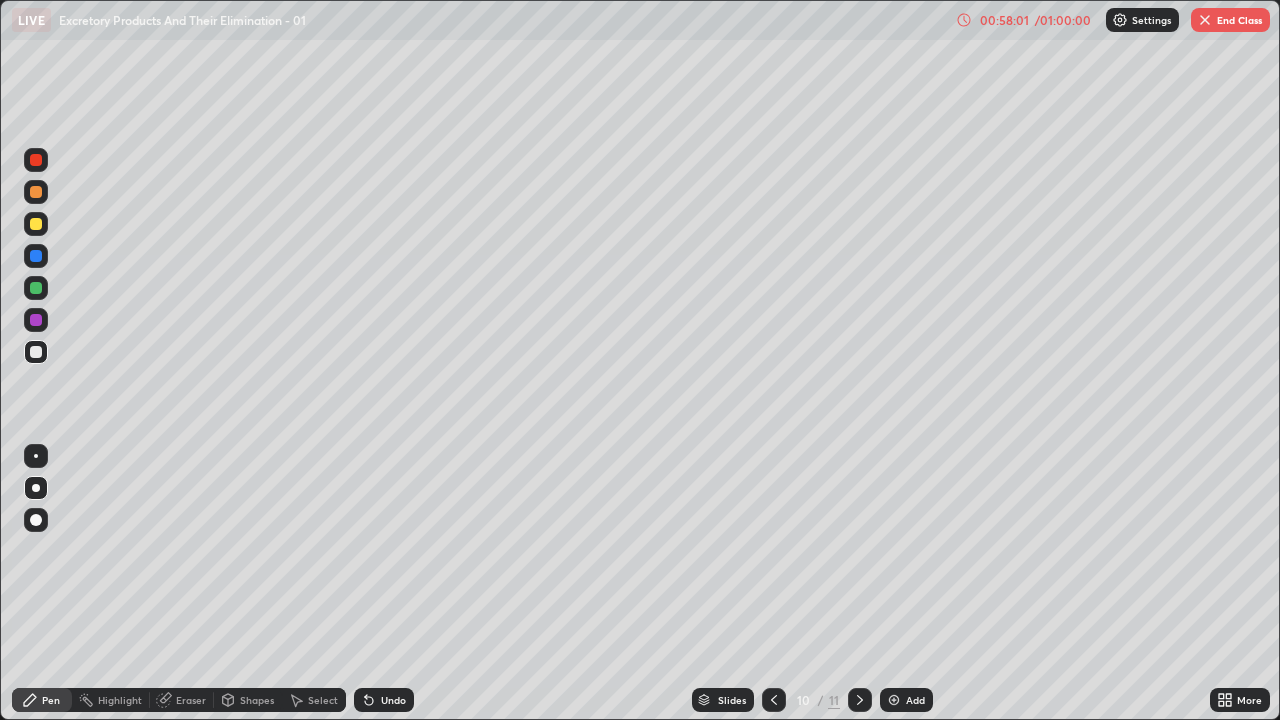 click at bounding box center (36, 352) 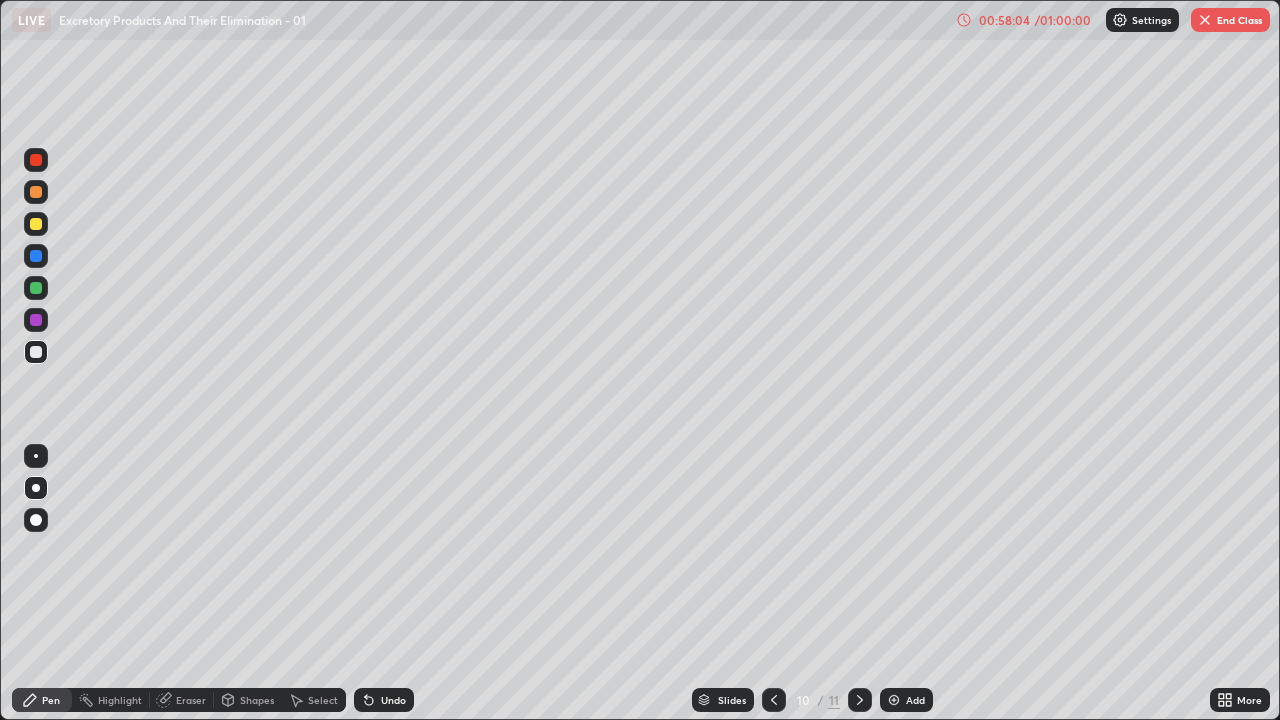 click at bounding box center (36, 352) 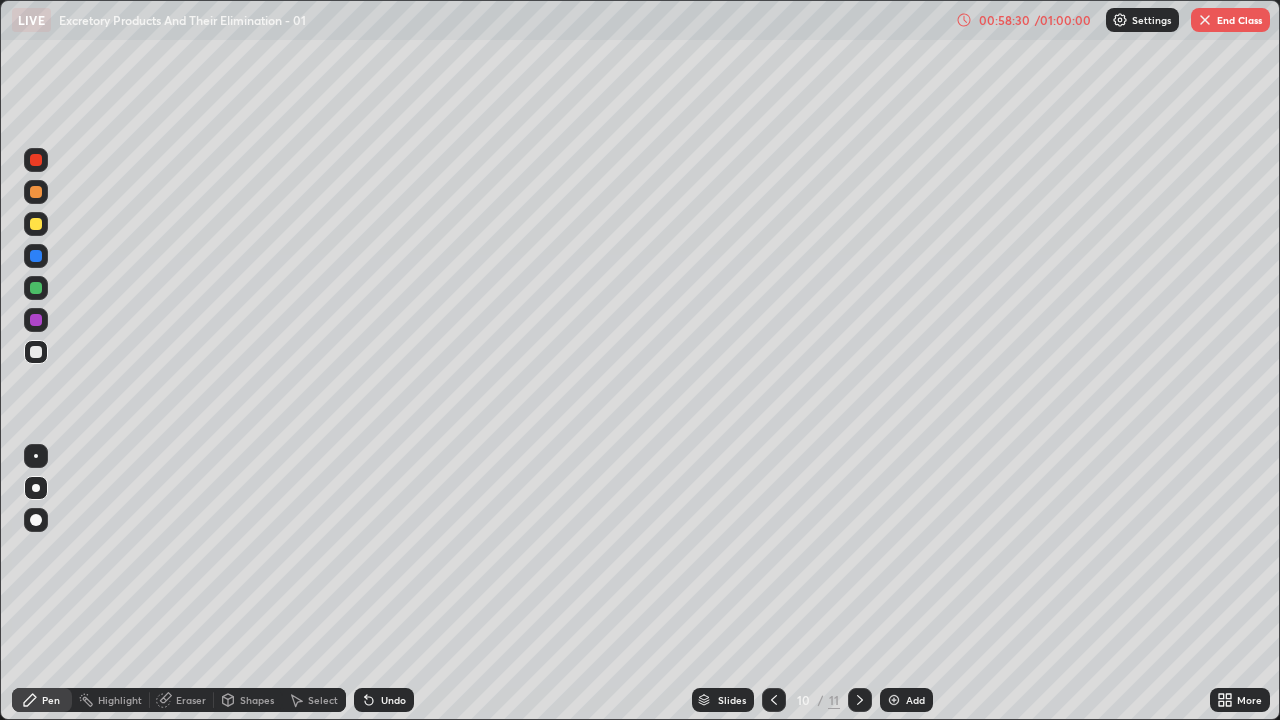 click at bounding box center [36, 352] 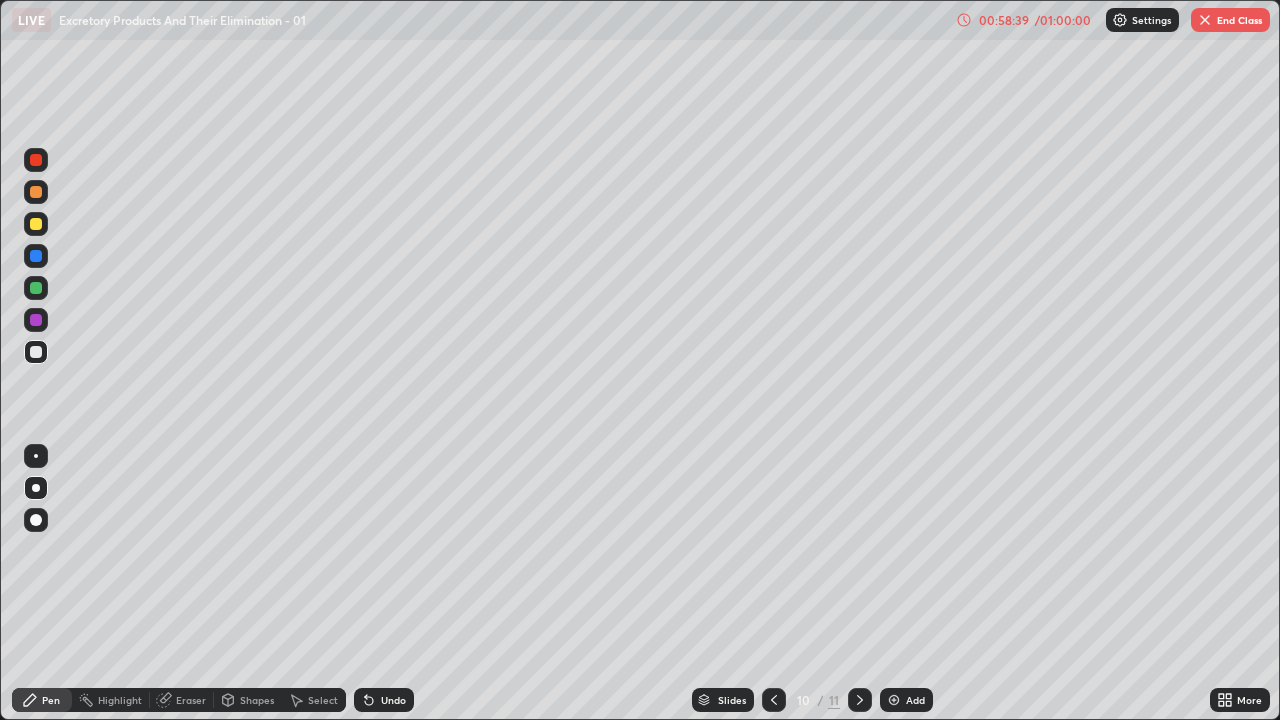 click at bounding box center (894, 700) 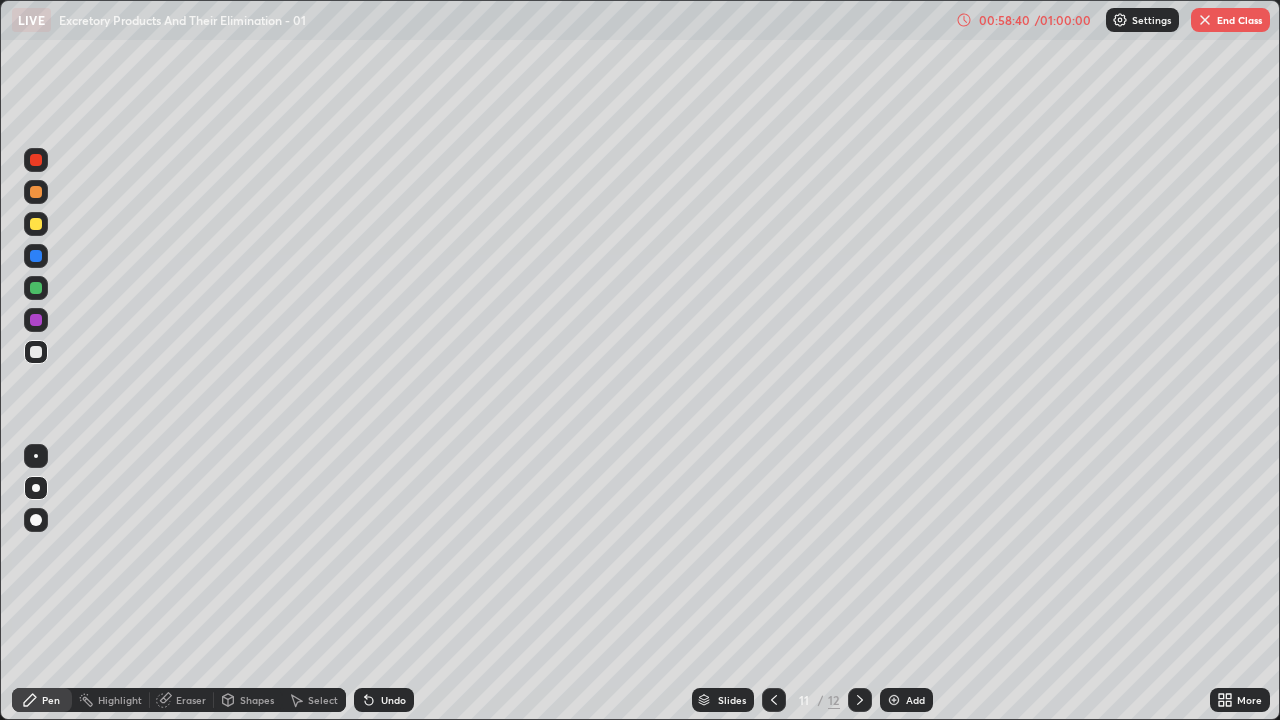 click at bounding box center [36, 352] 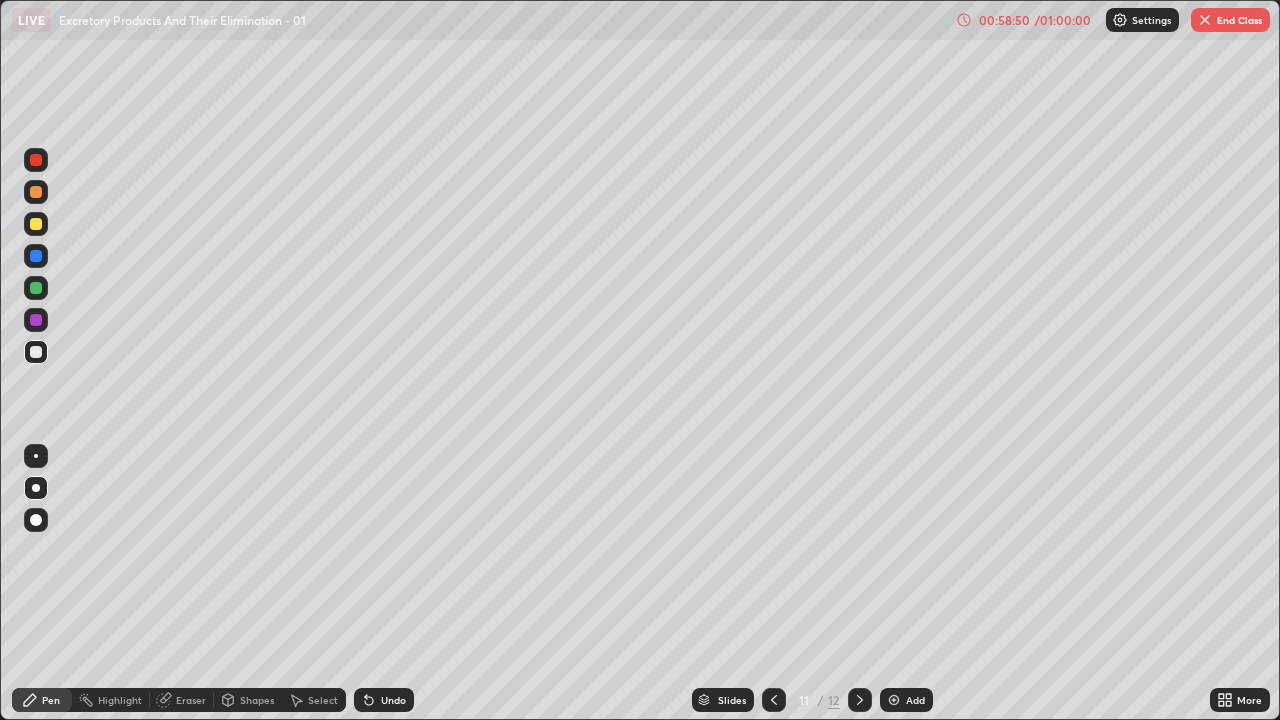click at bounding box center [36, 288] 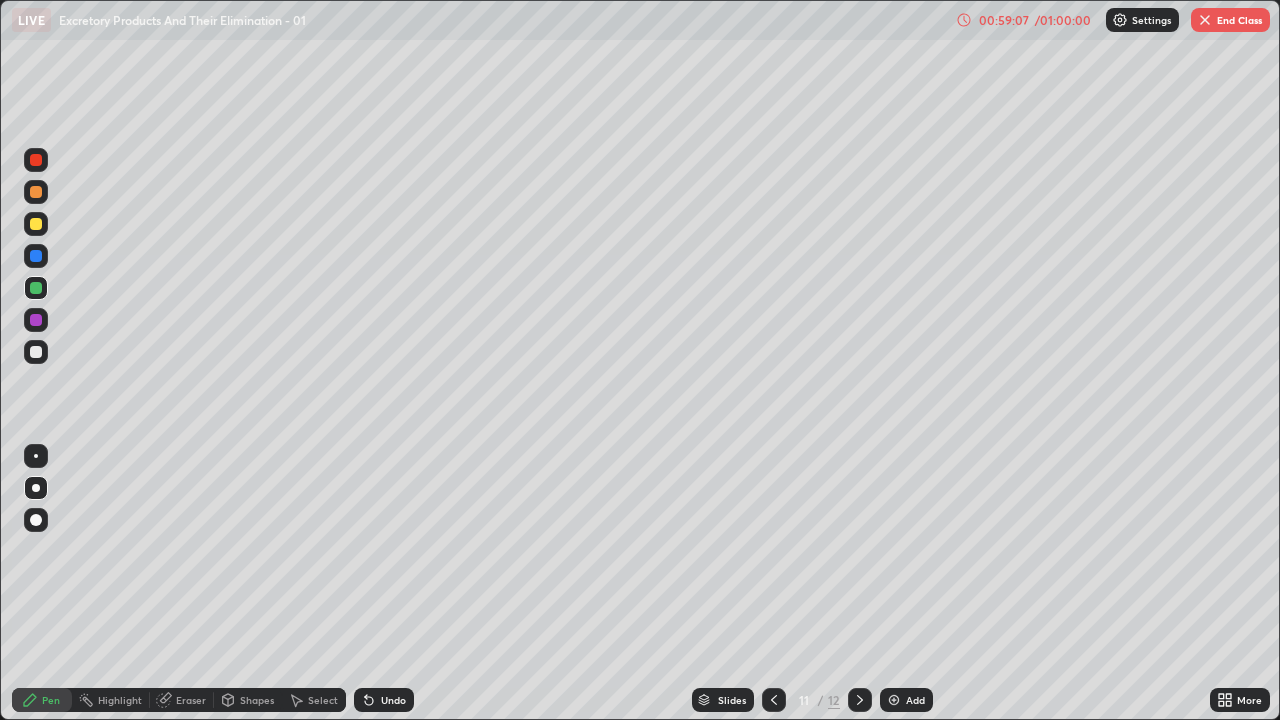 click at bounding box center (36, 352) 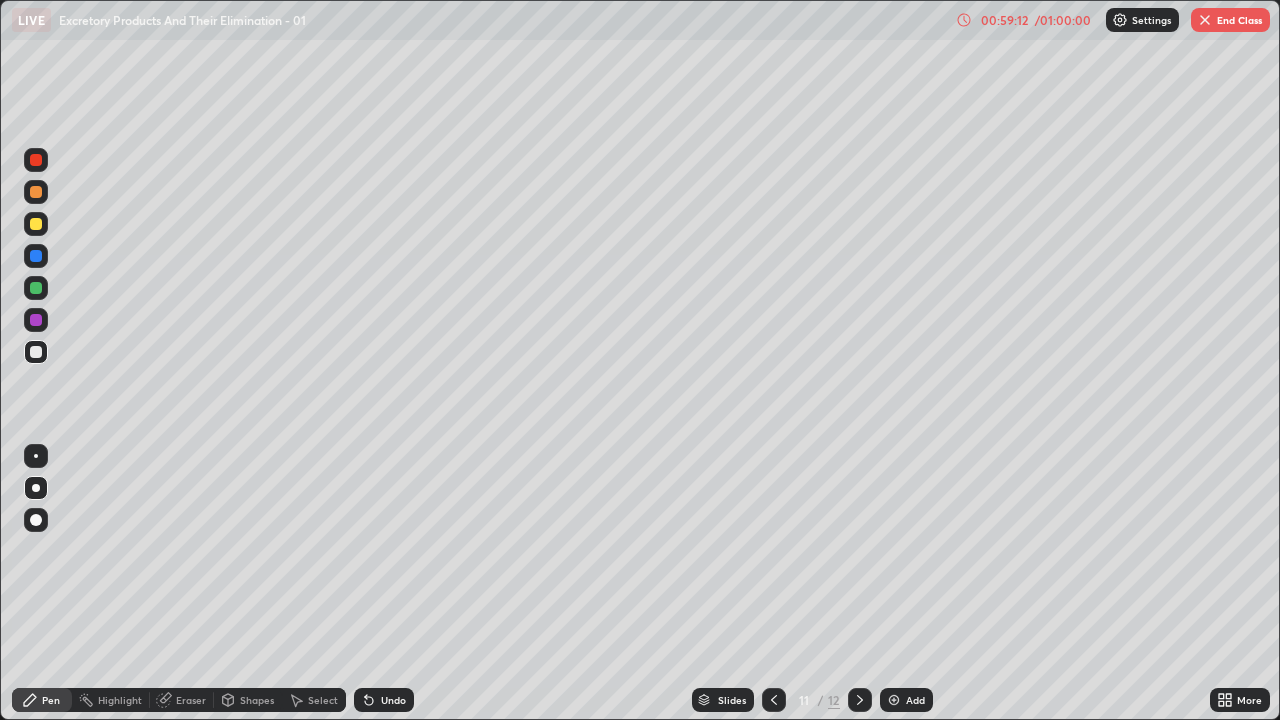click at bounding box center (36, 352) 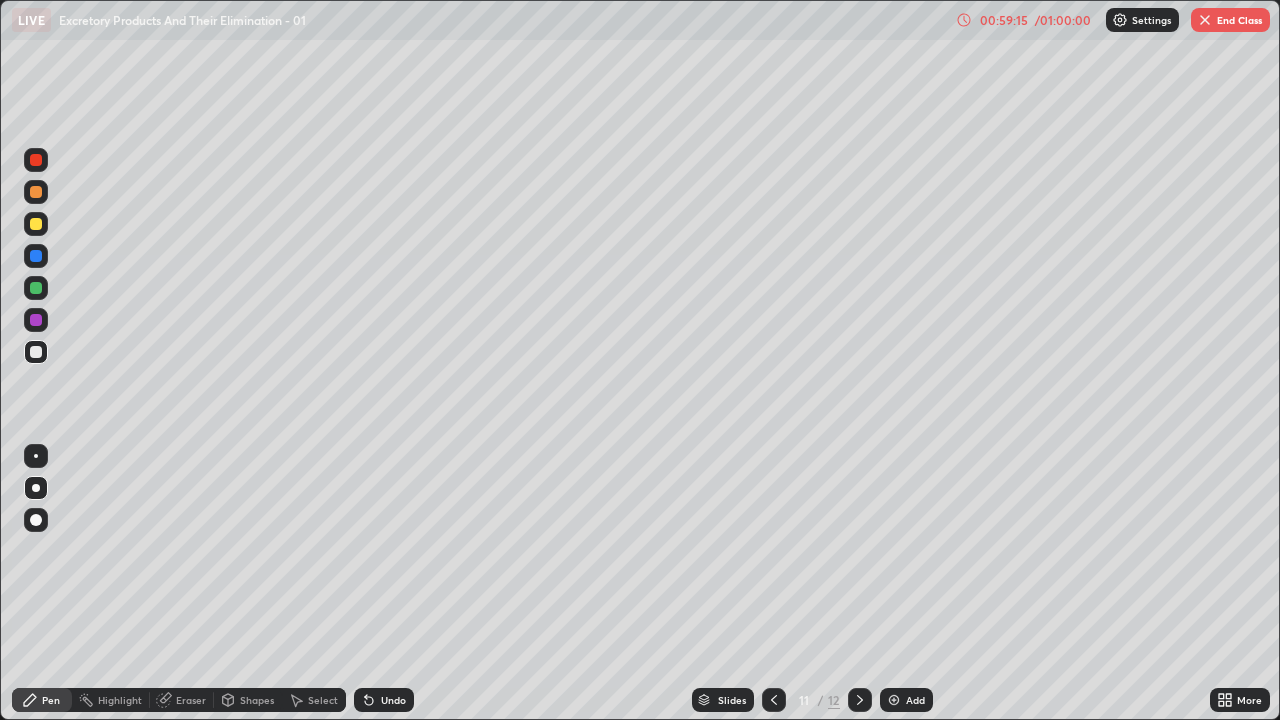 click on "Undo" at bounding box center [393, 700] 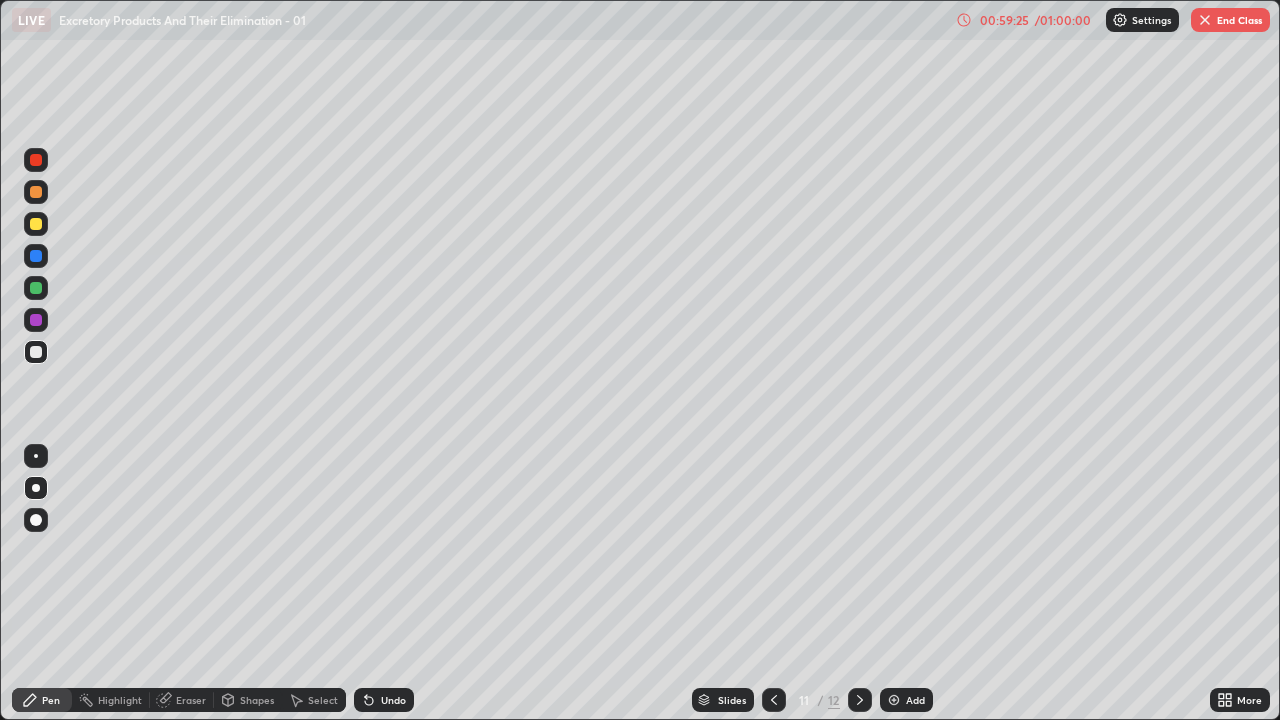 click at bounding box center [36, 352] 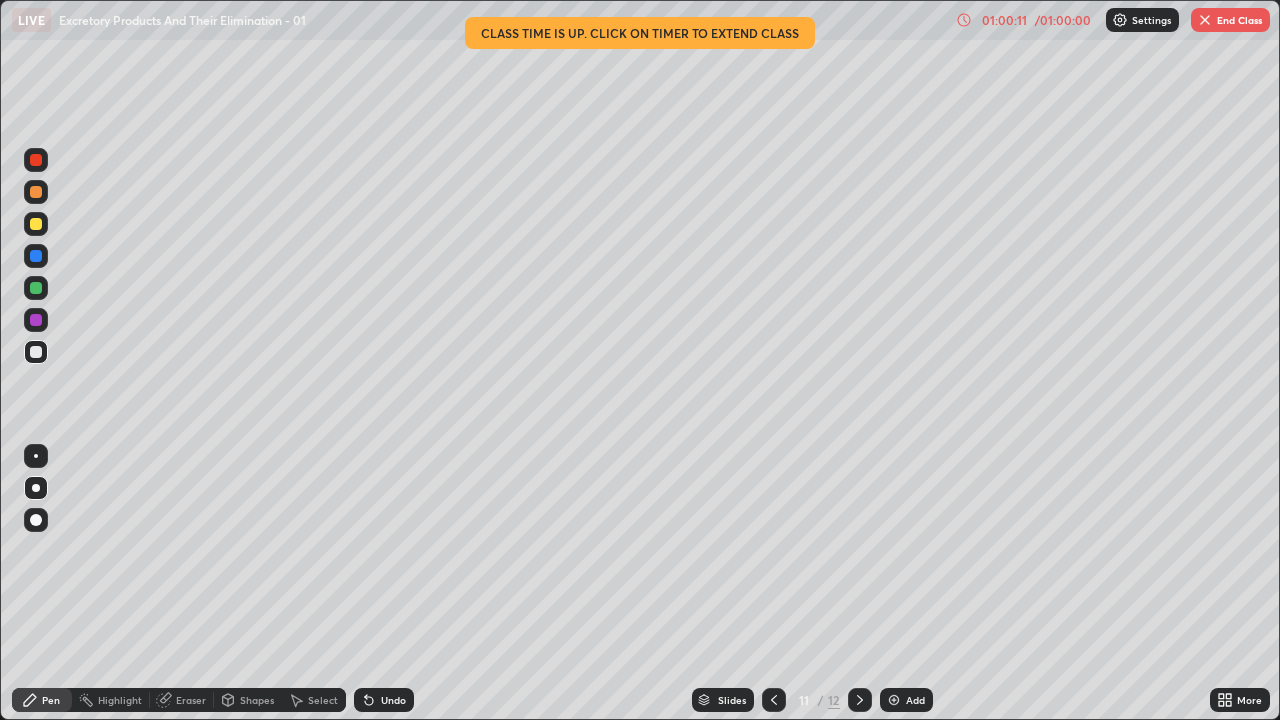 click 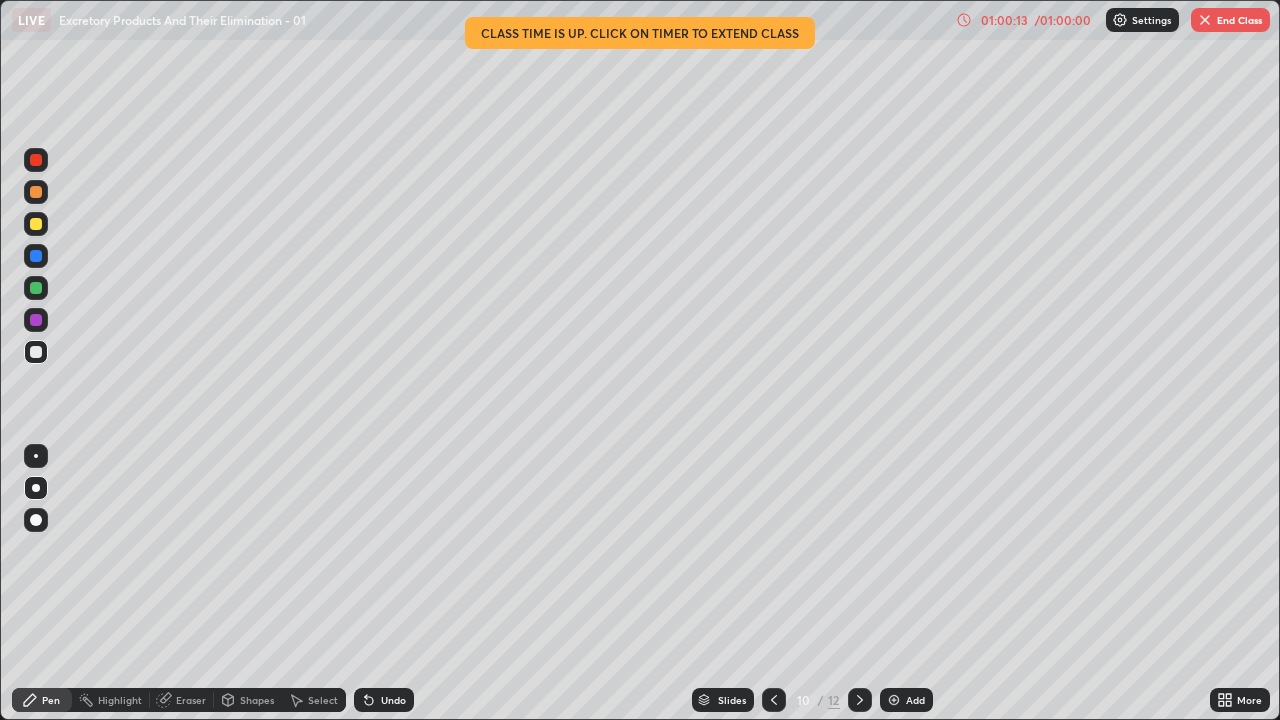 click 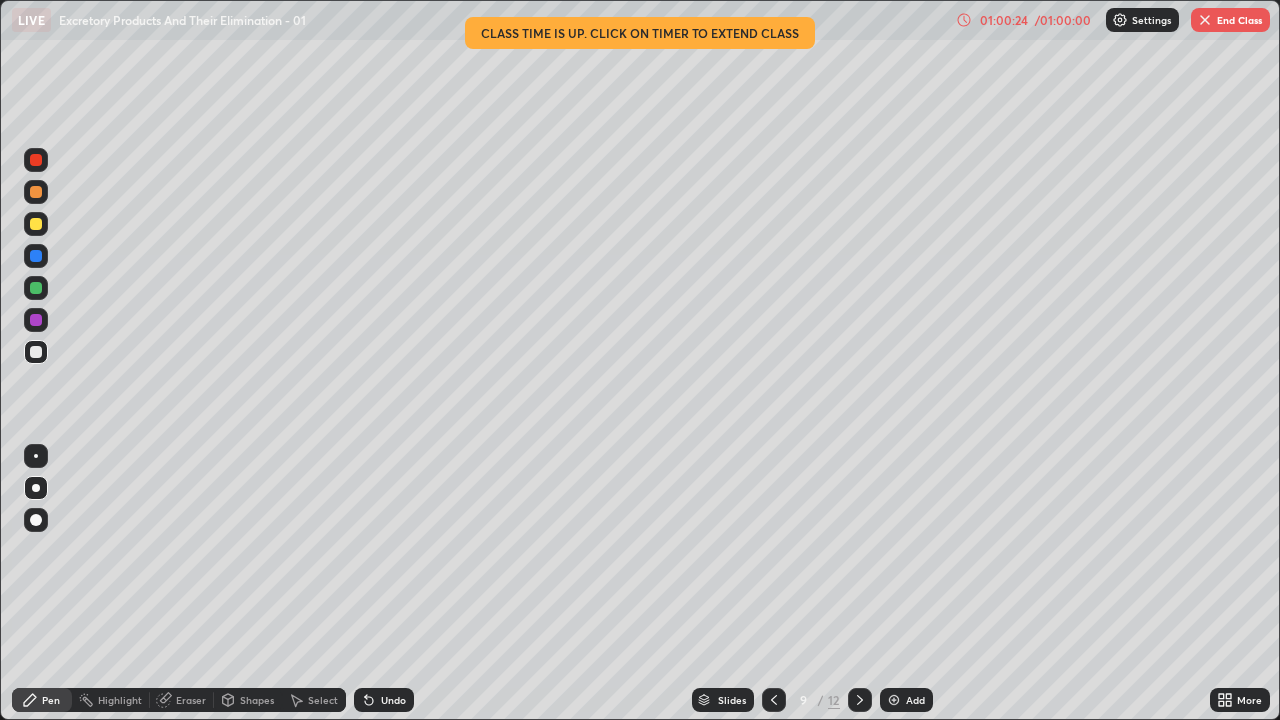 click 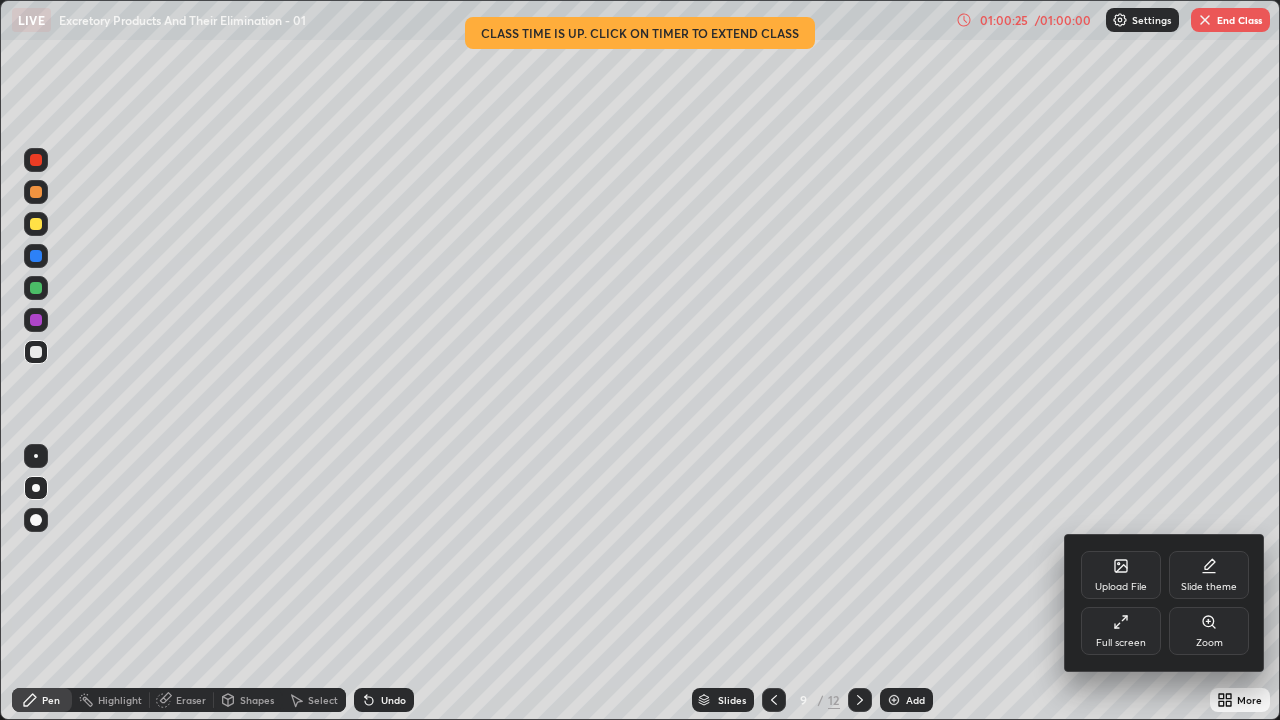 click on "Full screen" at bounding box center (1121, 643) 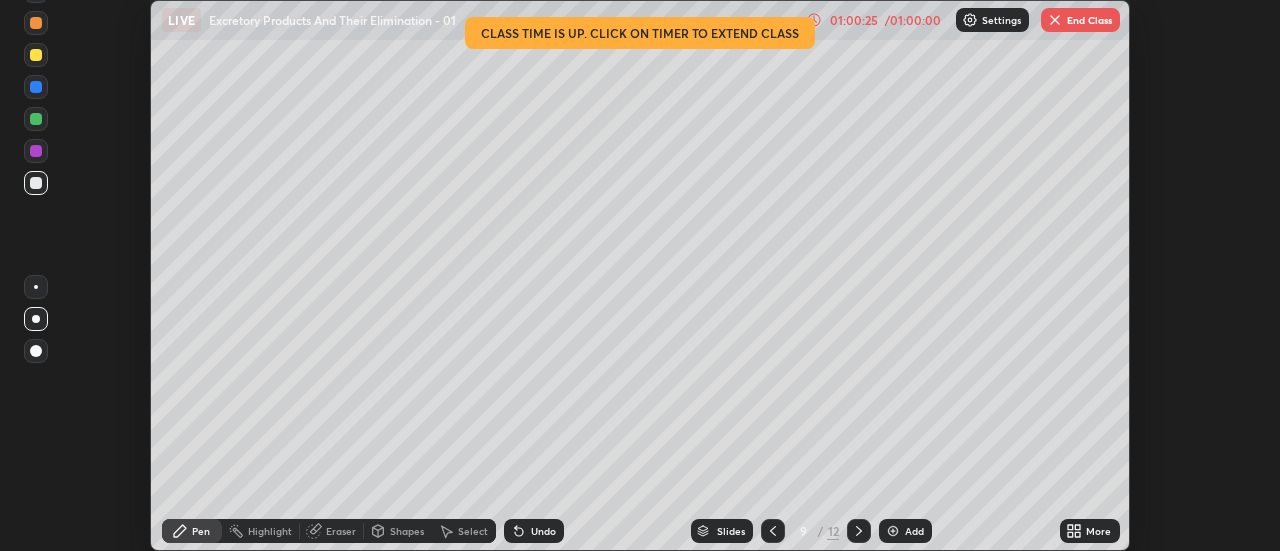 scroll, scrollTop: 551, scrollLeft: 1280, axis: both 